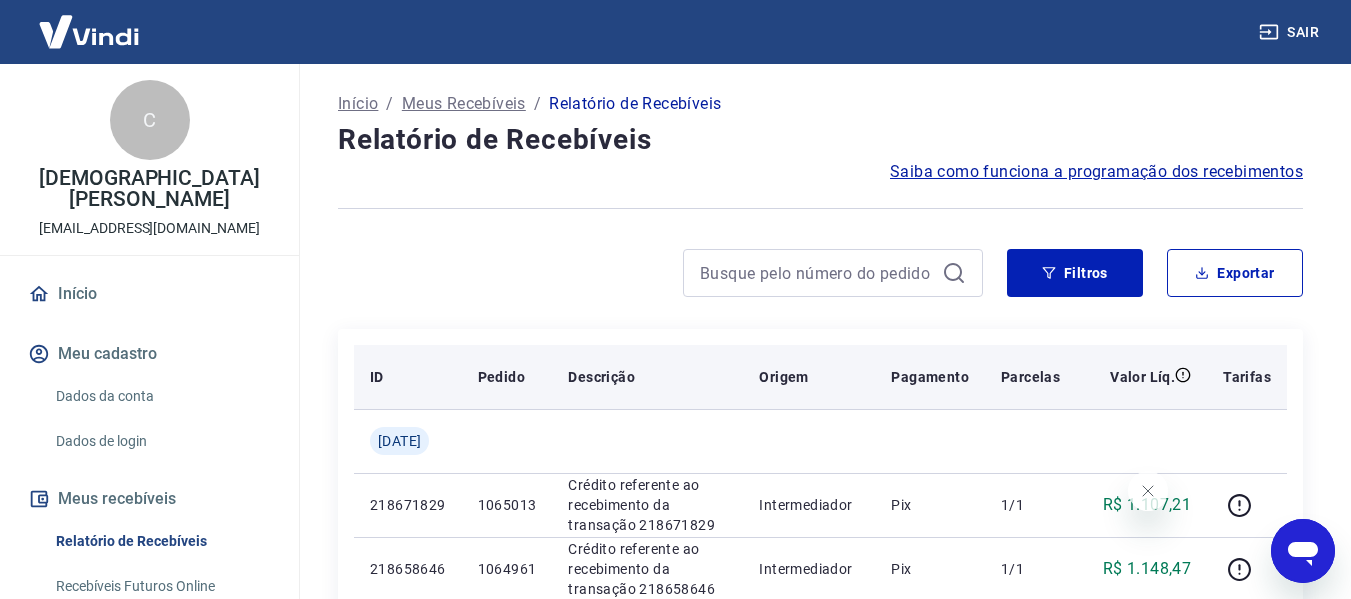 scroll, scrollTop: 0, scrollLeft: 0, axis: both 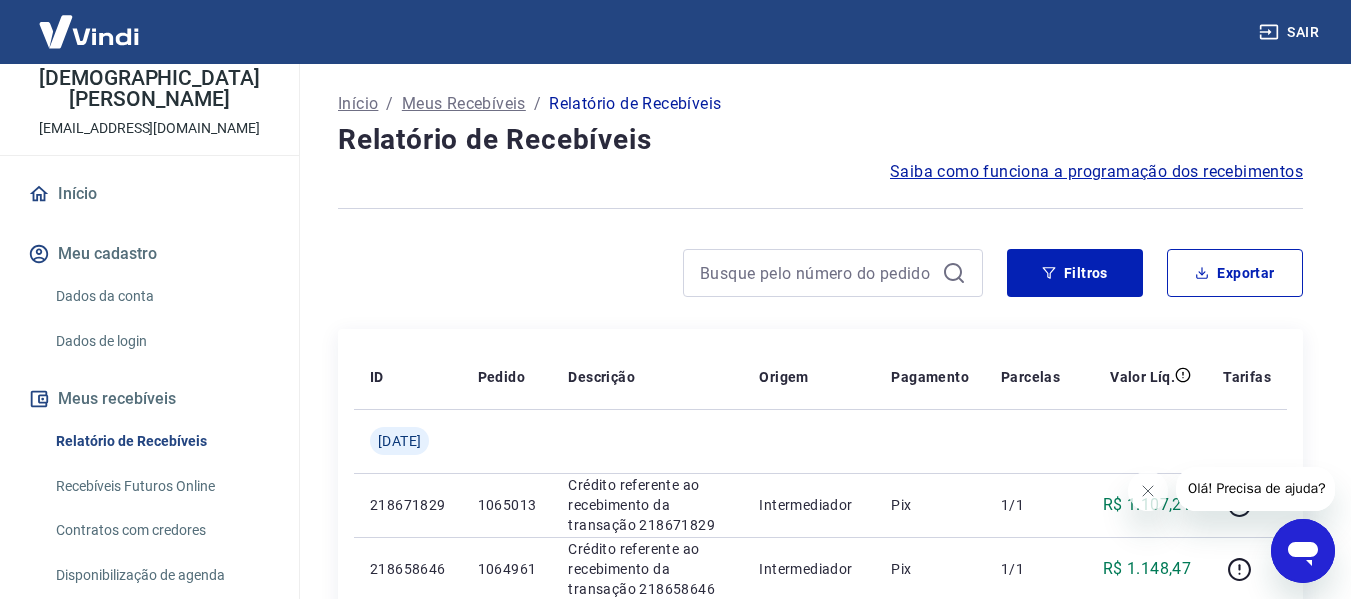 click 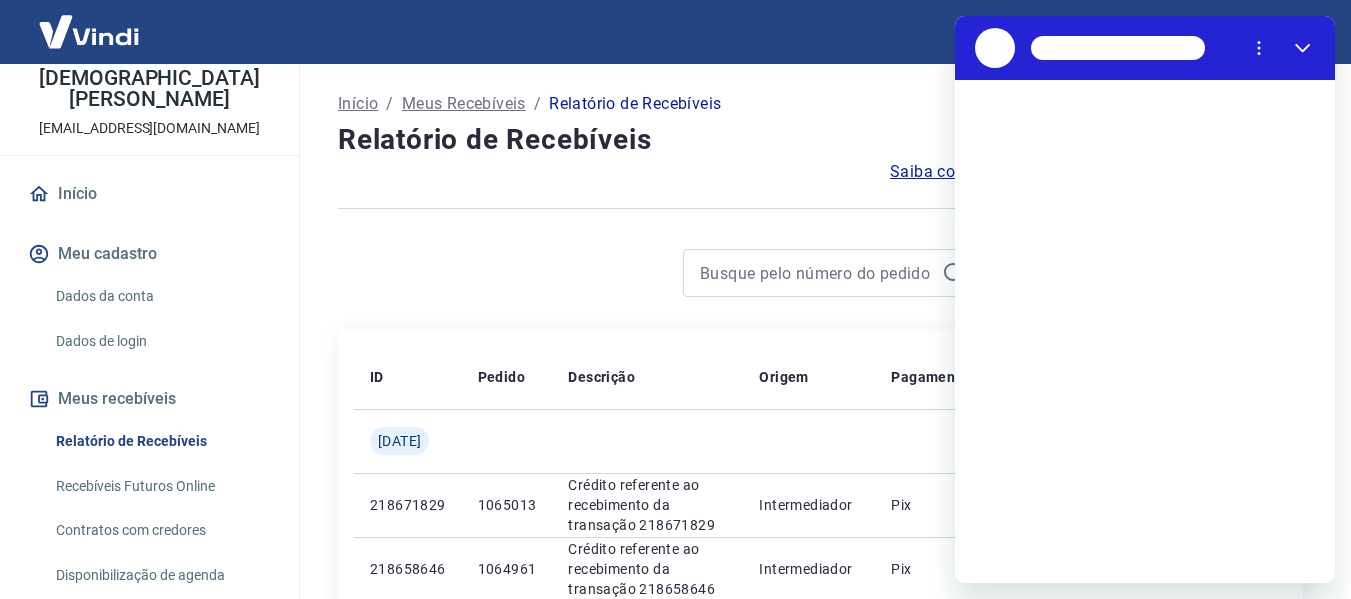 scroll, scrollTop: 0, scrollLeft: 0, axis: both 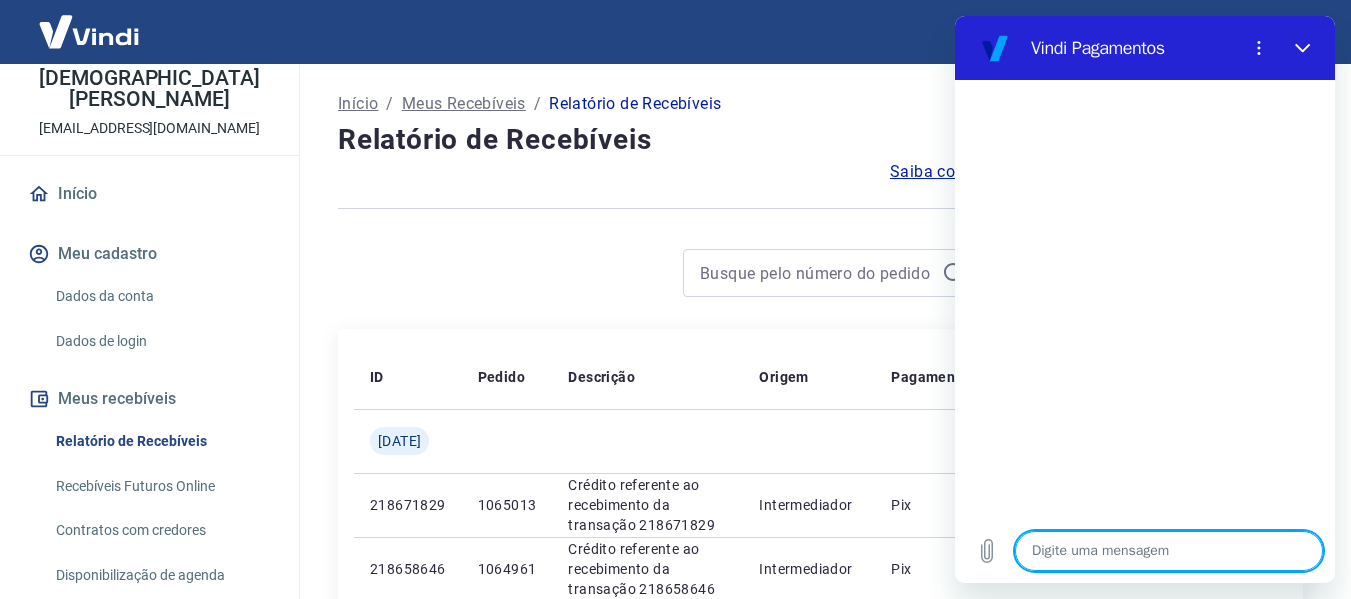 type on "B" 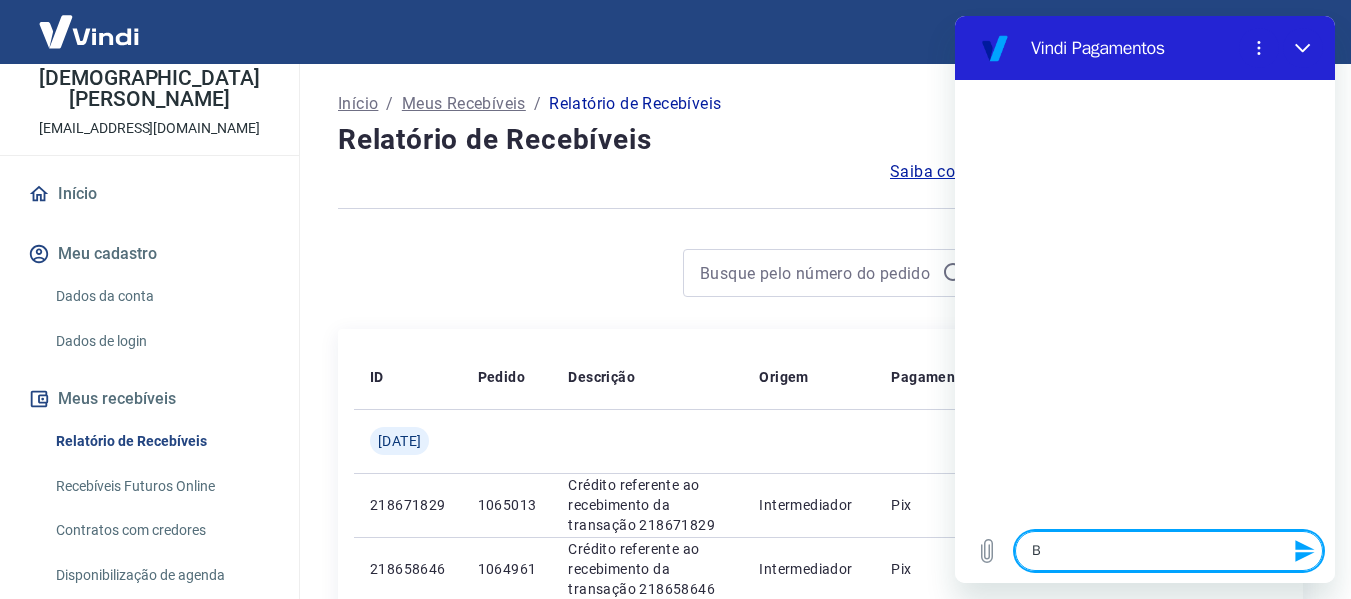 type on "Bo" 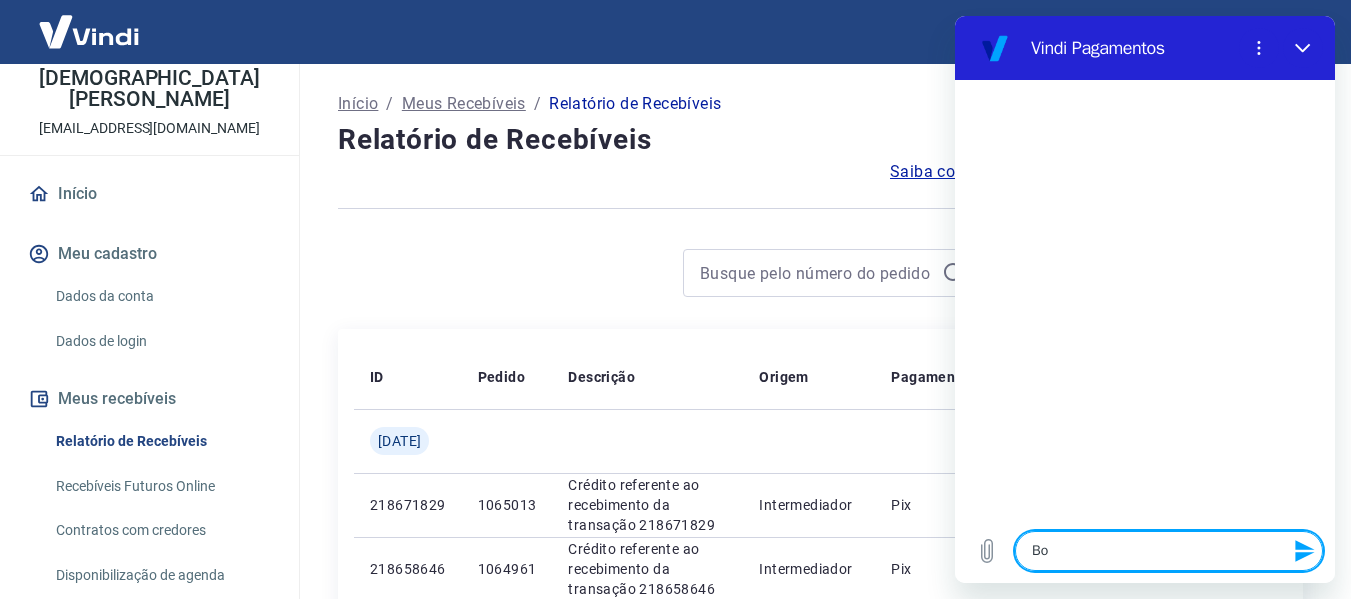 type on "Boa" 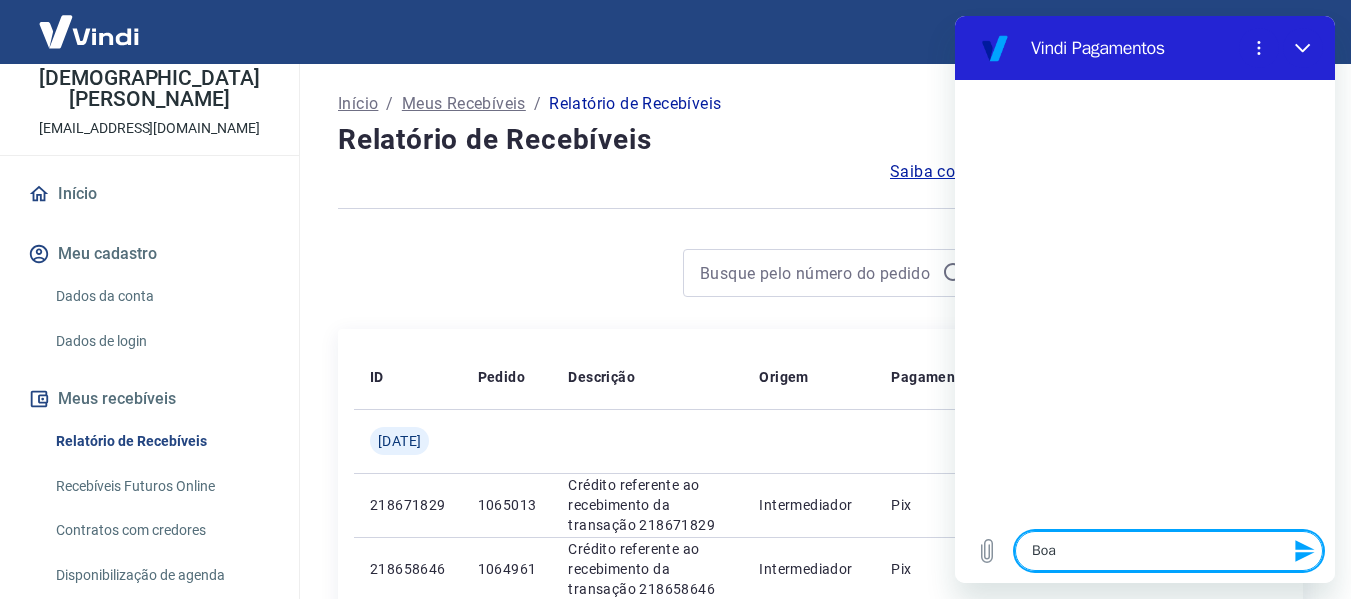 type on "Boa" 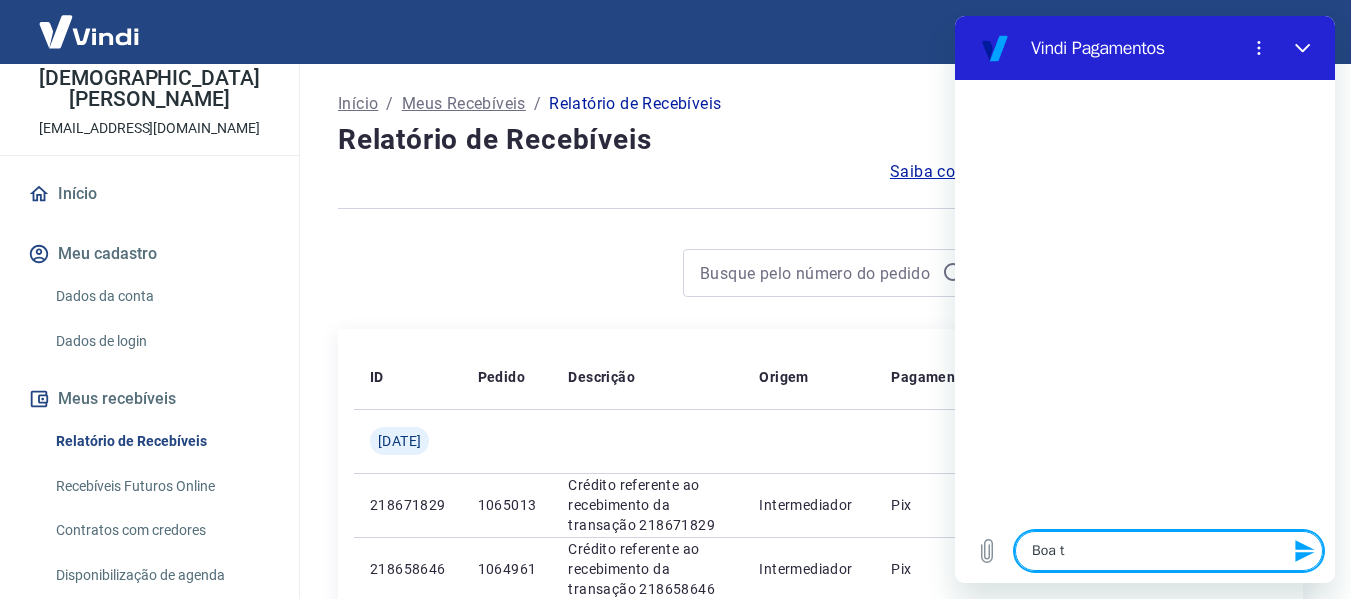 type on "Boa ta" 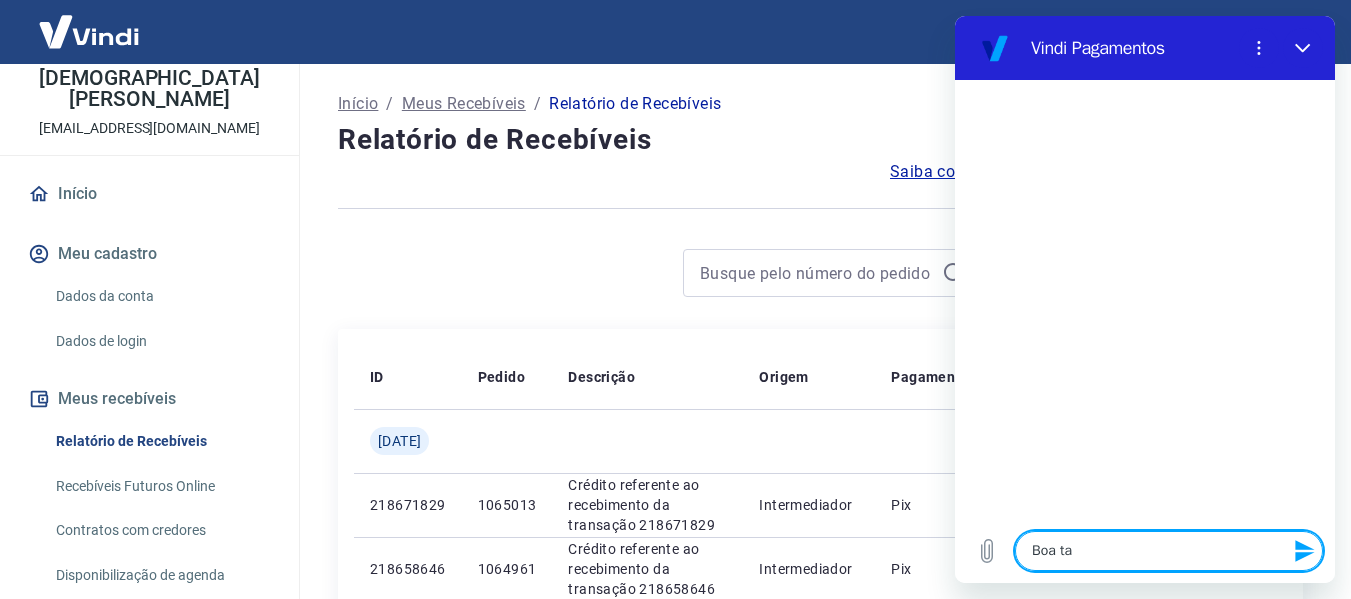 type on "Boa tar" 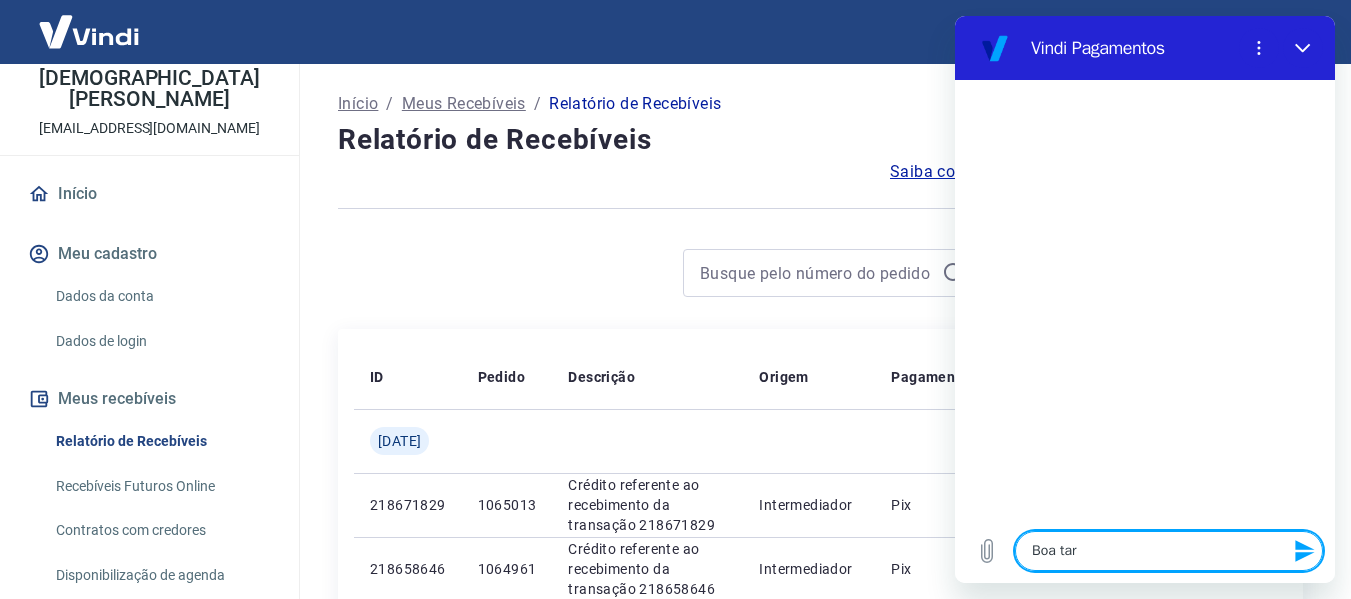 type on "Boa tard" 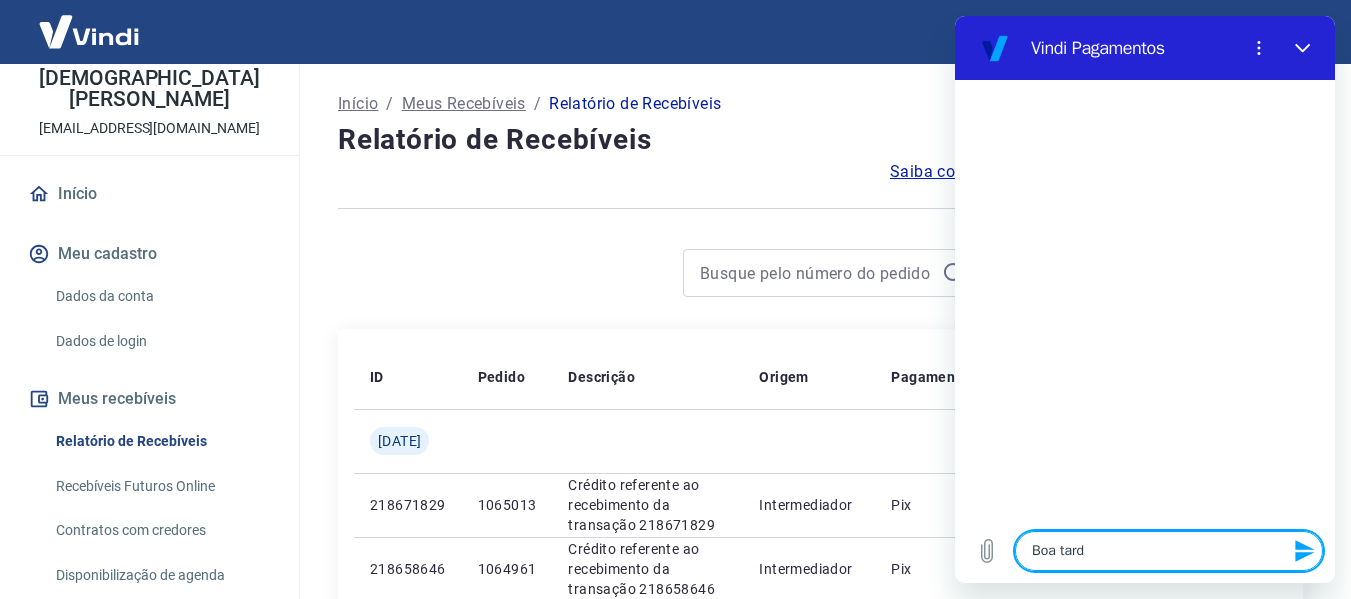 type on "Boa tarde" 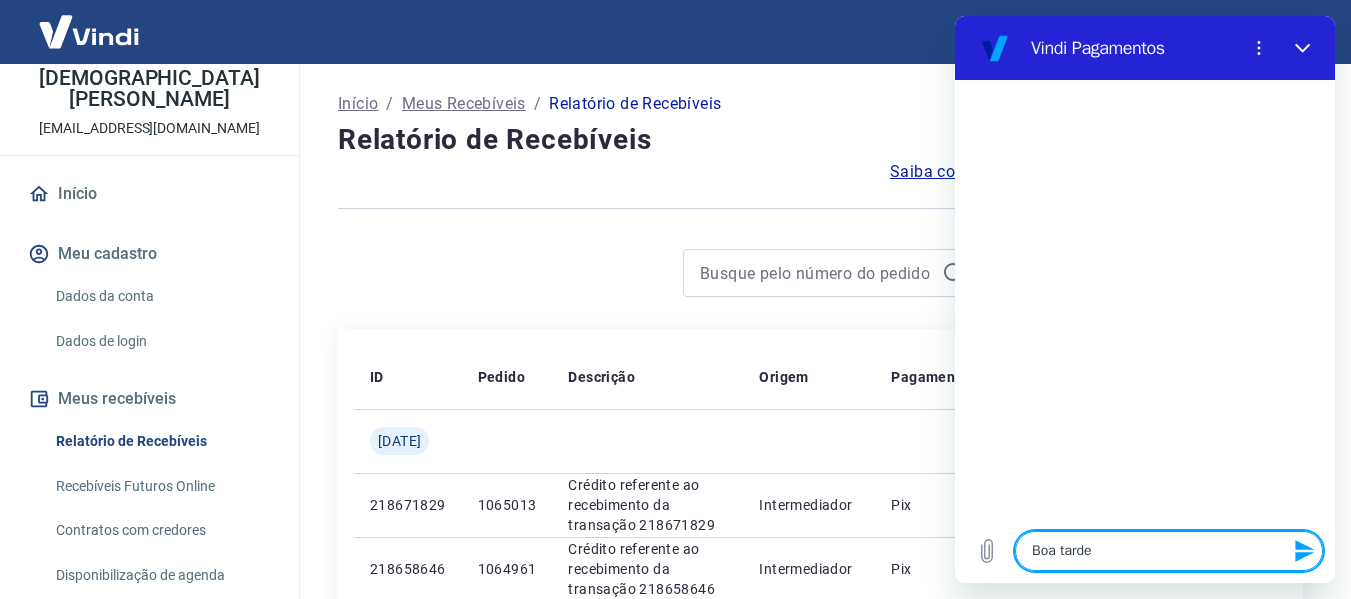 type on "Boa tarde" 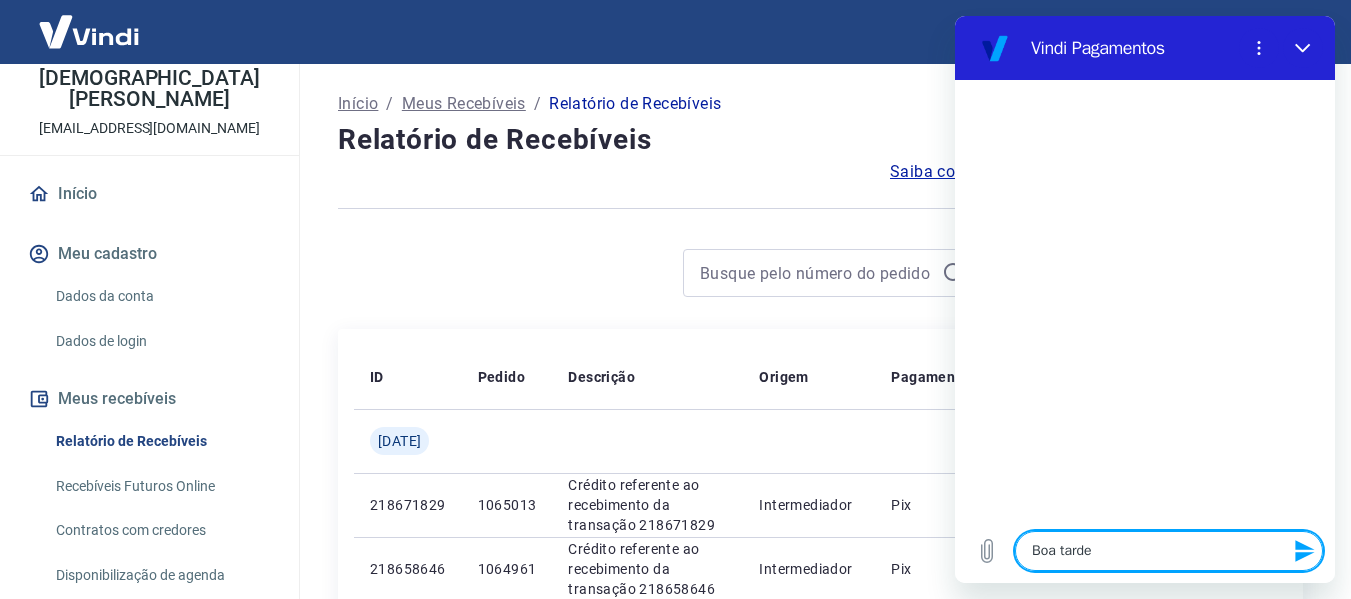 type 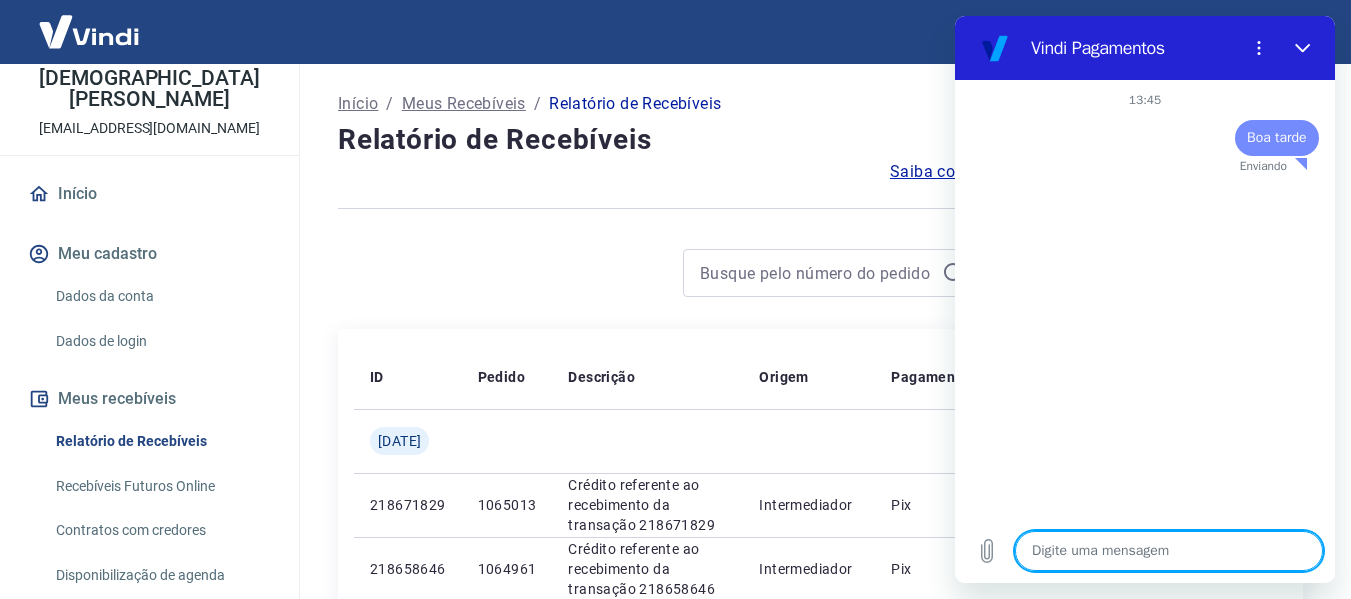 type on "x" 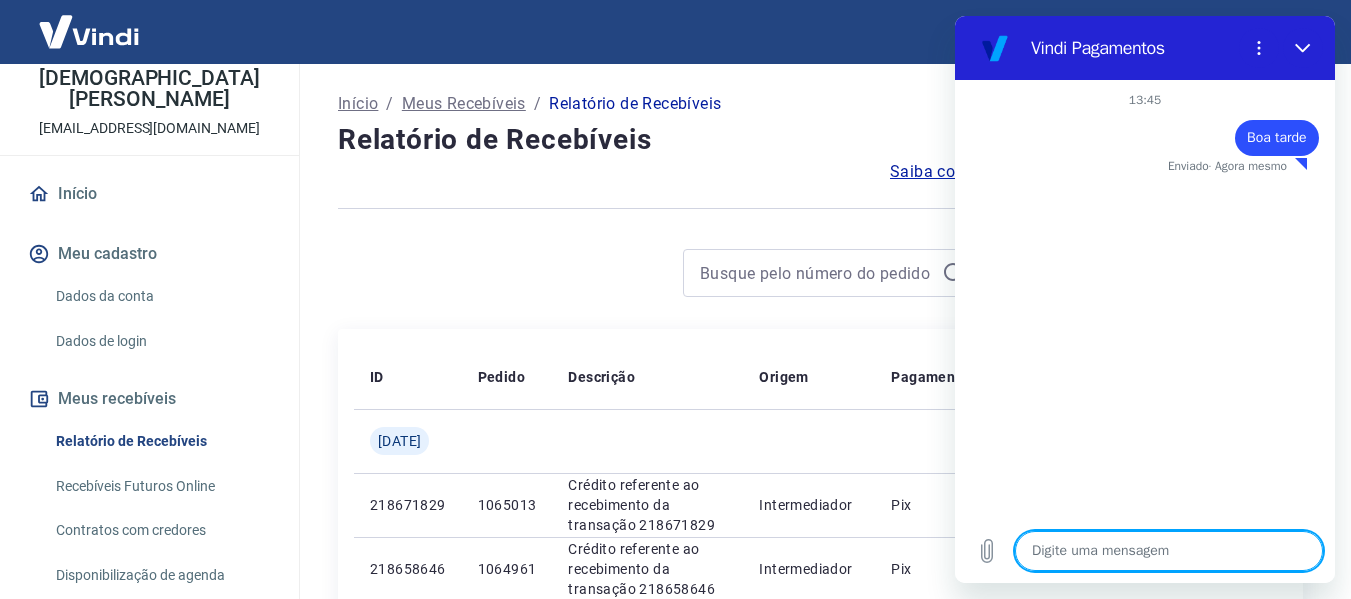 type on "g" 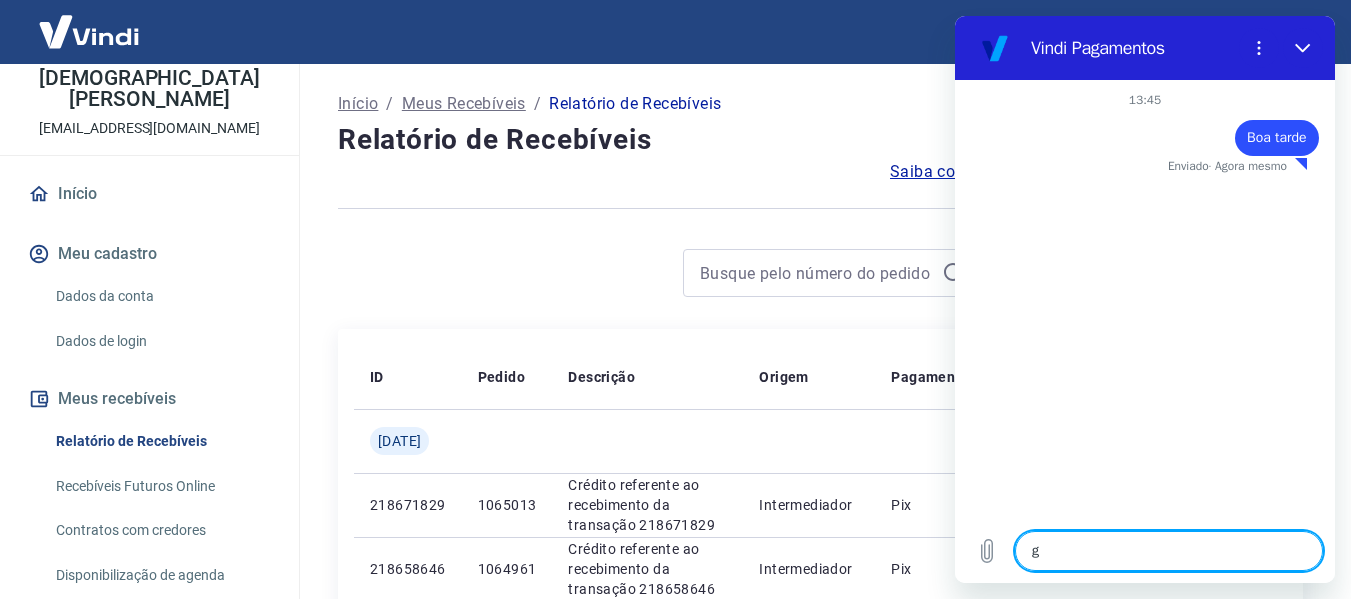 type on "go" 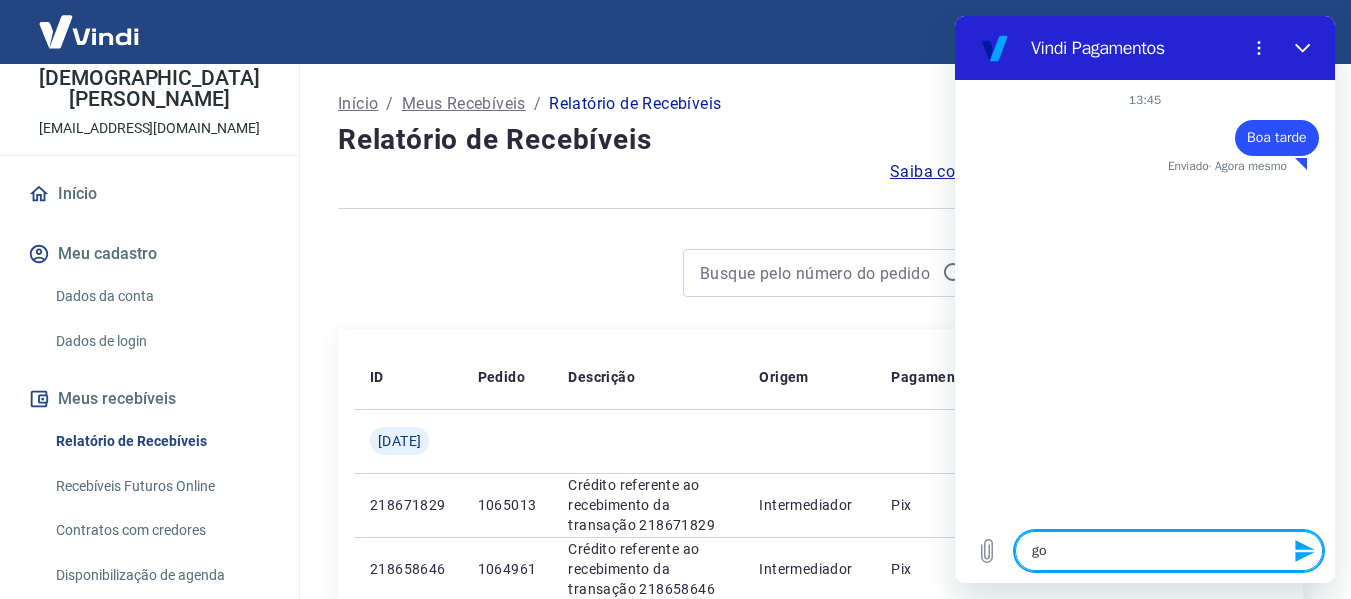 type on "gos" 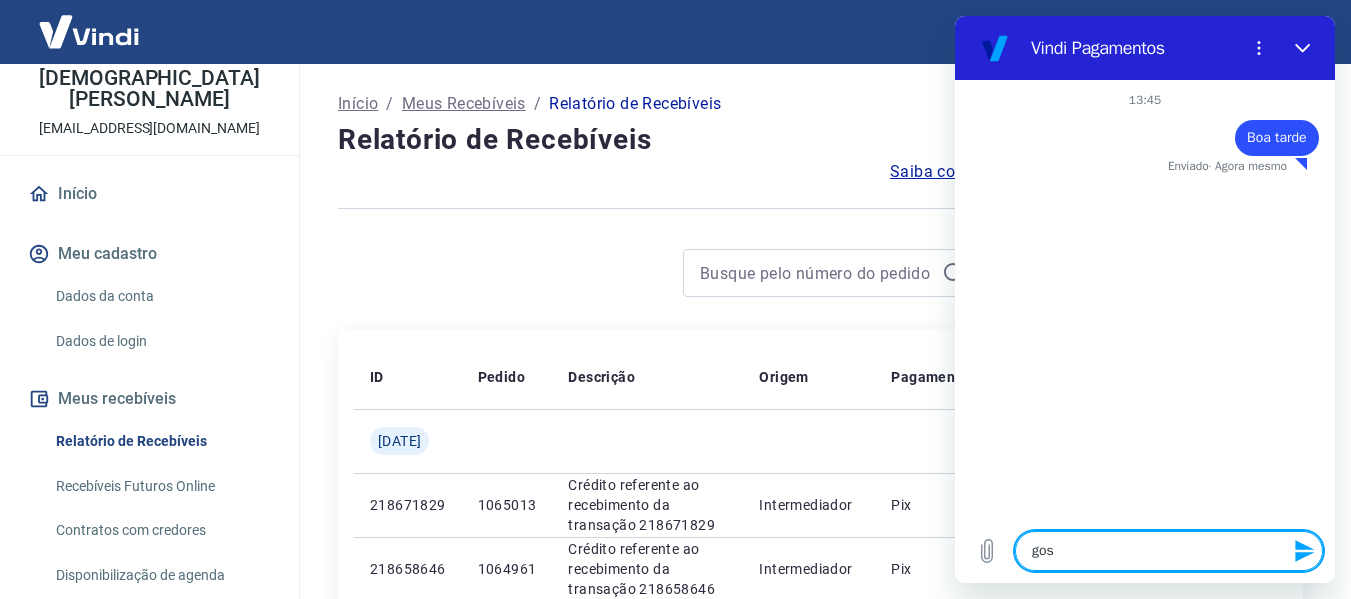 type on "gost" 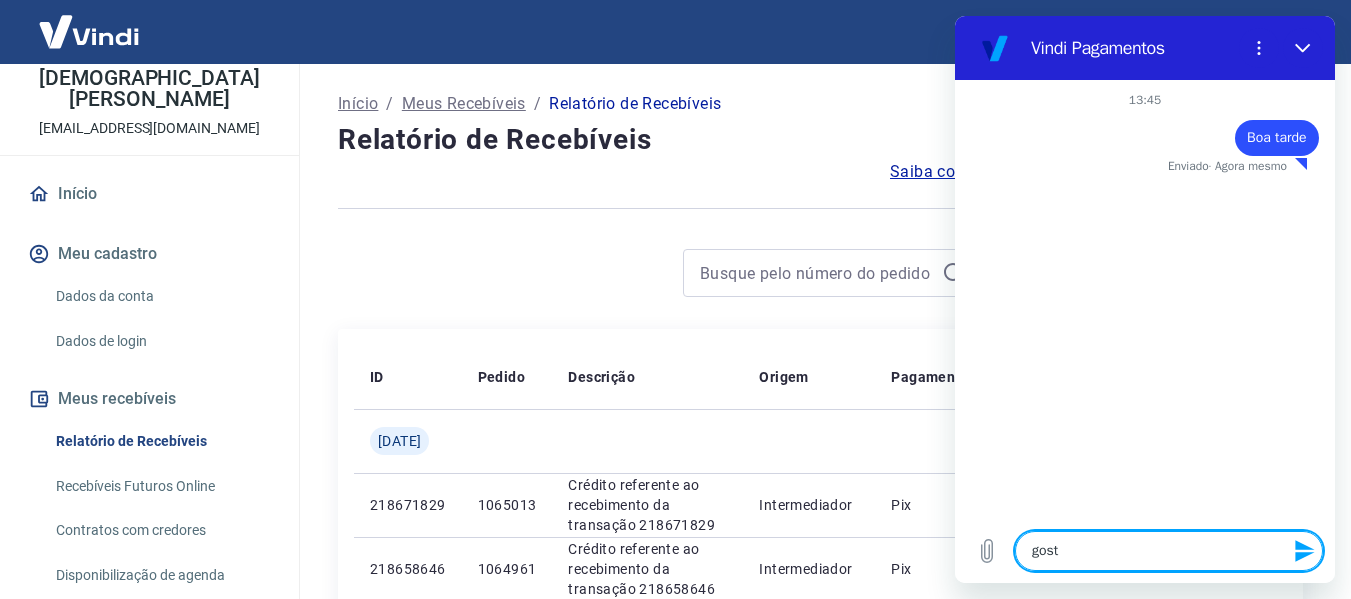 type on "gosta" 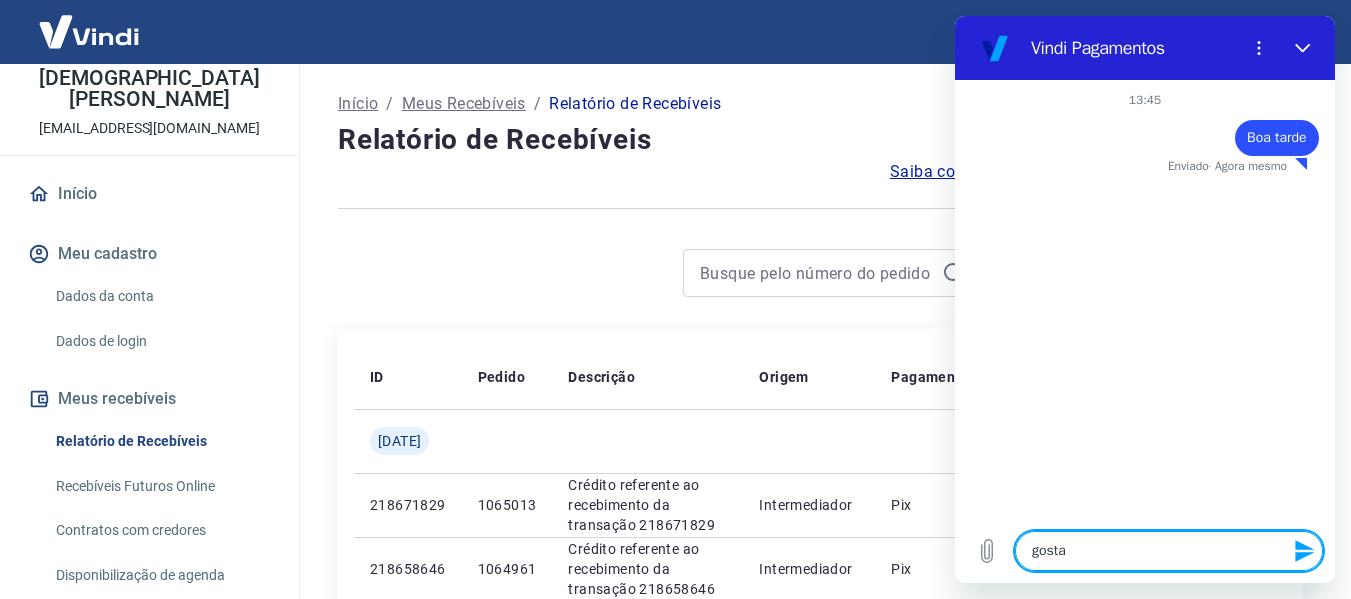 type on "gostar" 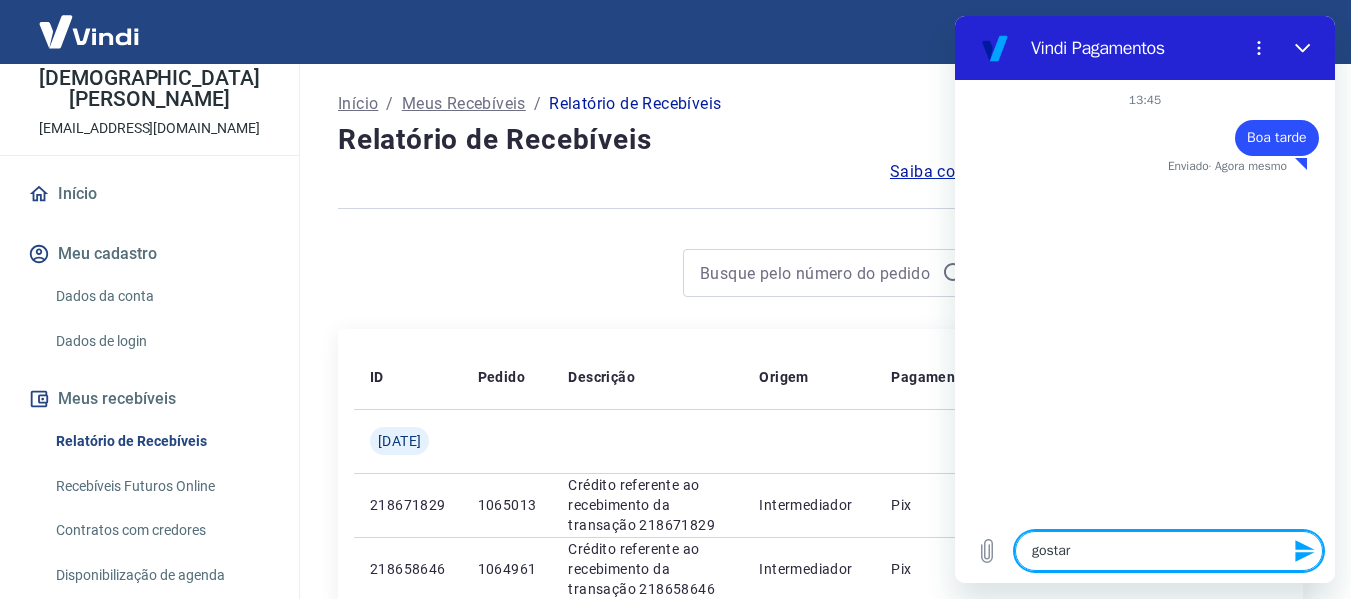 type on "gostari" 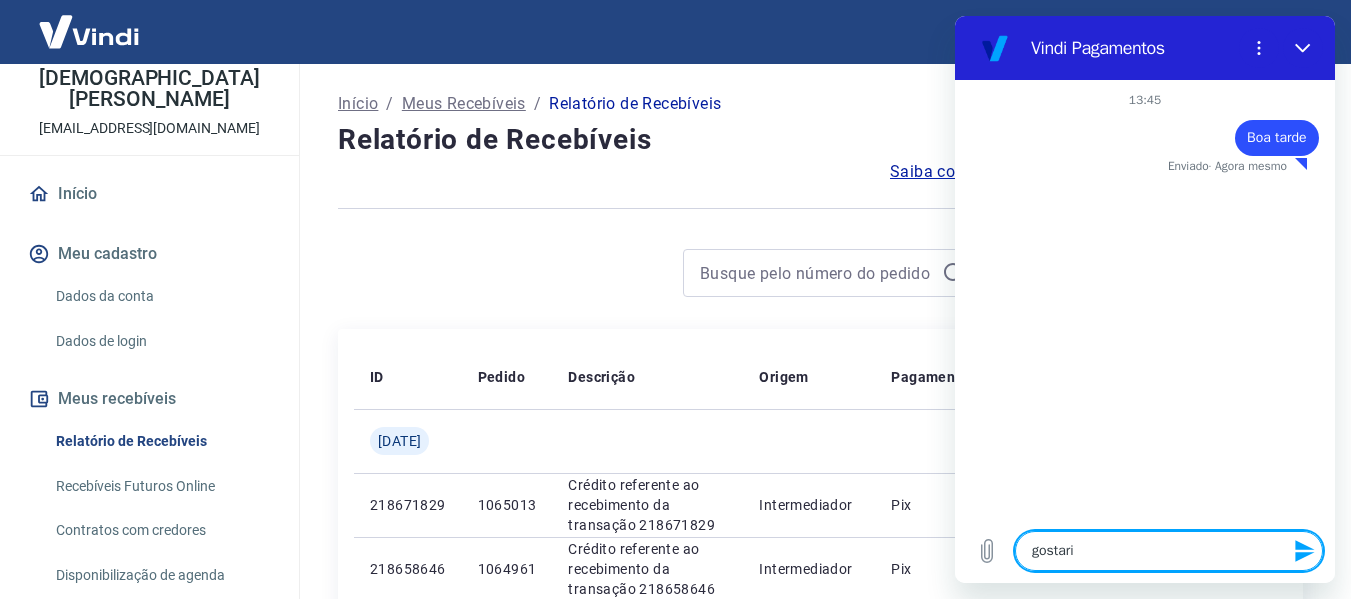 type on "gostaria" 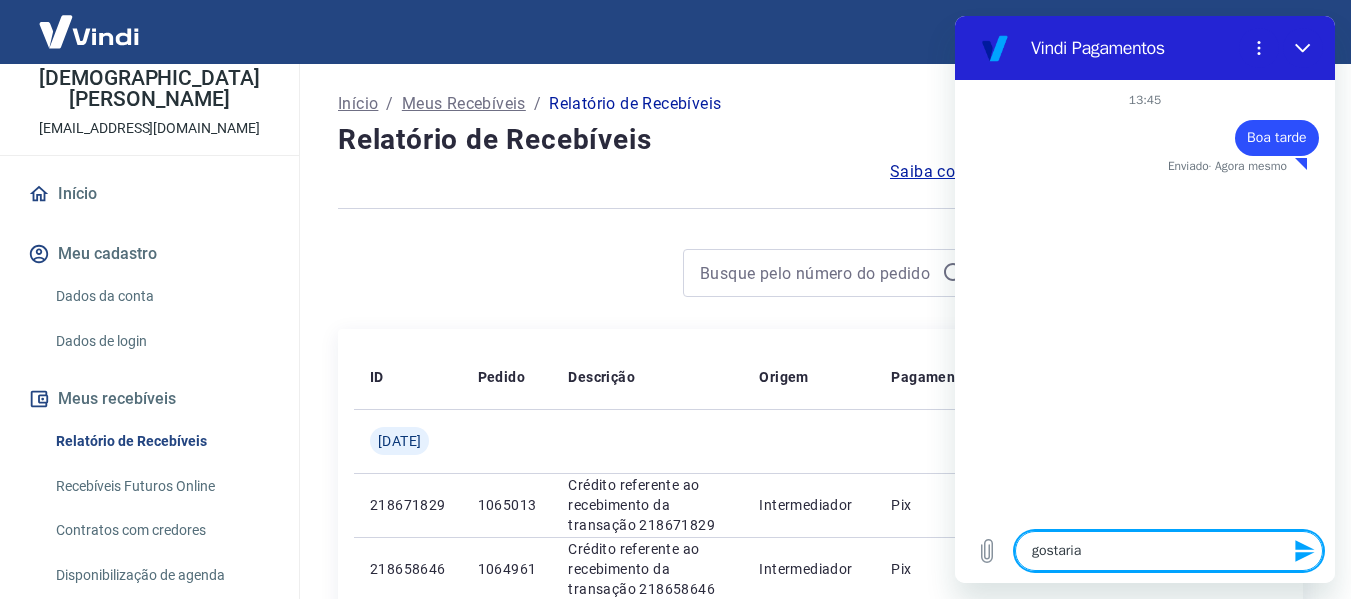 type on "gostaria" 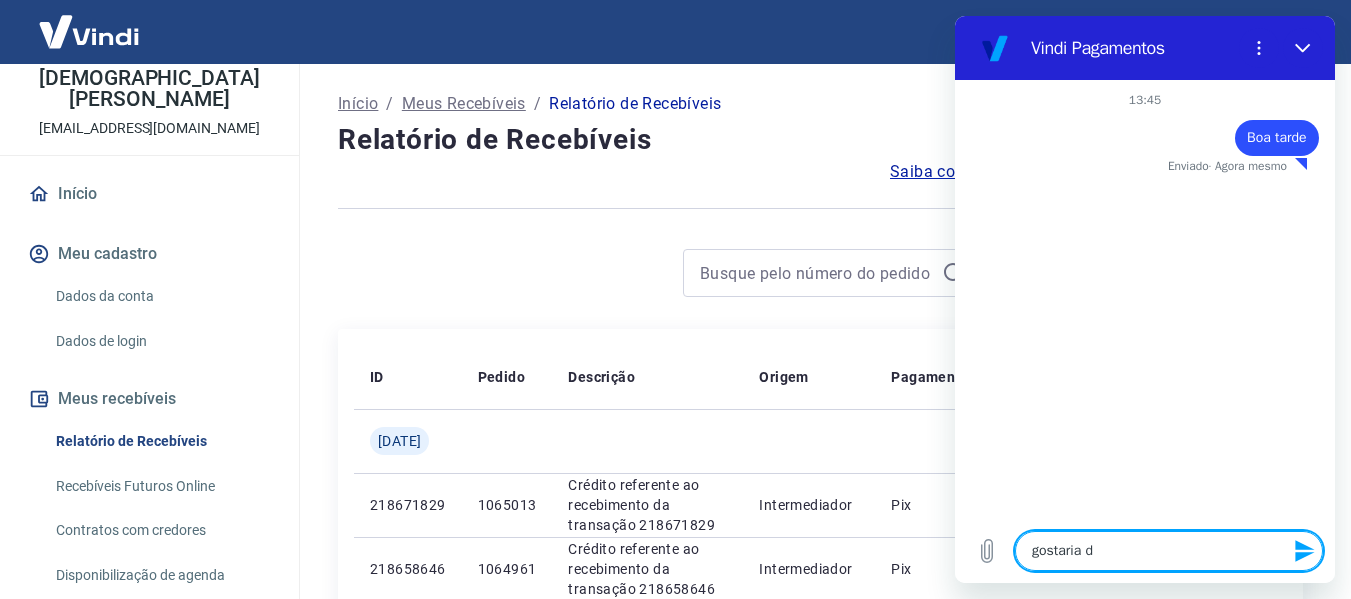 type on "gostaria de" 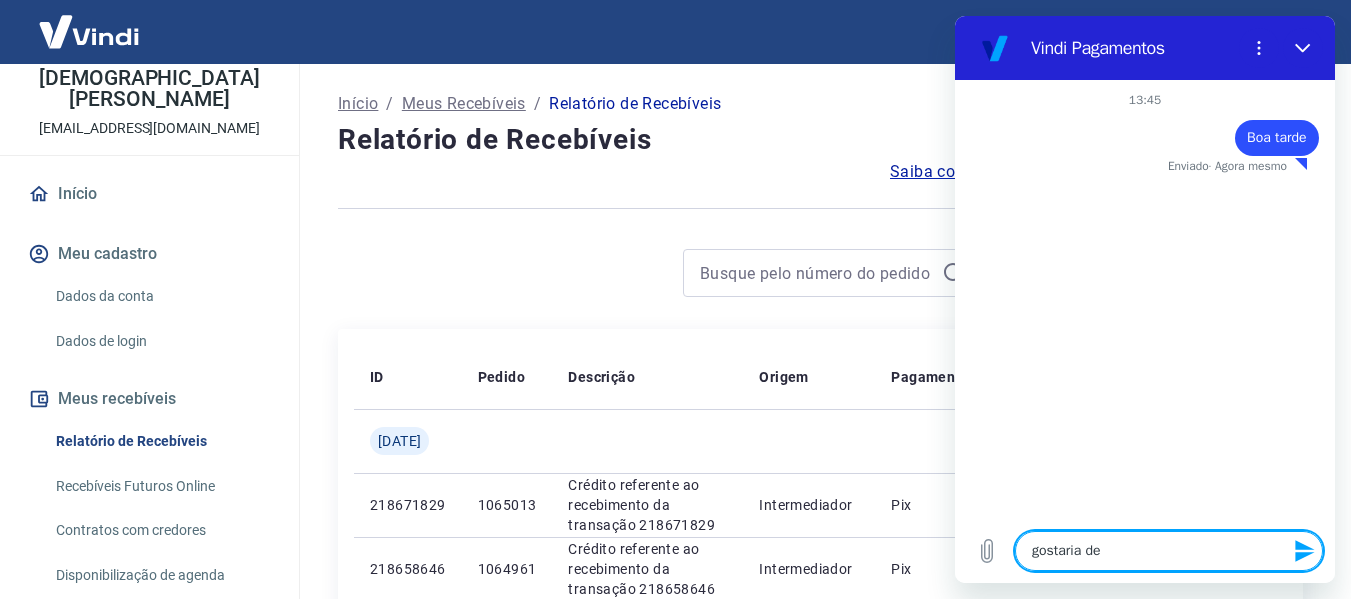 type on "gostaria de" 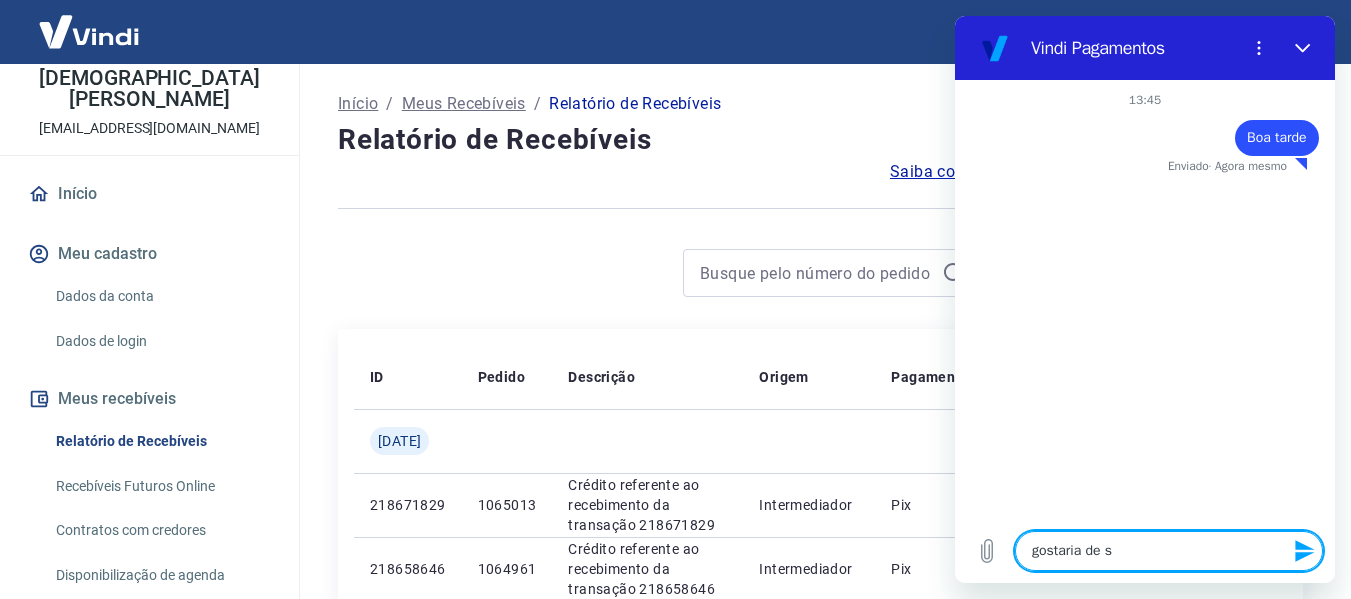 type on "gostaria de so" 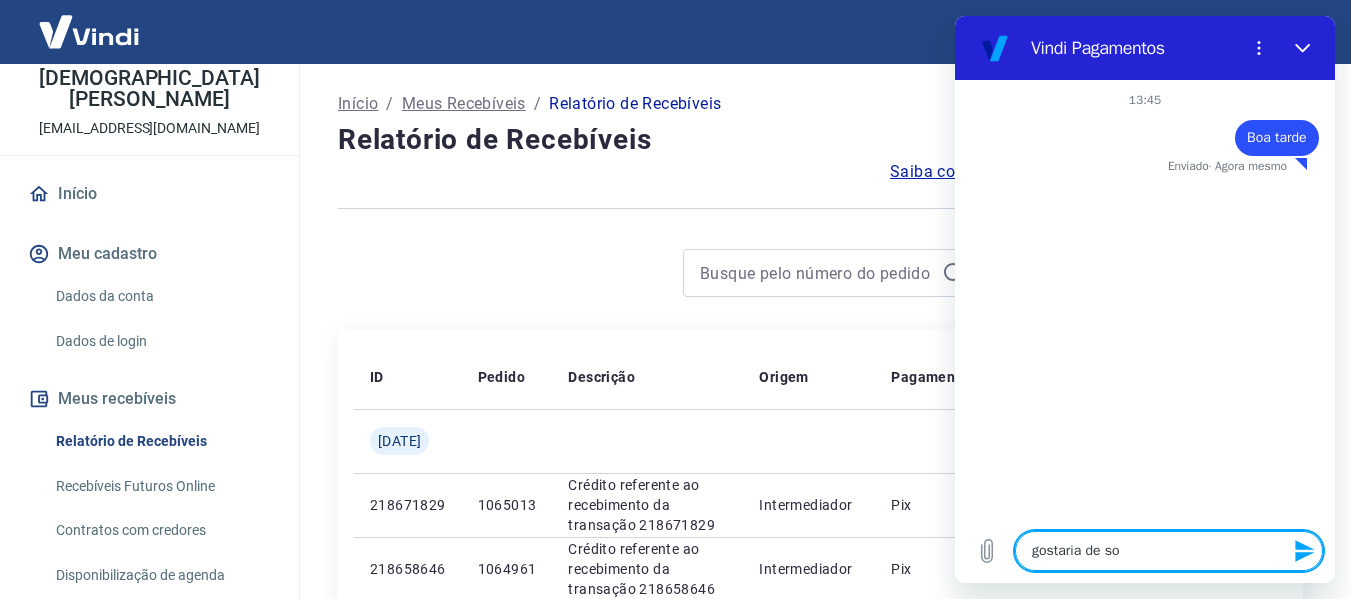 type on "x" 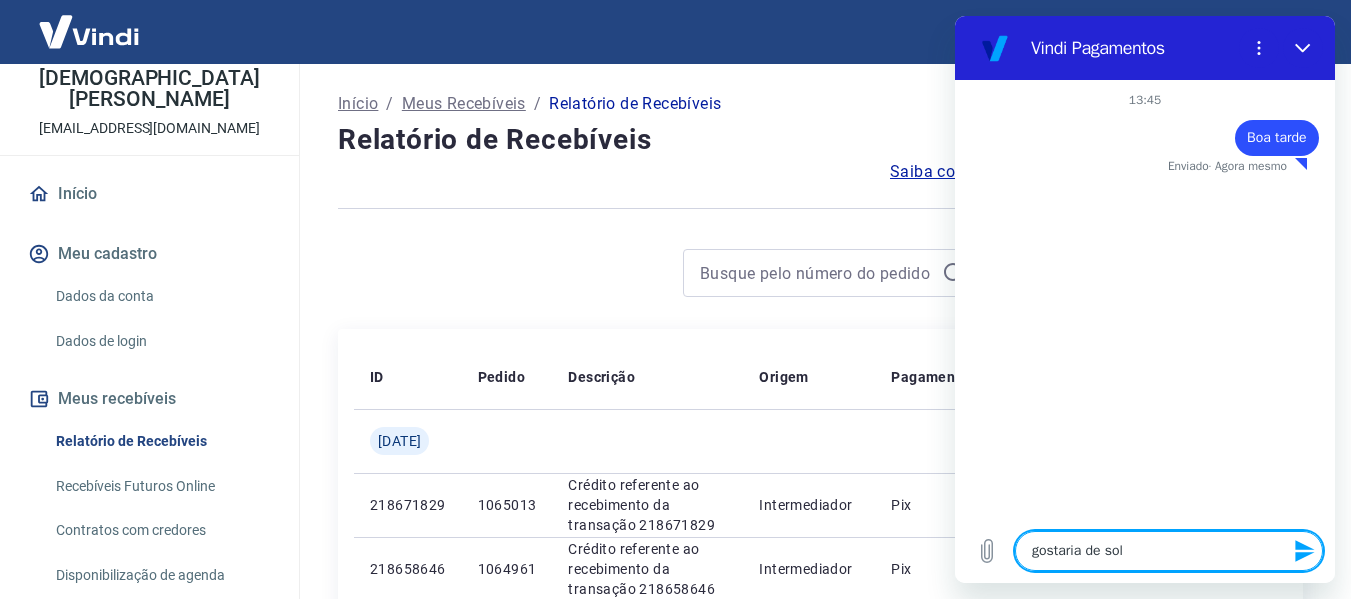 type on "gostaria de soli" 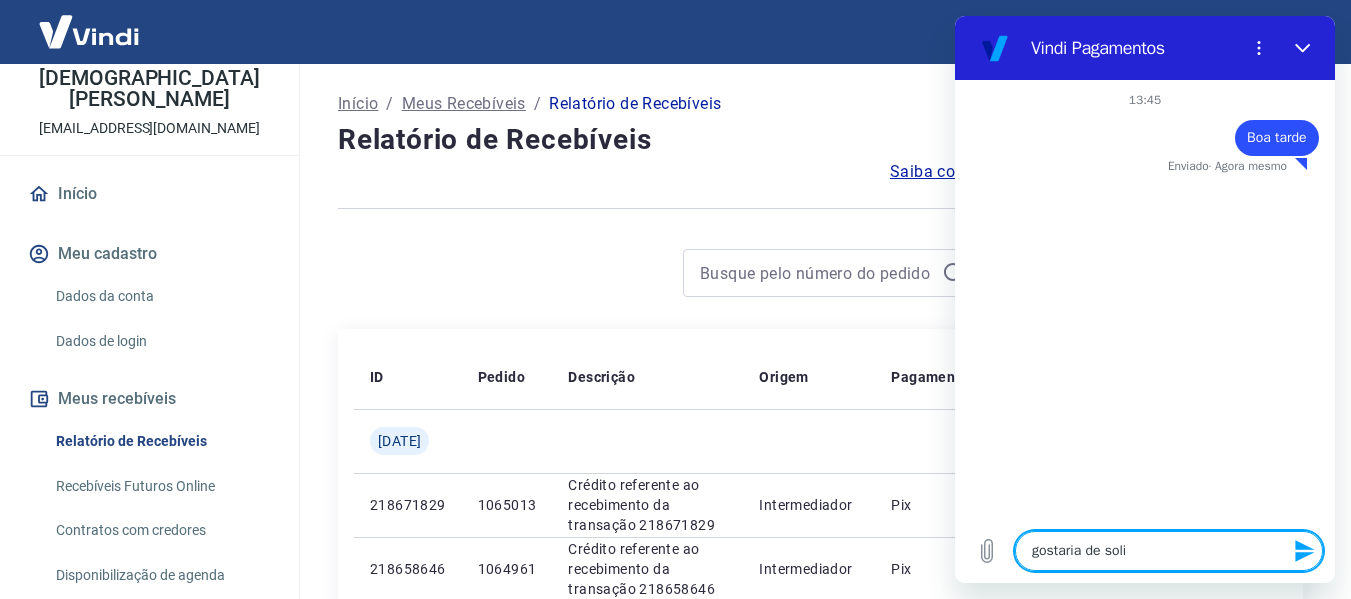 type on "gostaria de solic" 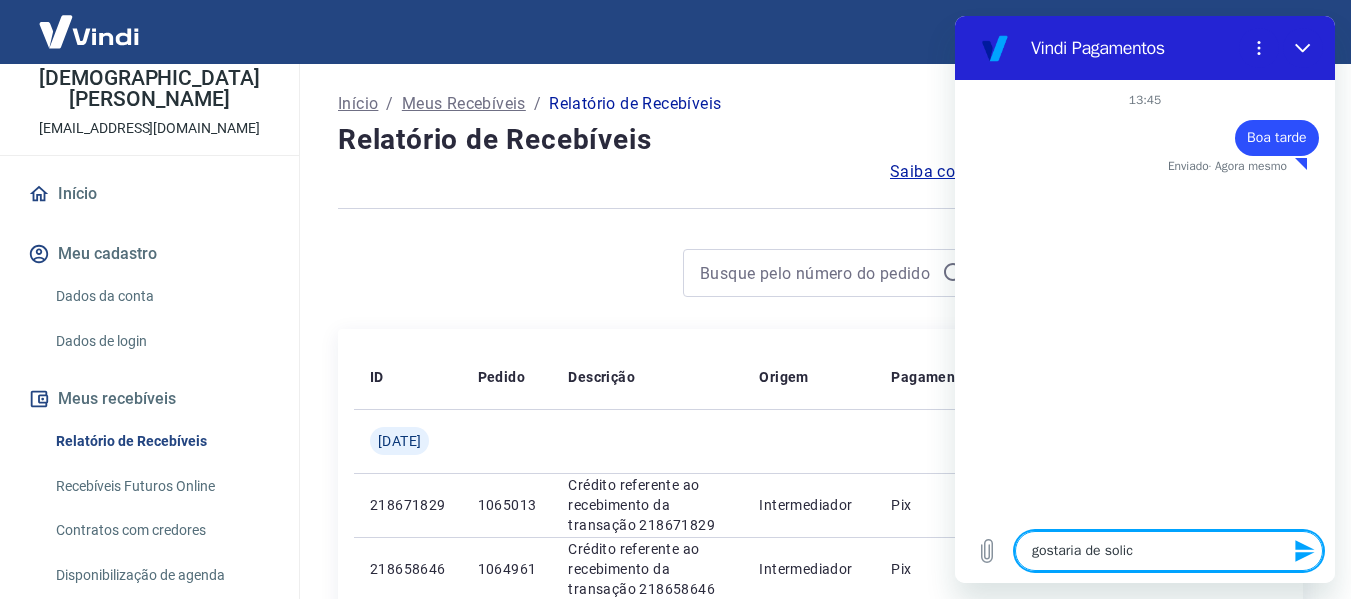 type on "gostaria de solici" 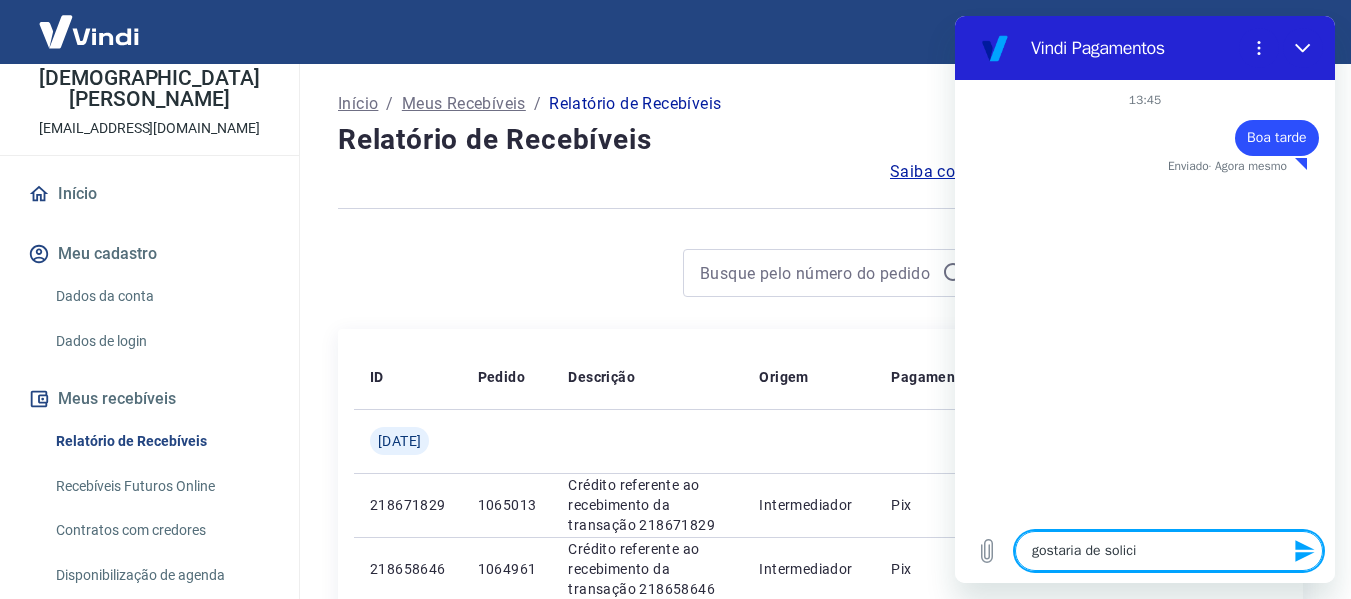 type on "gostaria de solicit" 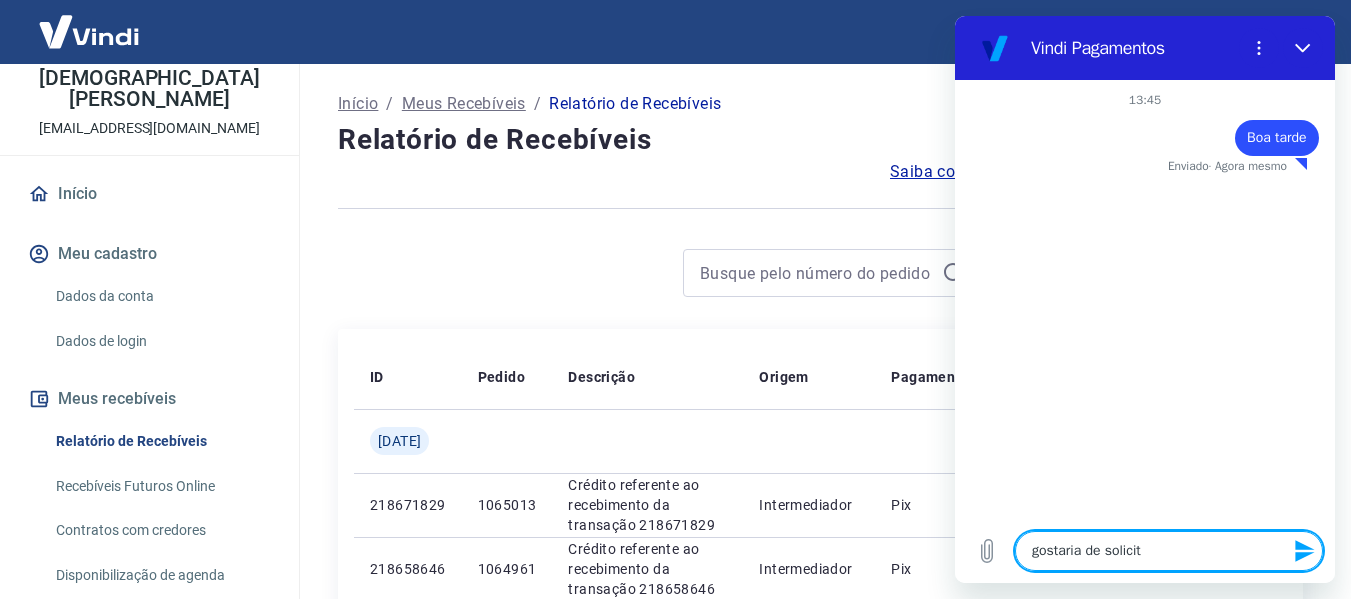 type on "gostaria de solicita" 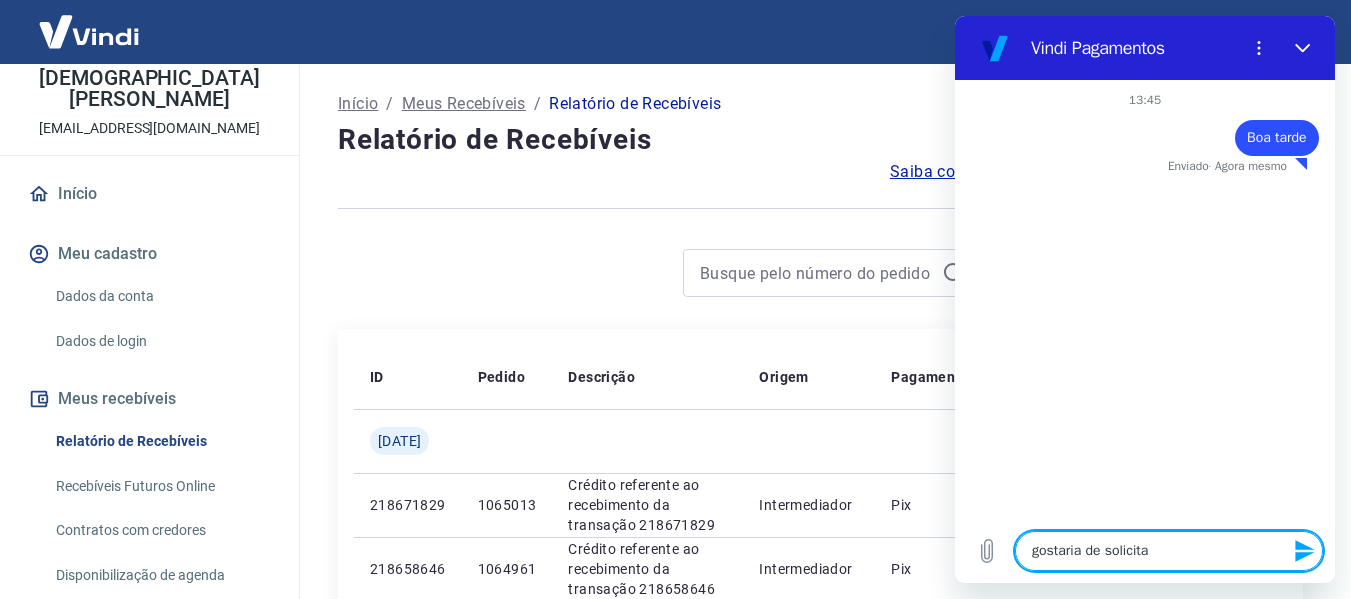 type on "gostaria de solicitar" 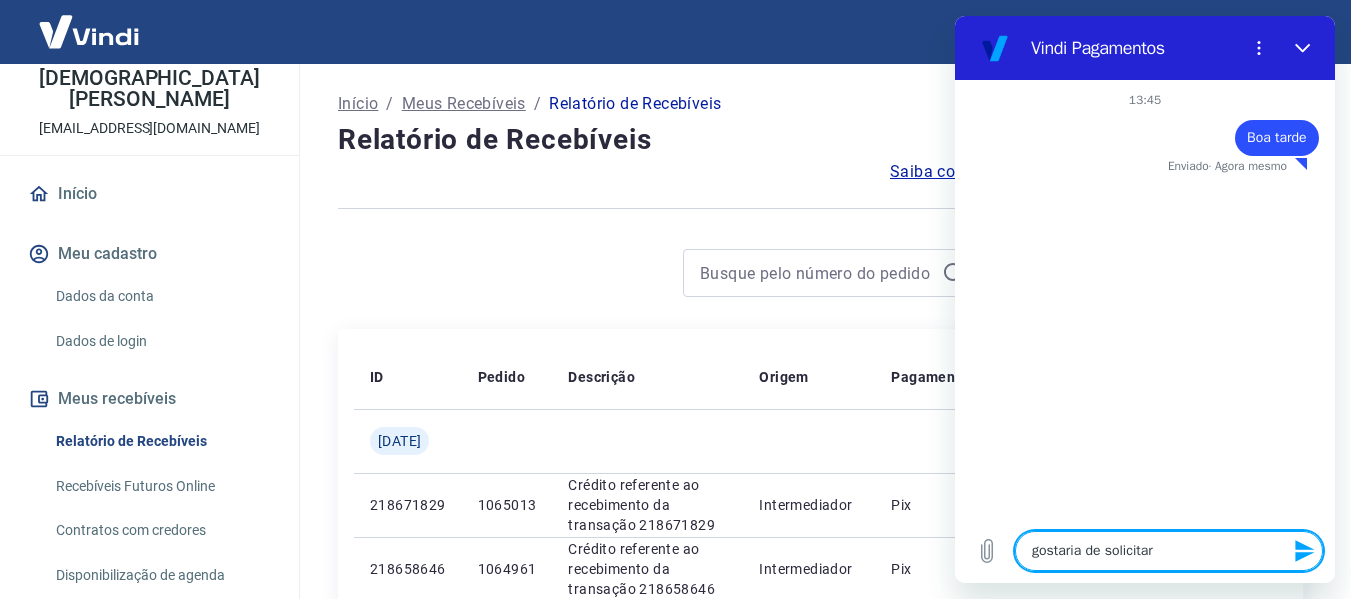 type on "gostaria de solicitar" 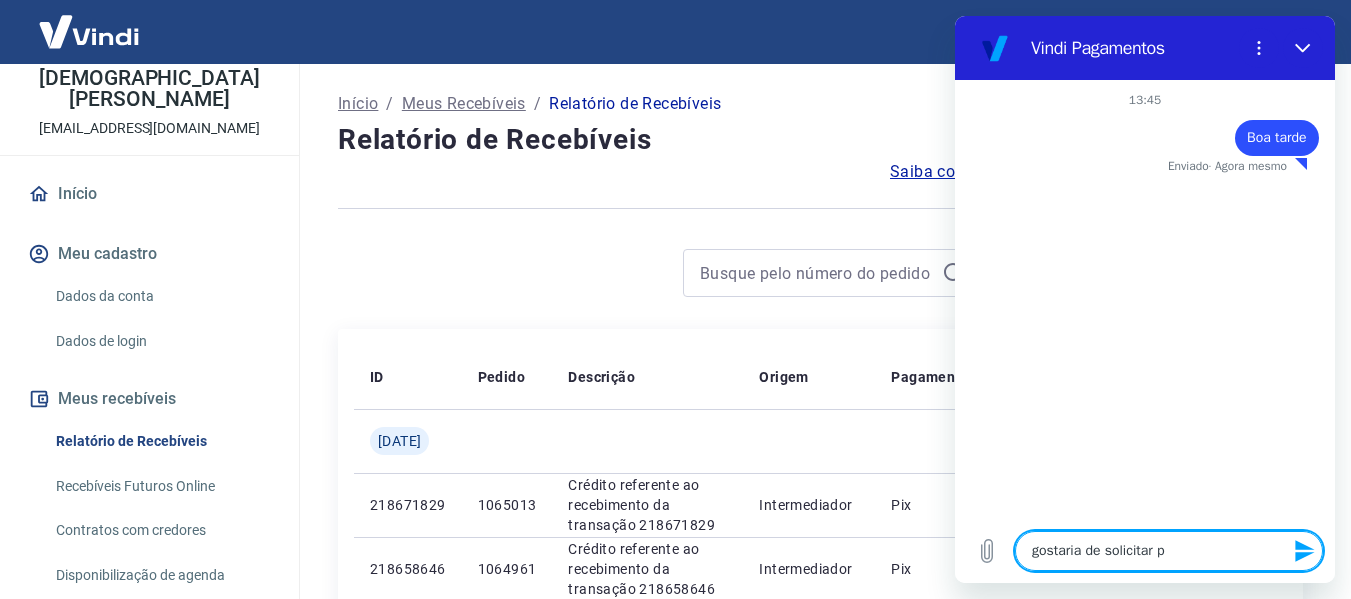type on "gostaria de solicitar pr" 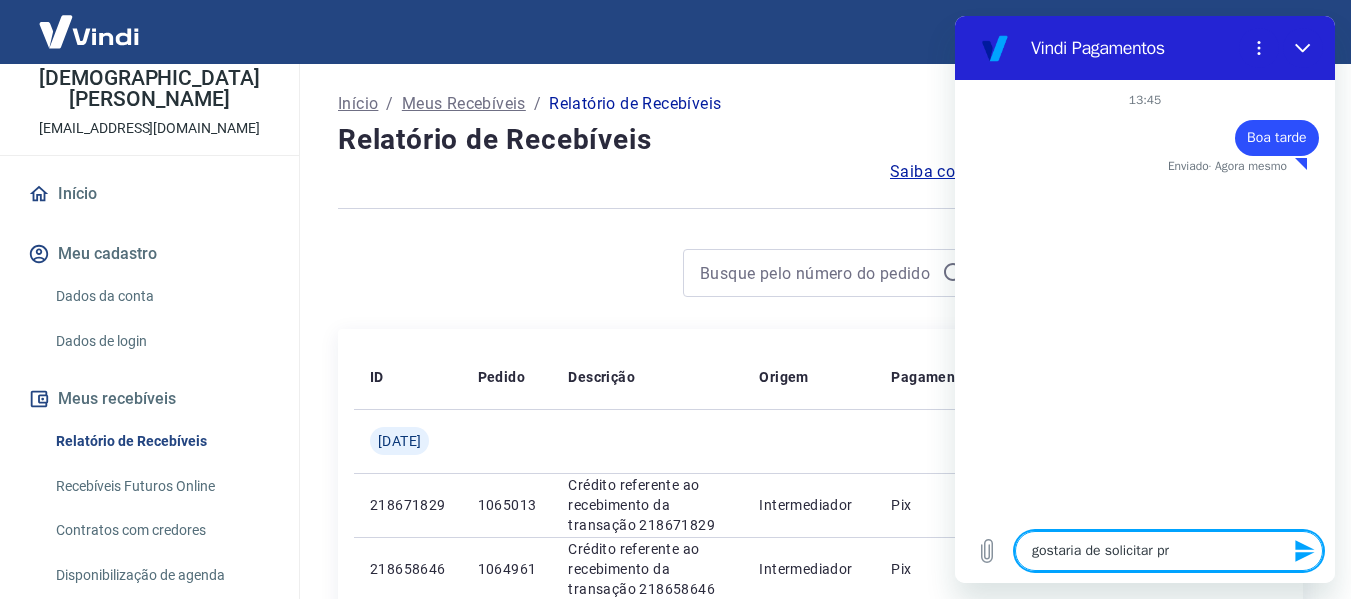 type on "gostaria de solicitar pri" 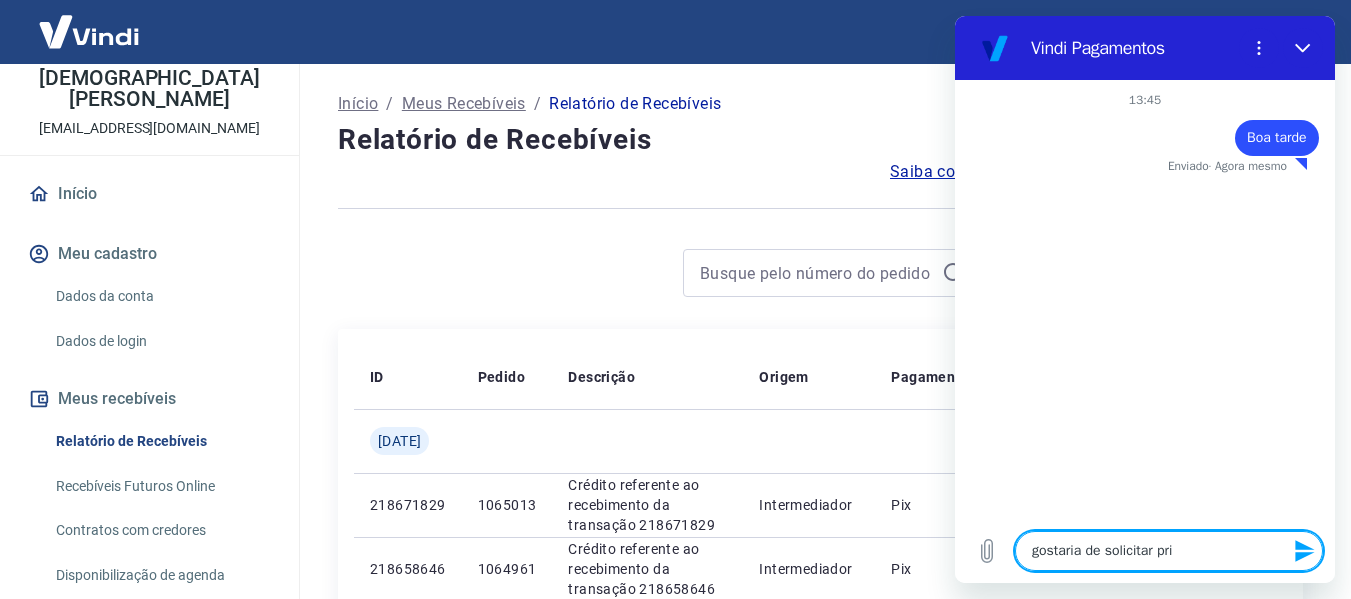 type on "gostaria de solicitar prio" 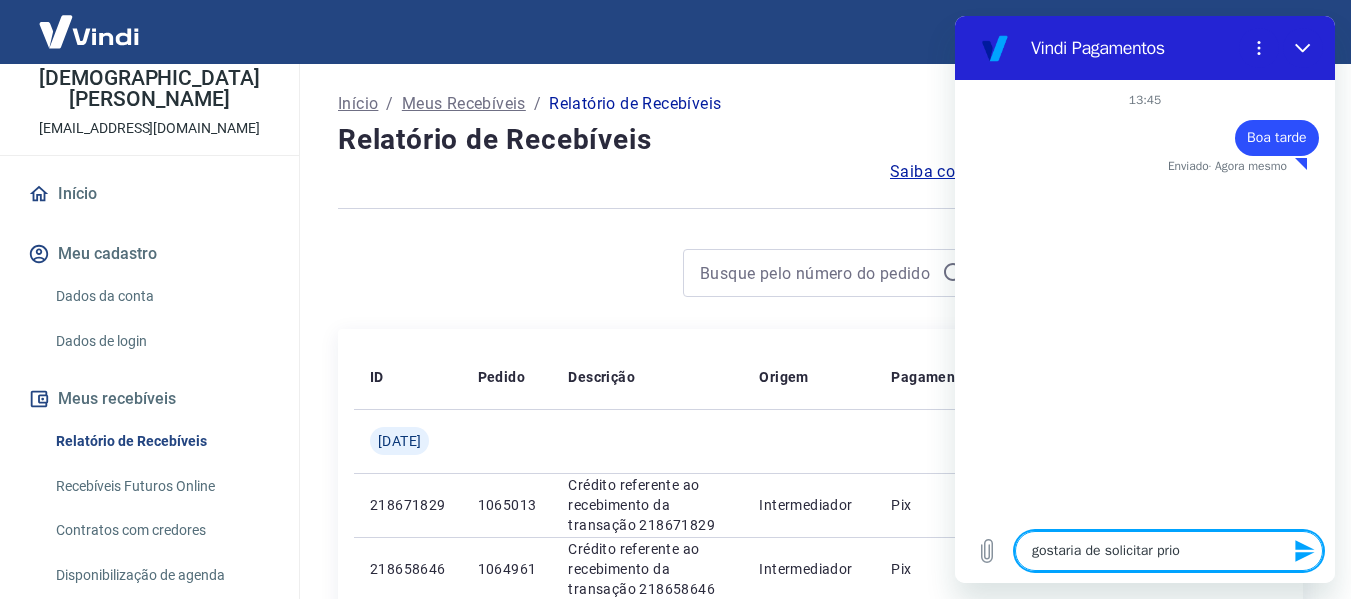 type on "gostaria de solicitar prior" 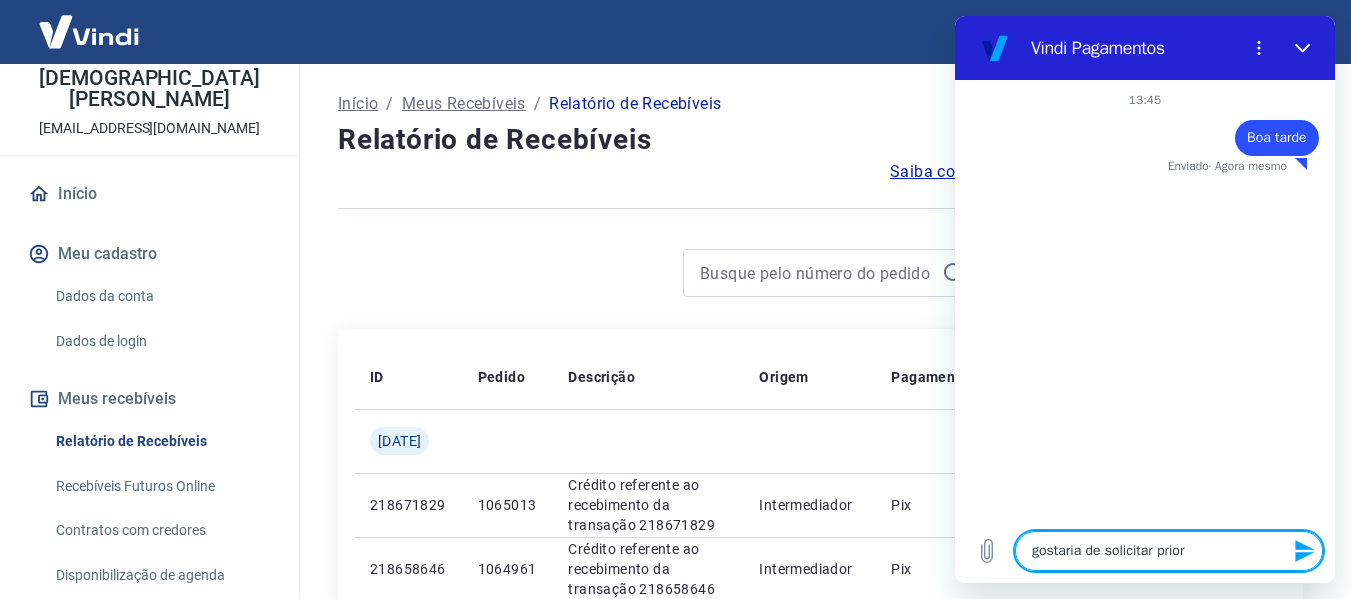 type on "gostaria de solicitar priori" 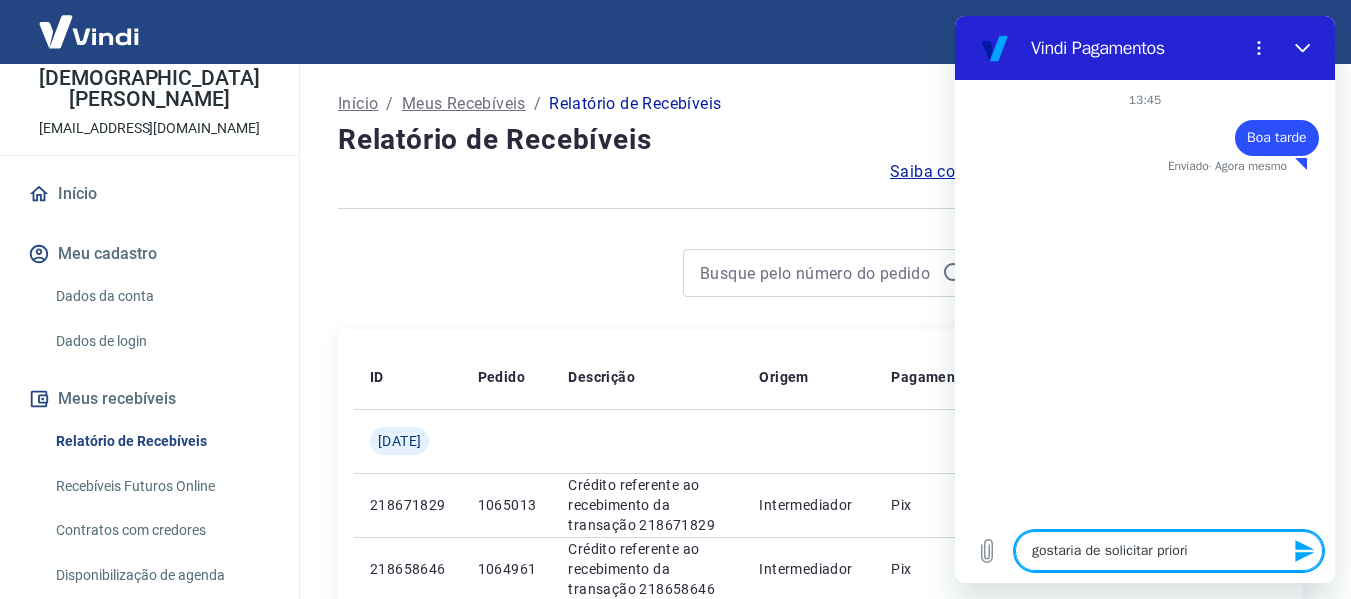 type on "gostaria de solicitar priorid" 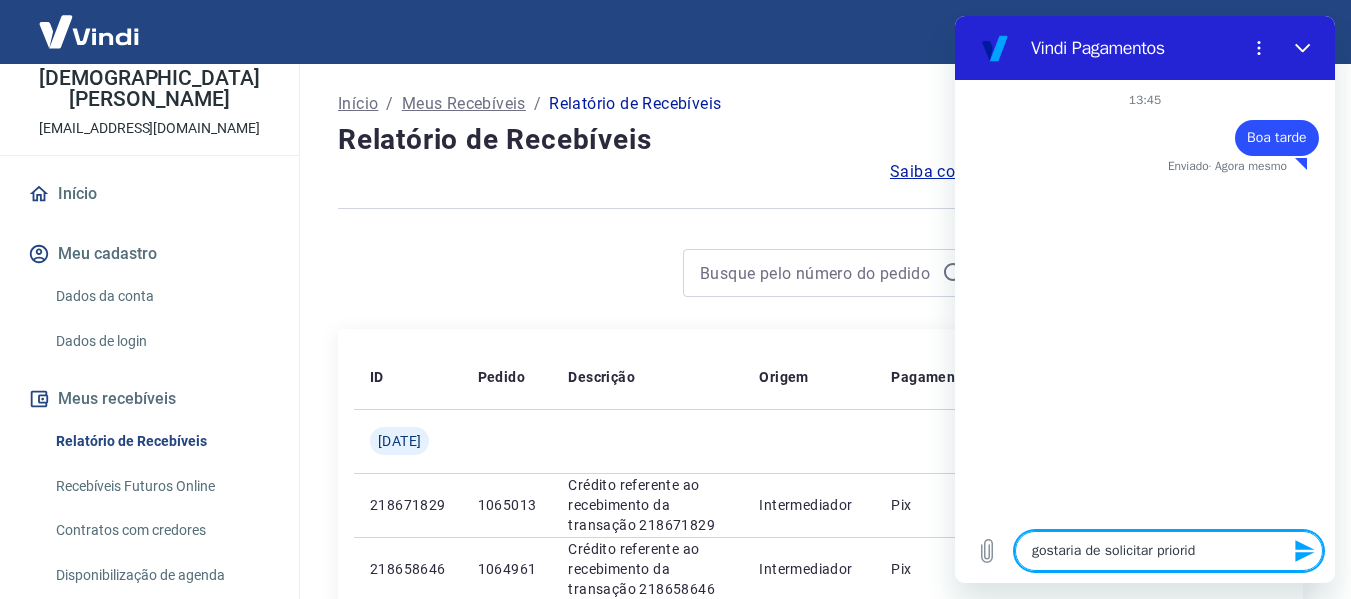 type on "gostaria de solicitar priorida" 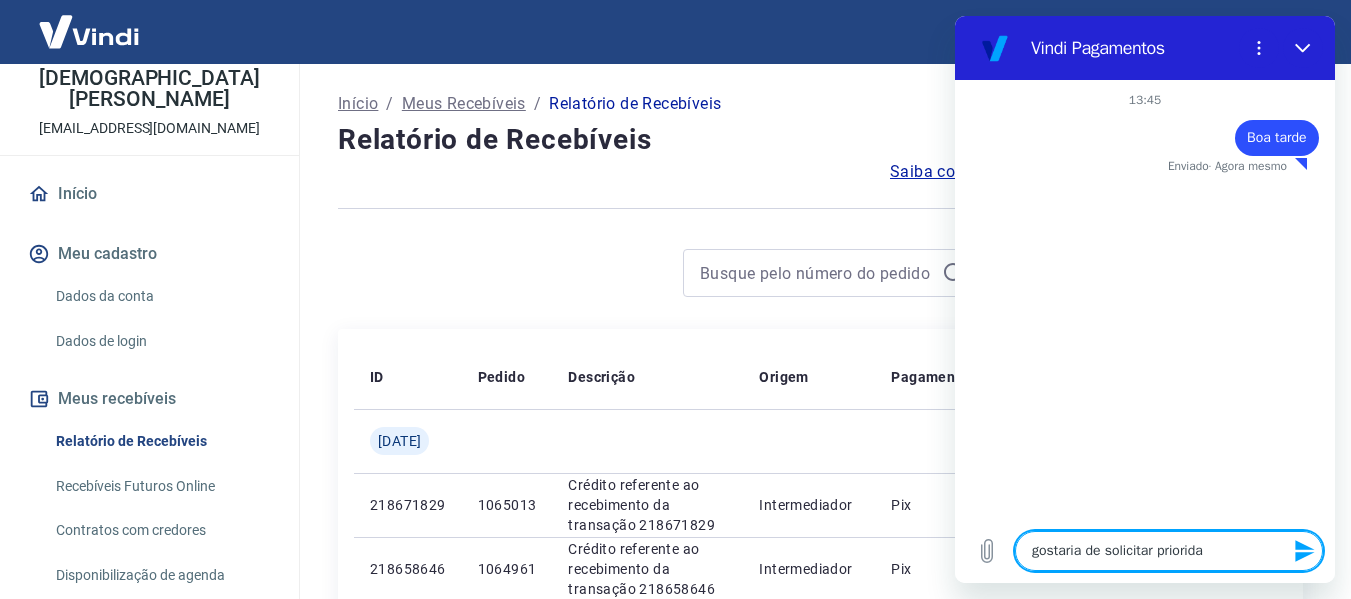 type on "gostaria de solicitar prioridad" 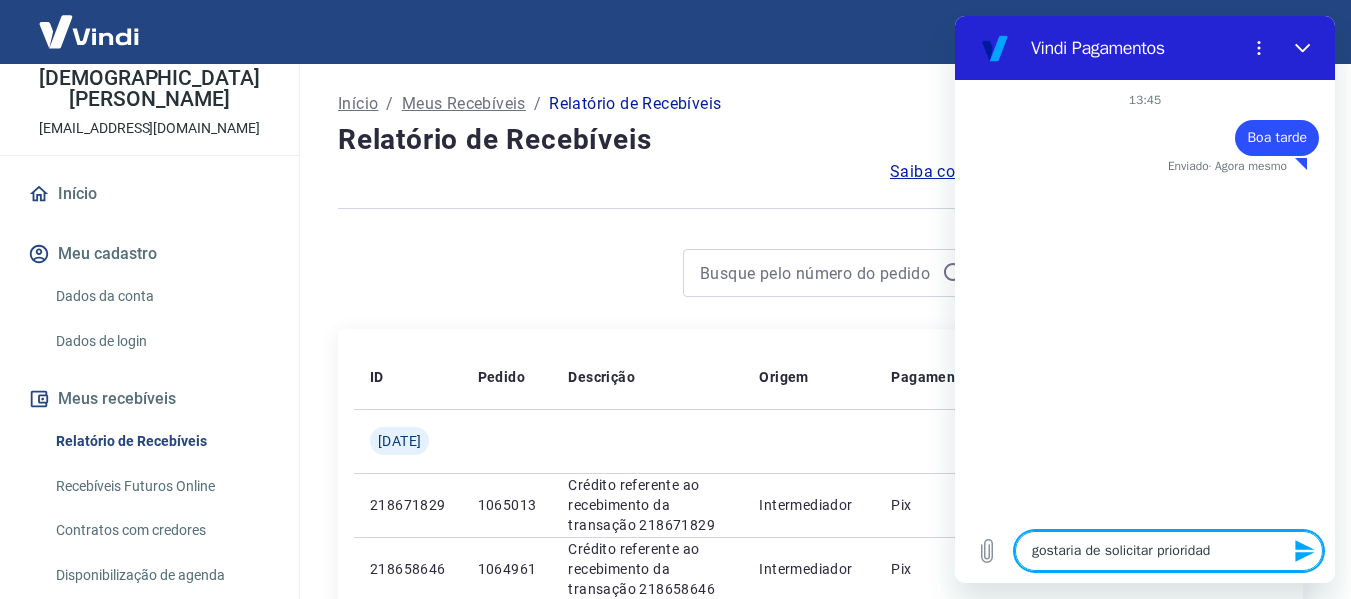 type on "x" 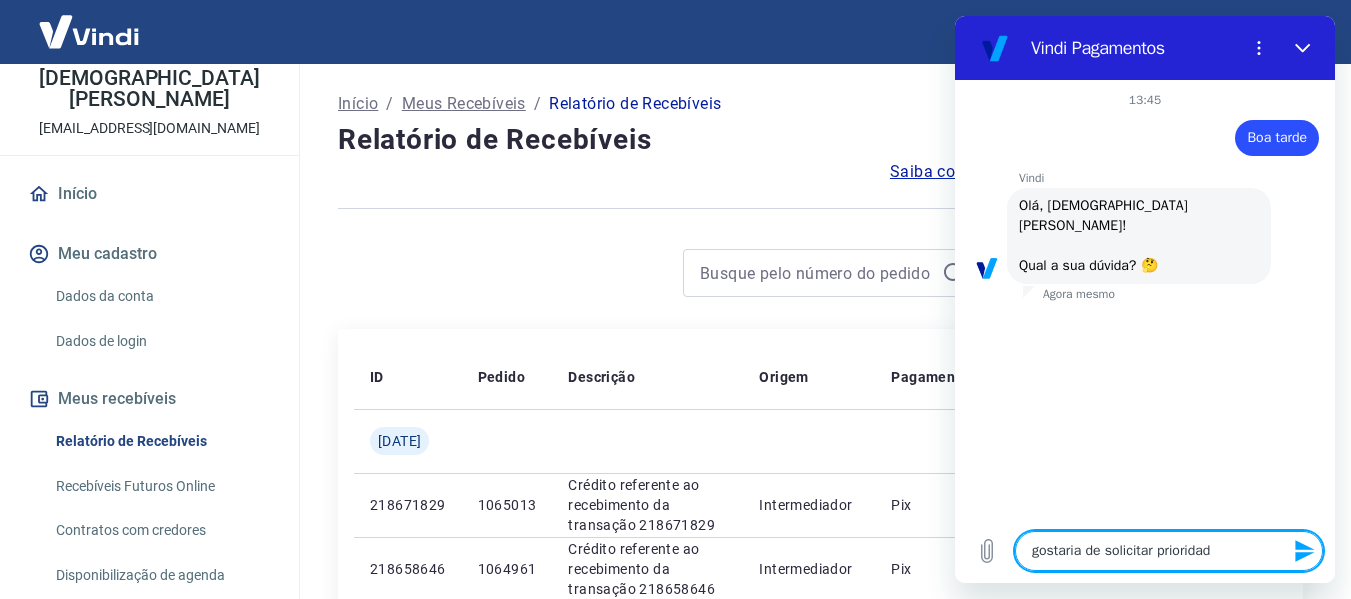 type on "gostaria de solicitar prioridade" 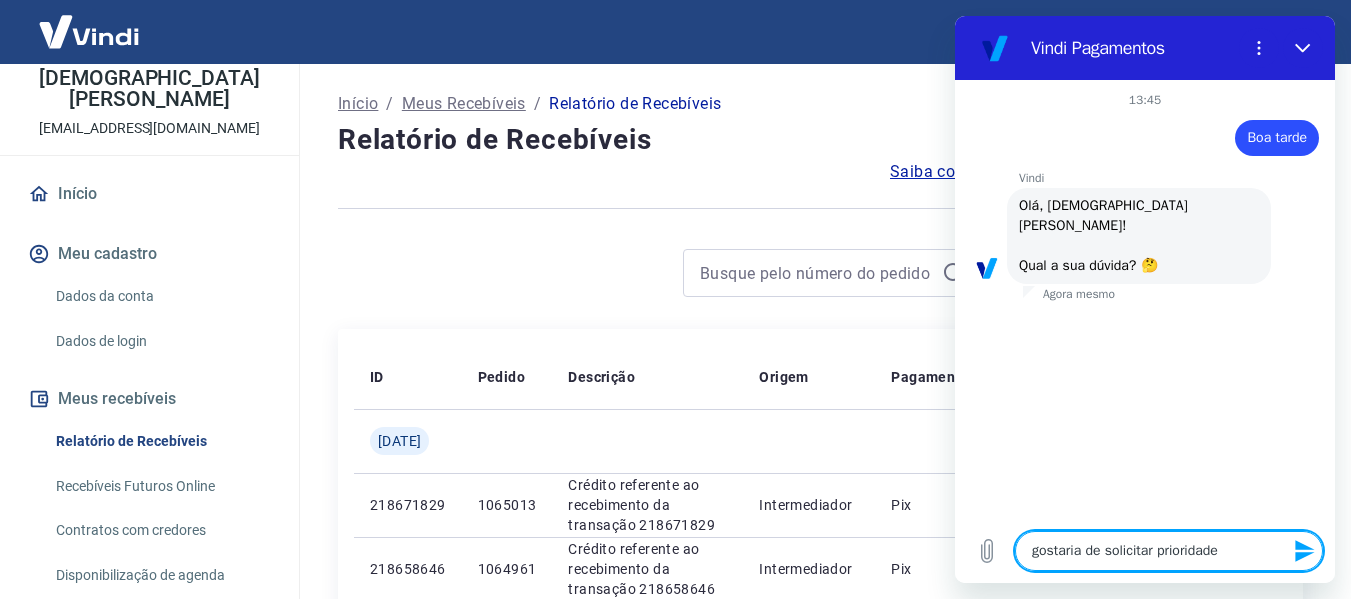 type on "gostaria de solicitar prioridade" 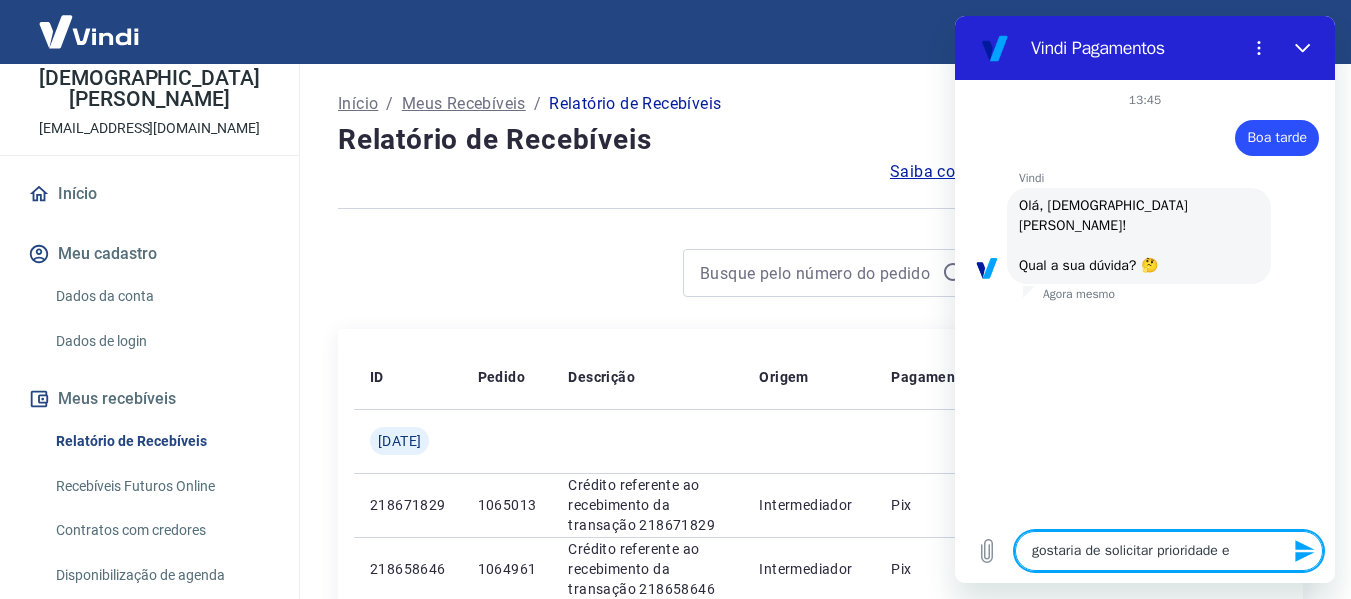 type on "gostaria de solicitar prioridade em" 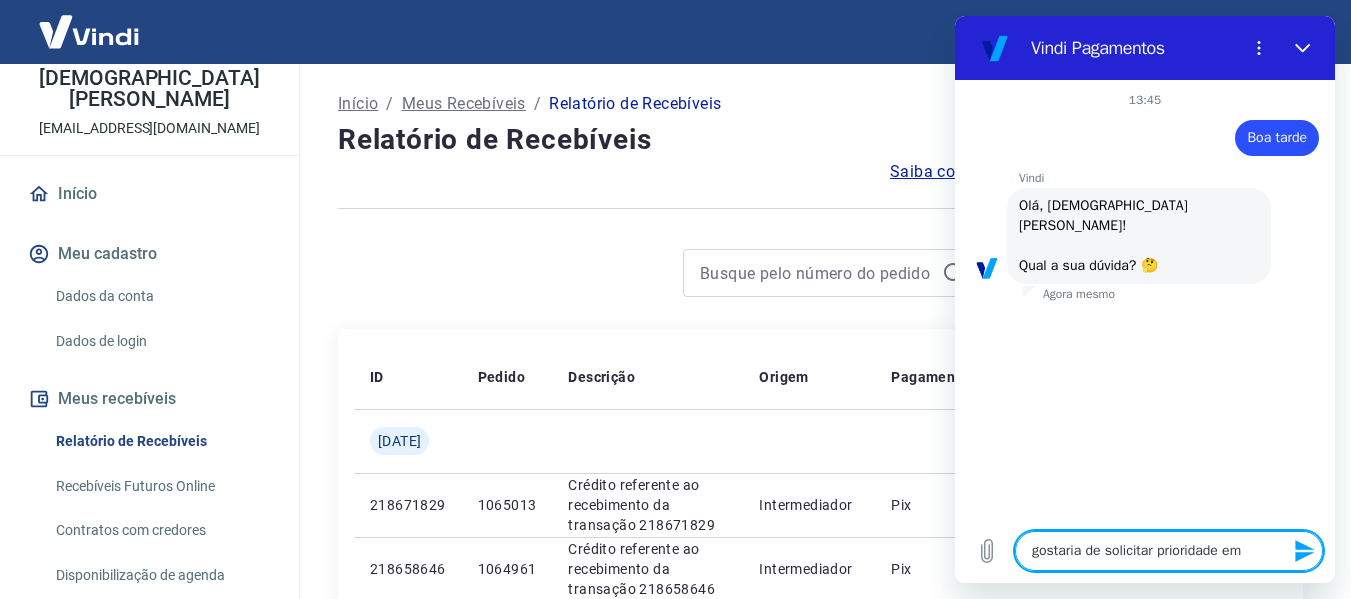 type on "gostaria de solicitar prioridade em" 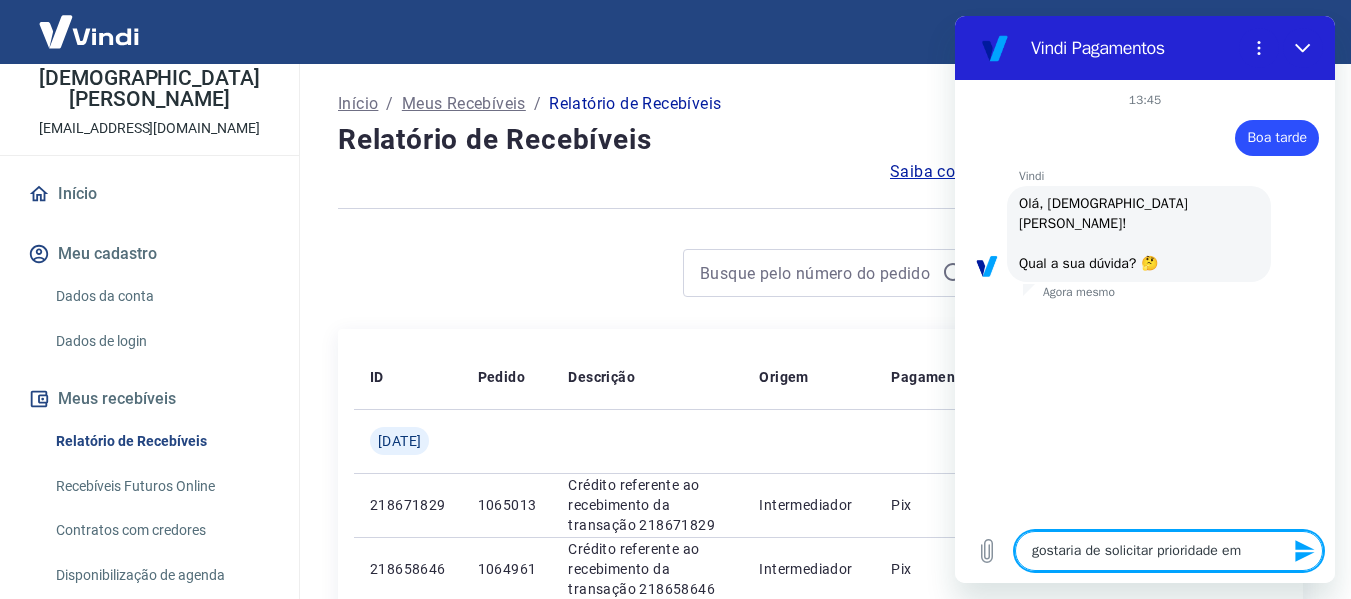 type on "gostaria de solicitar prioridade em u" 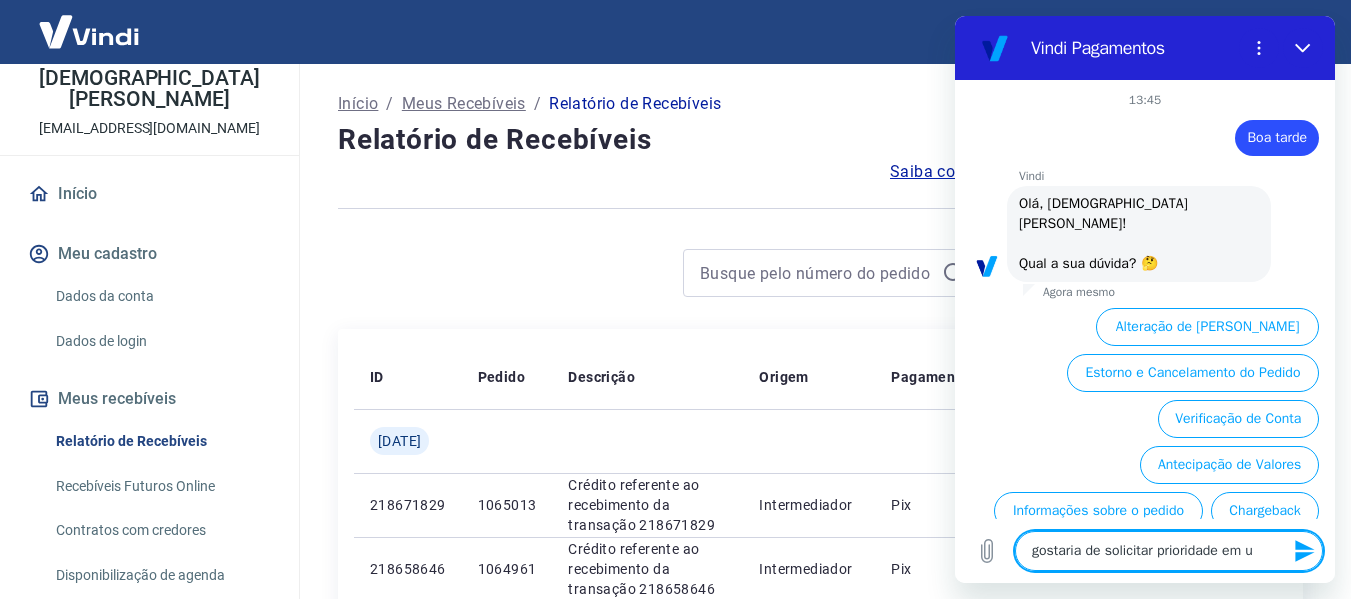 scroll, scrollTop: 134, scrollLeft: 0, axis: vertical 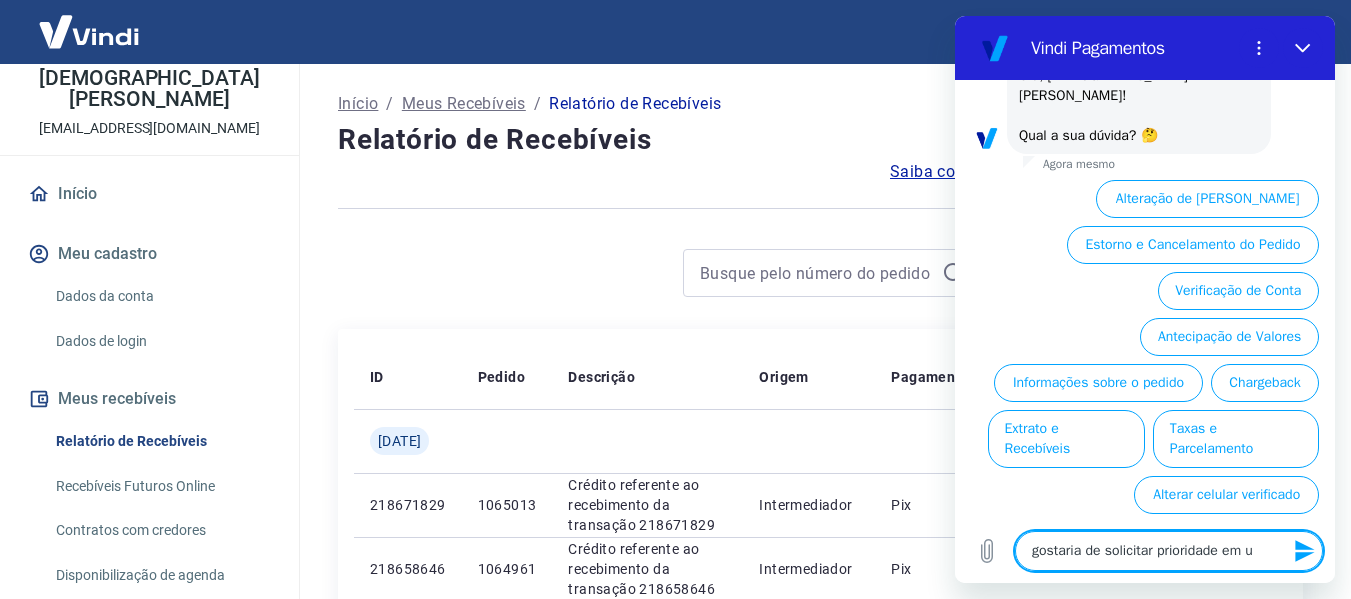 type on "gostaria de solicitar prioridade em um" 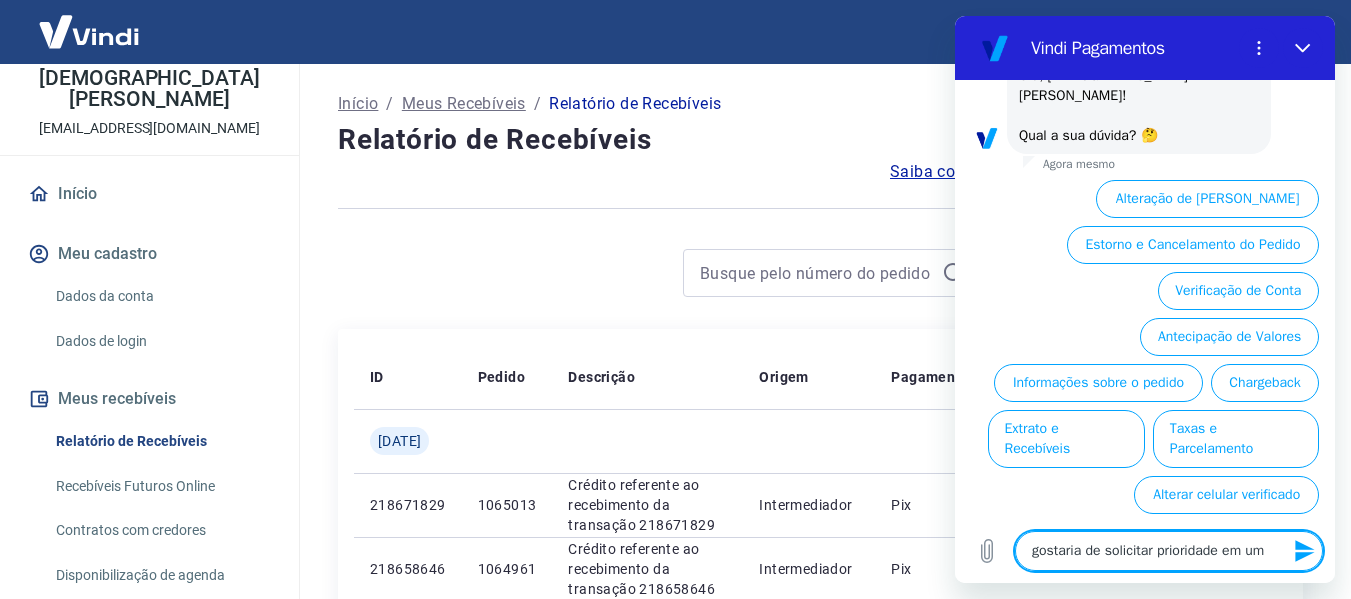 type on "x" 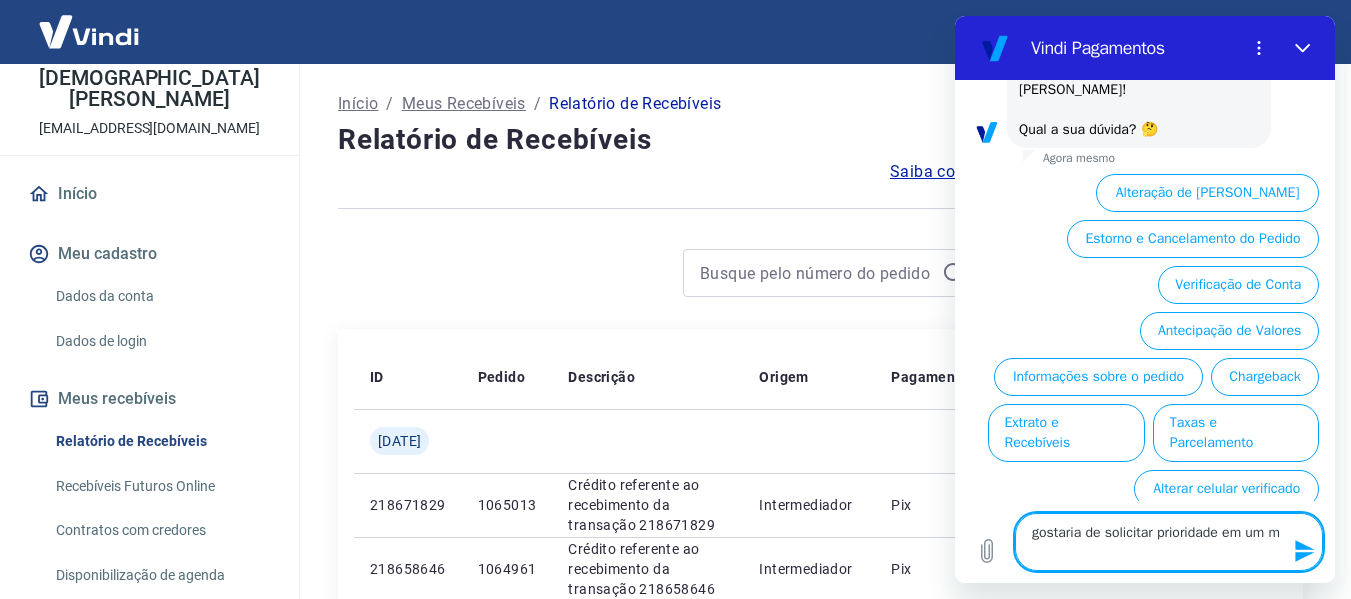type on "gostaria de solicitar prioridade em um mo" 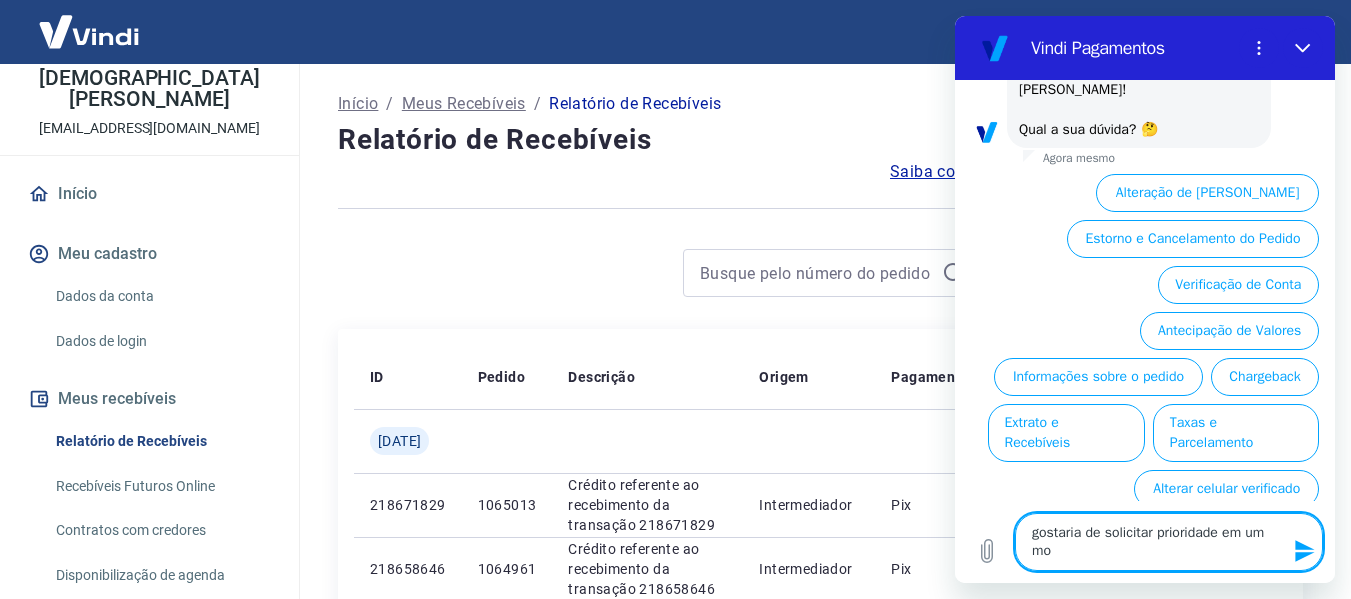 type on "gostaria de solicitar prioridade em um m" 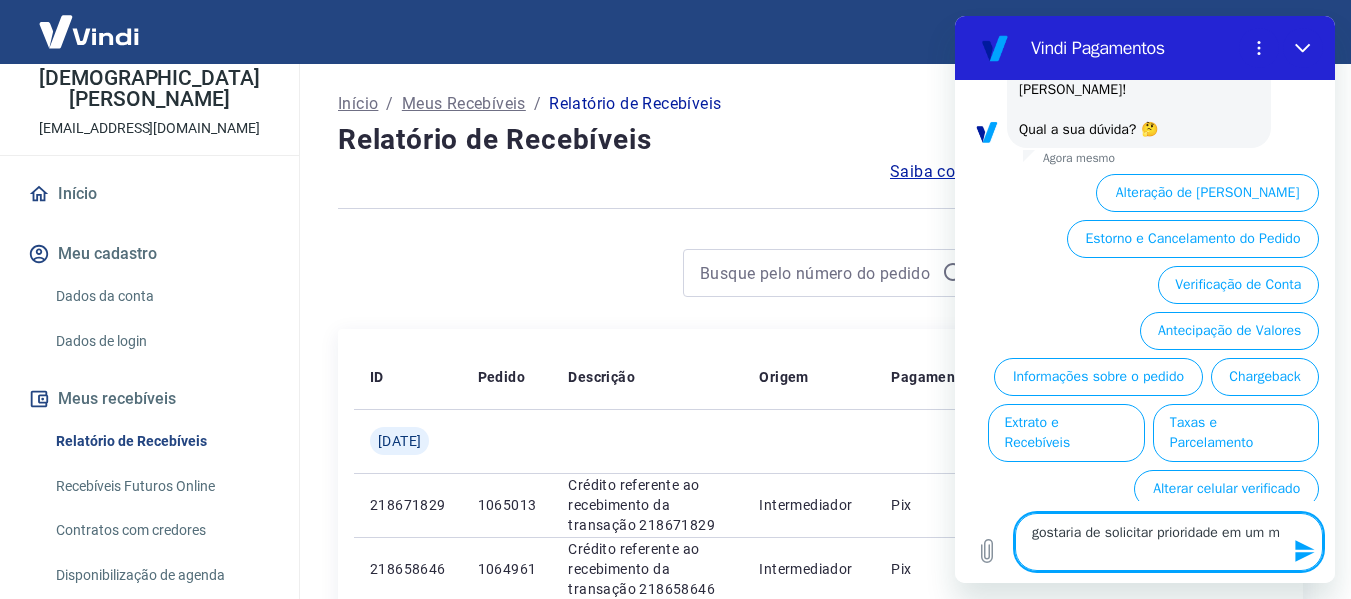 type on "gostaria de solicitar prioridade em um" 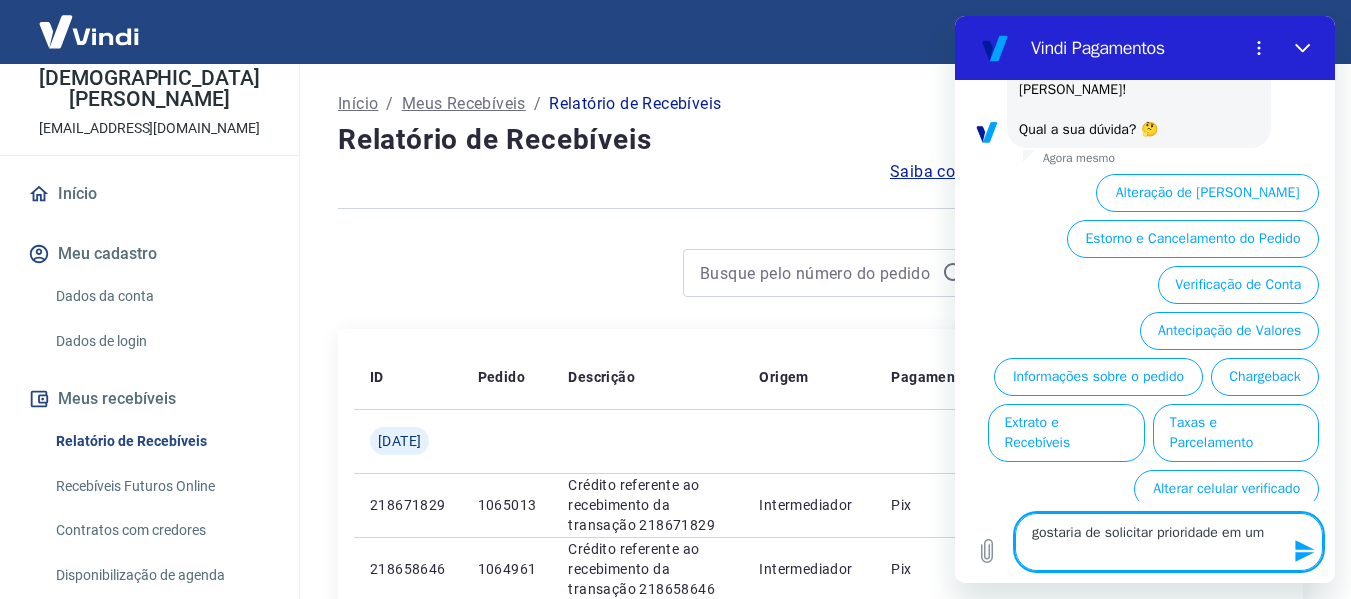 type on "gostaria de solicitar prioridade em um" 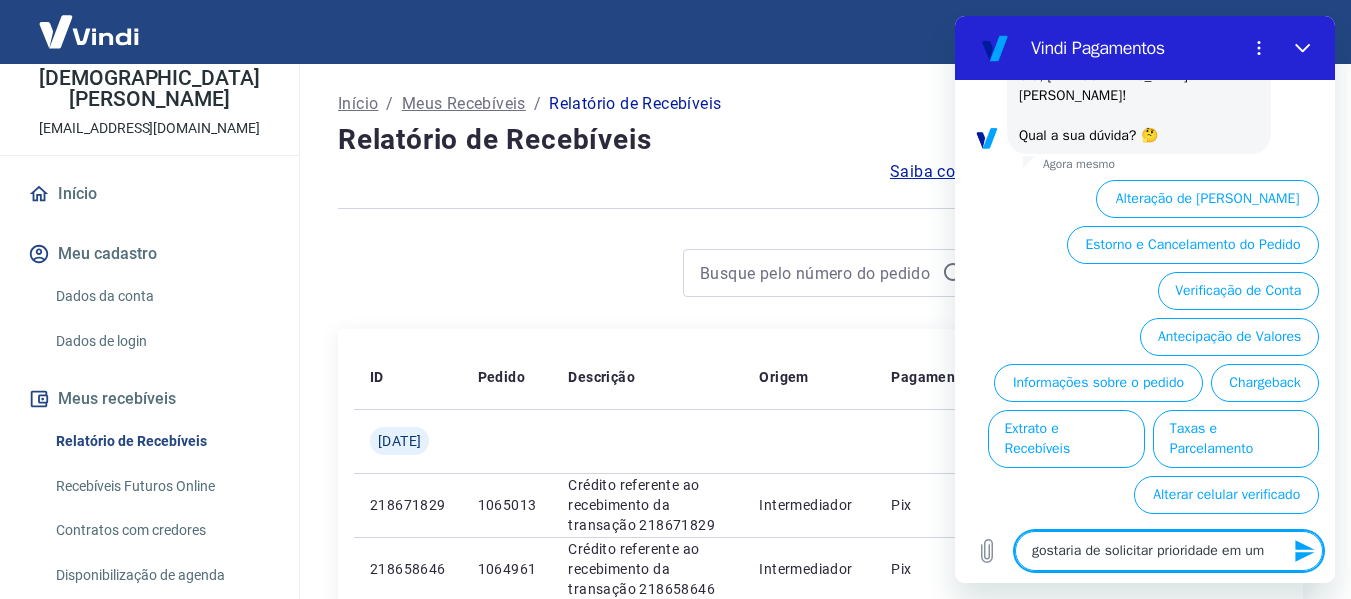 type on "gostaria de solicitar prioridade em u" 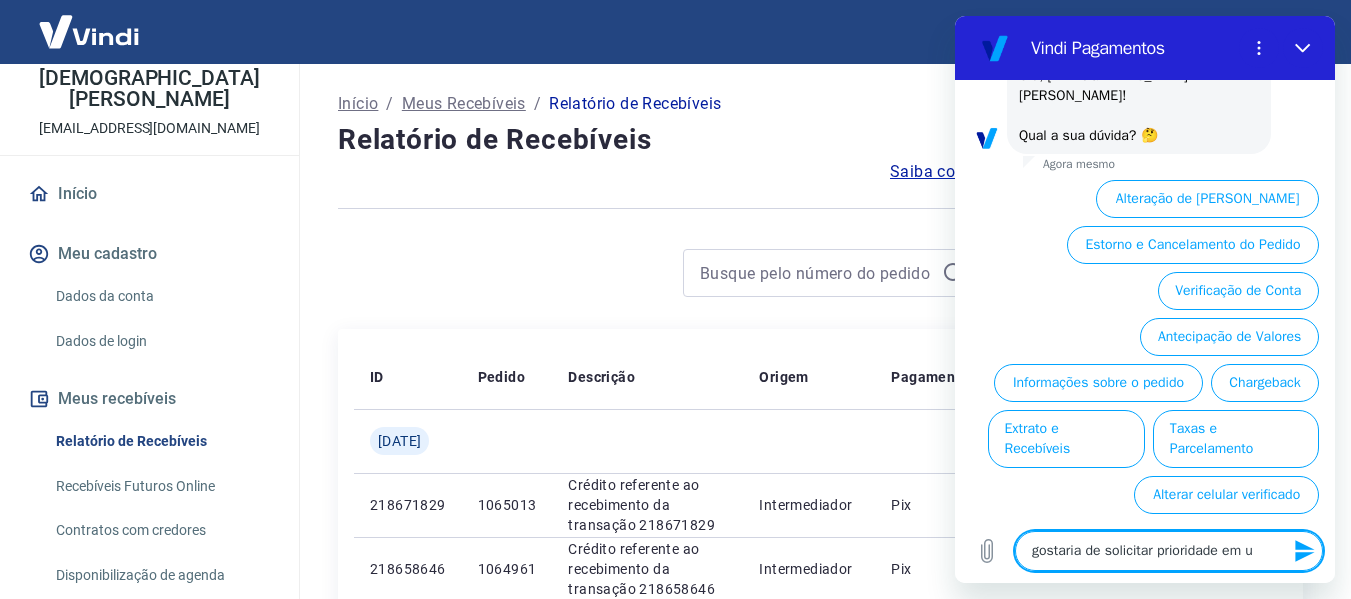 type on "gostaria de solicitar prioridade em" 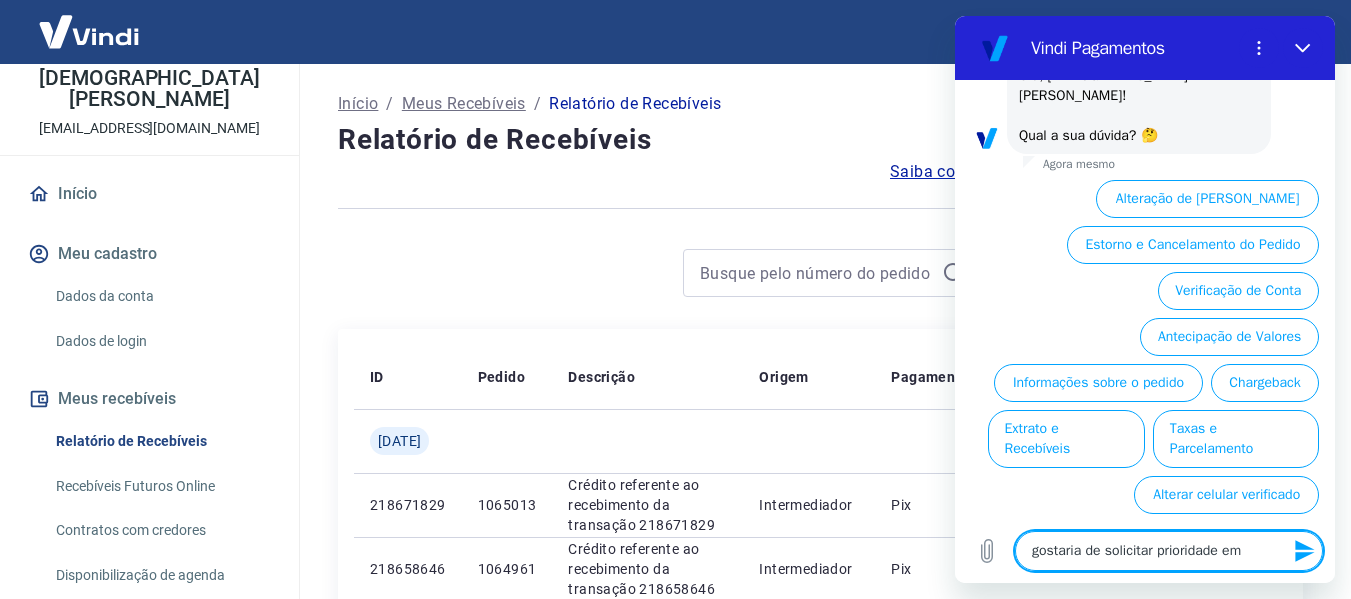 type on "gostaria de solicitar prioridade em" 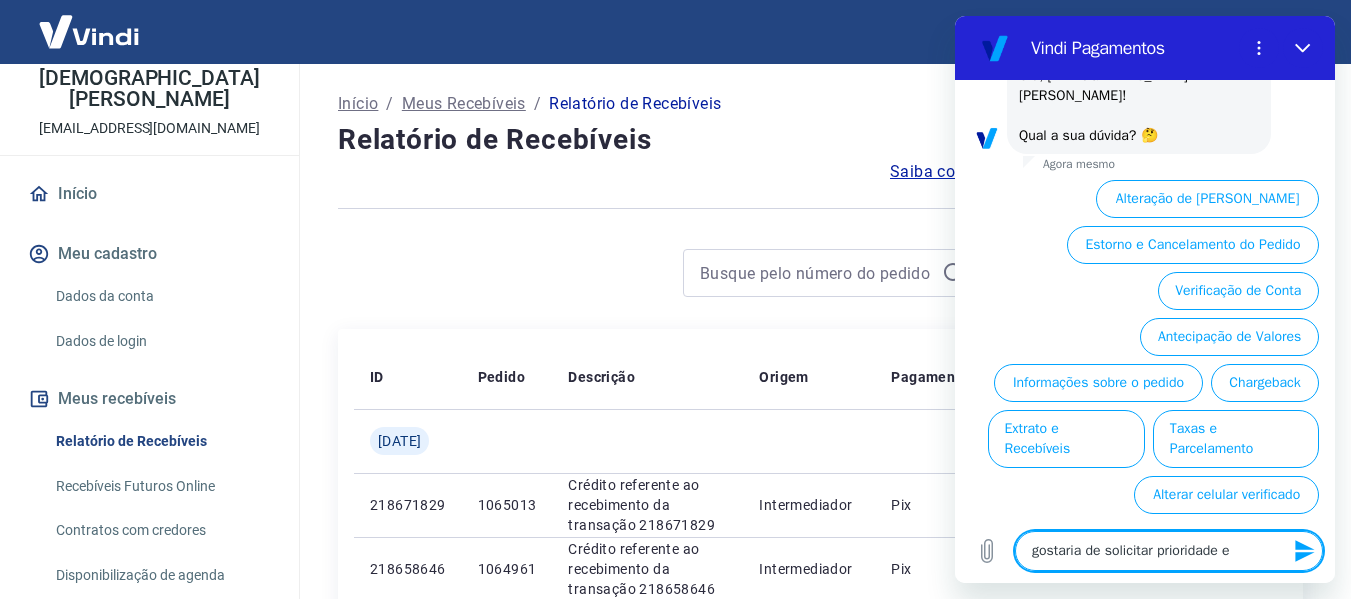 type on "gostaria de solicitar prioridade" 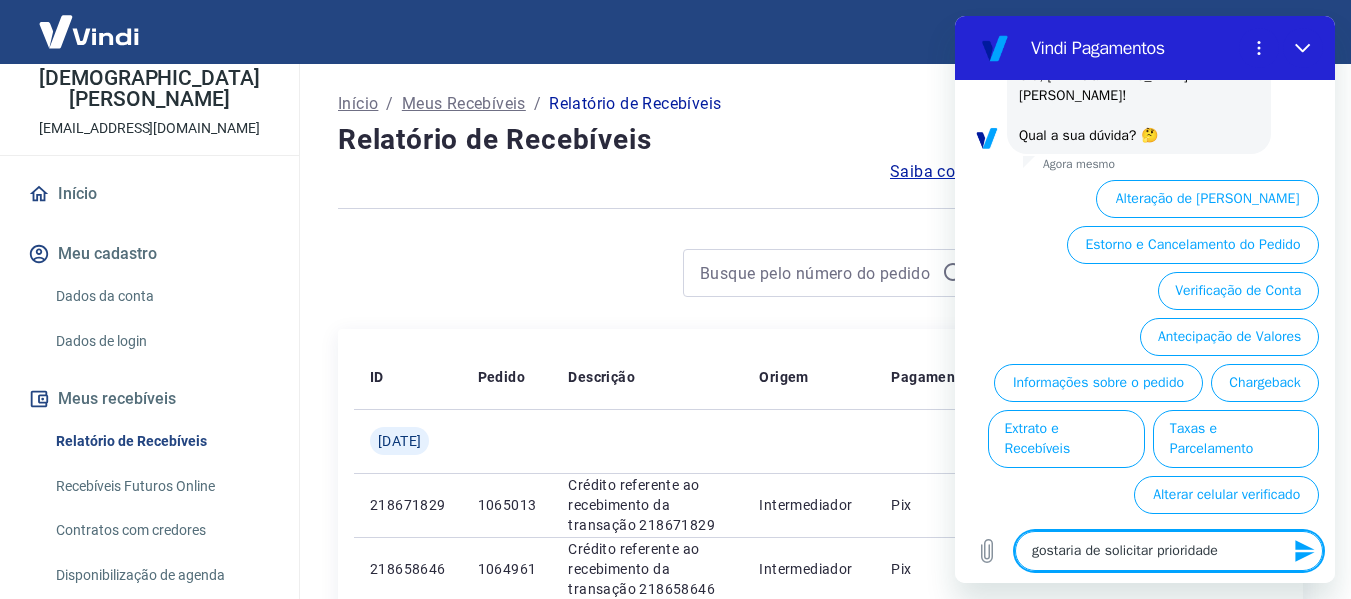 type on "gostaria de solicitar prioridade" 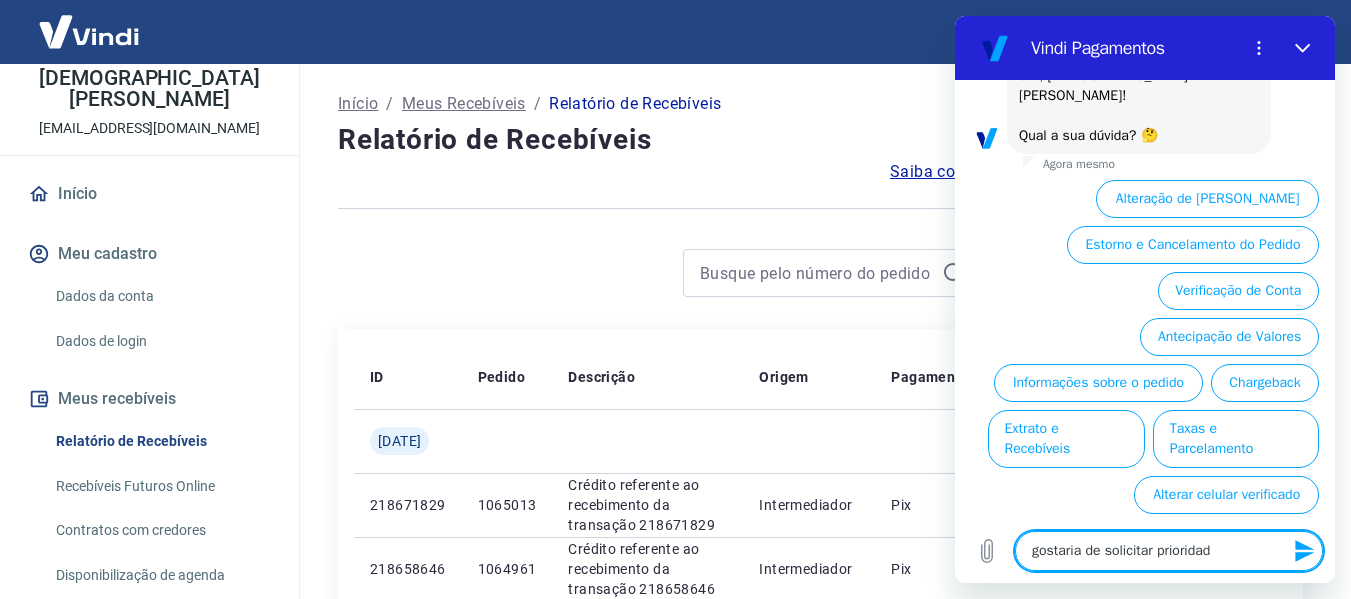type on "gostaria de solicitar priorida" 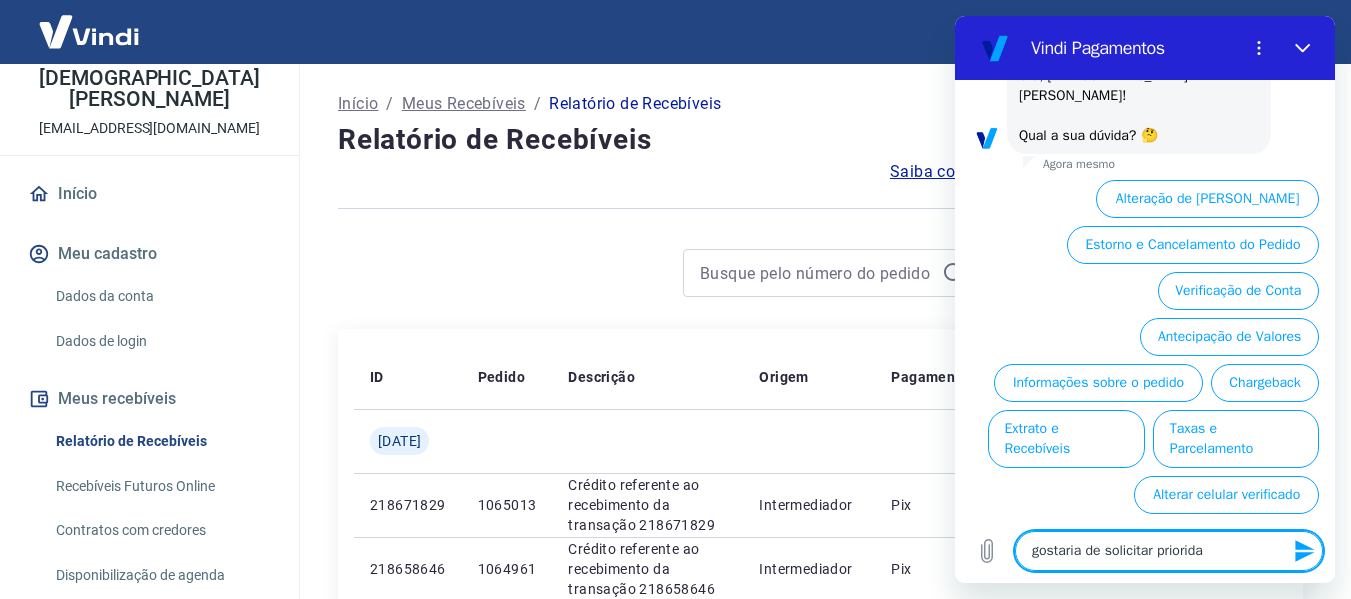 type on "gostaria de solicitar priorid" 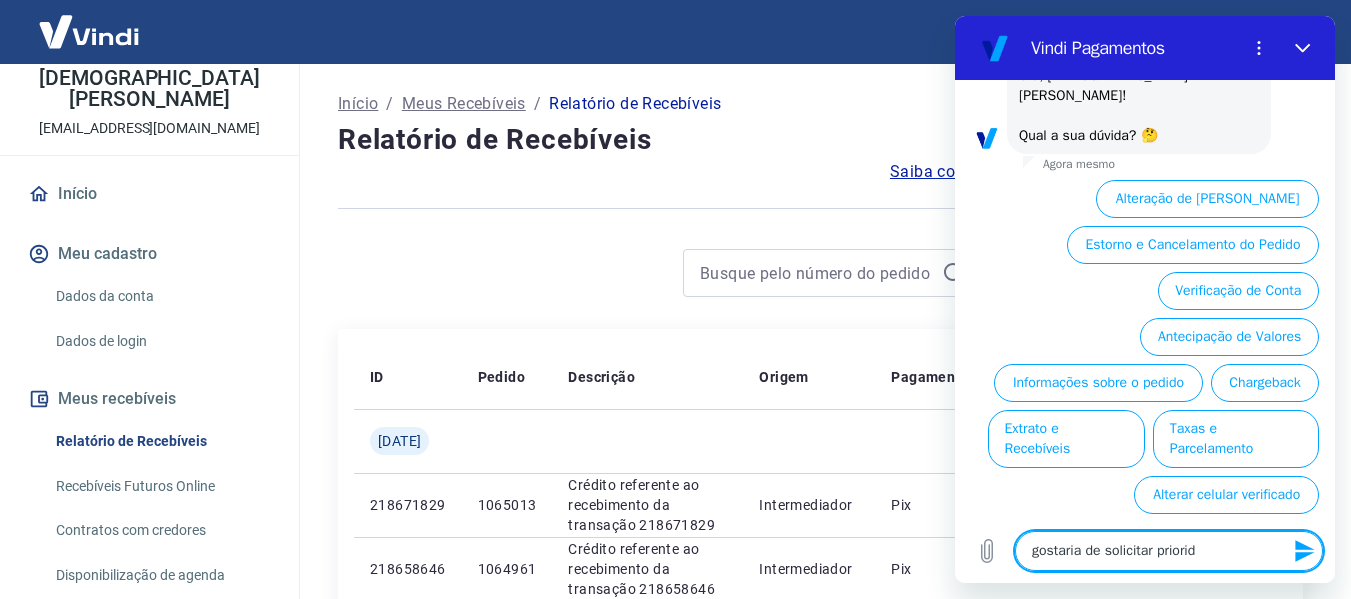 type on "gostaria de solicitar priori" 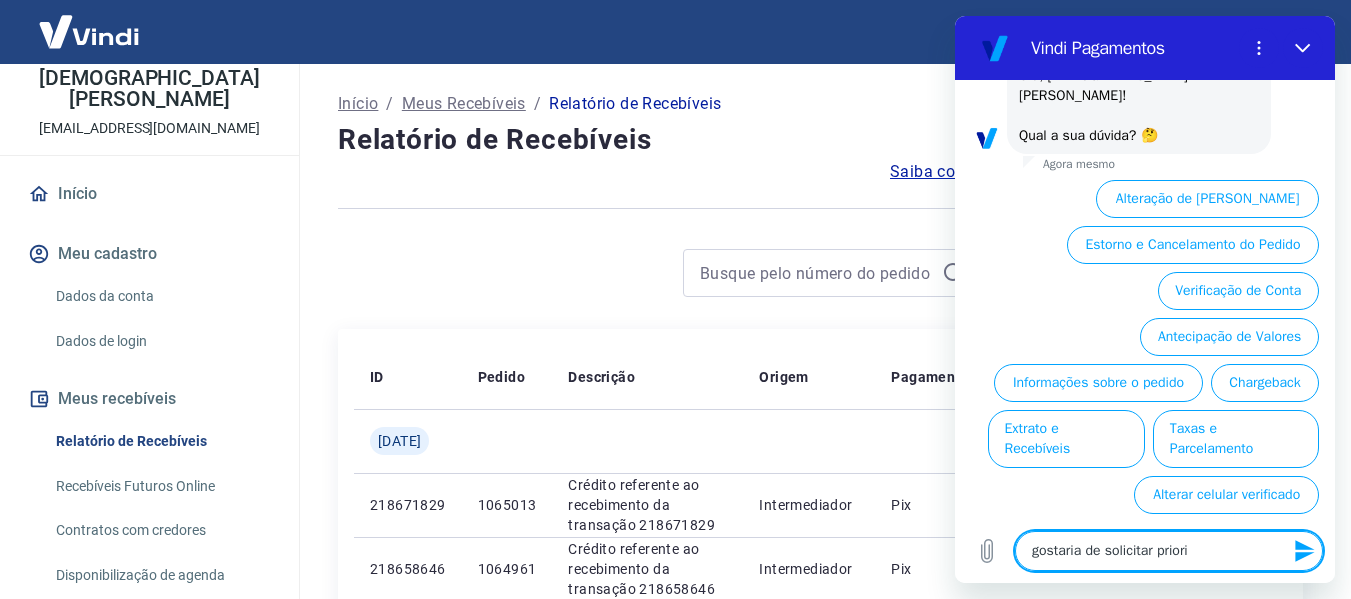 type on "gostaria de solicitar prior" 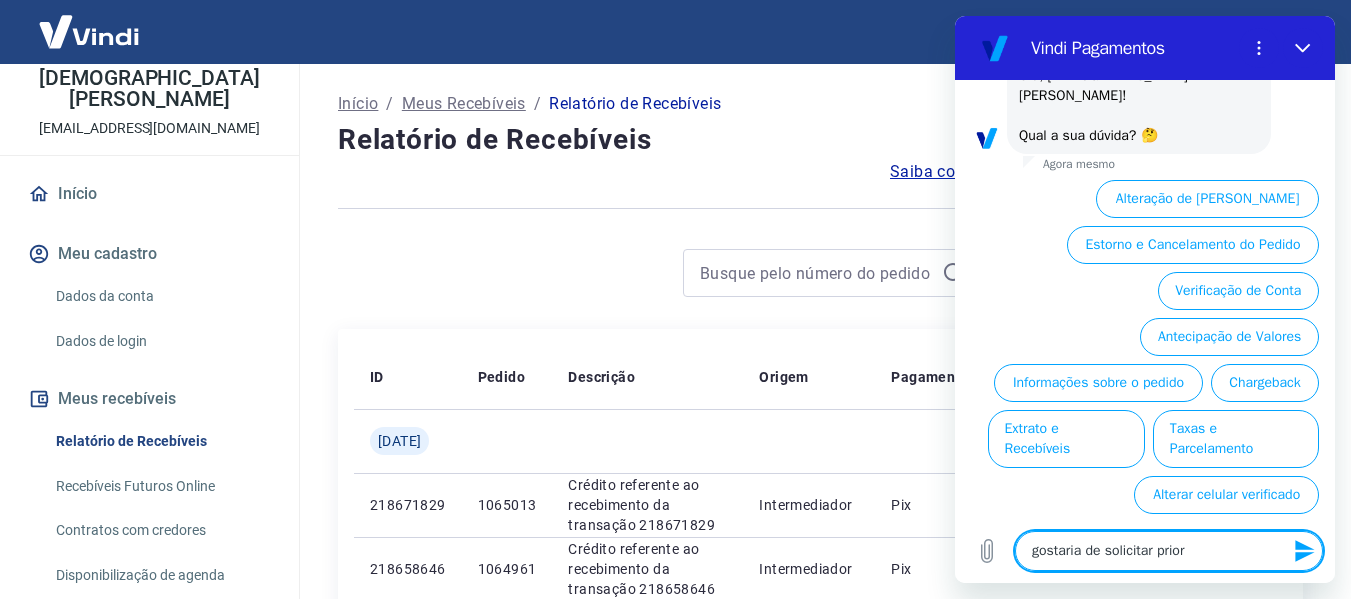 type on "gostaria de solicitar prio" 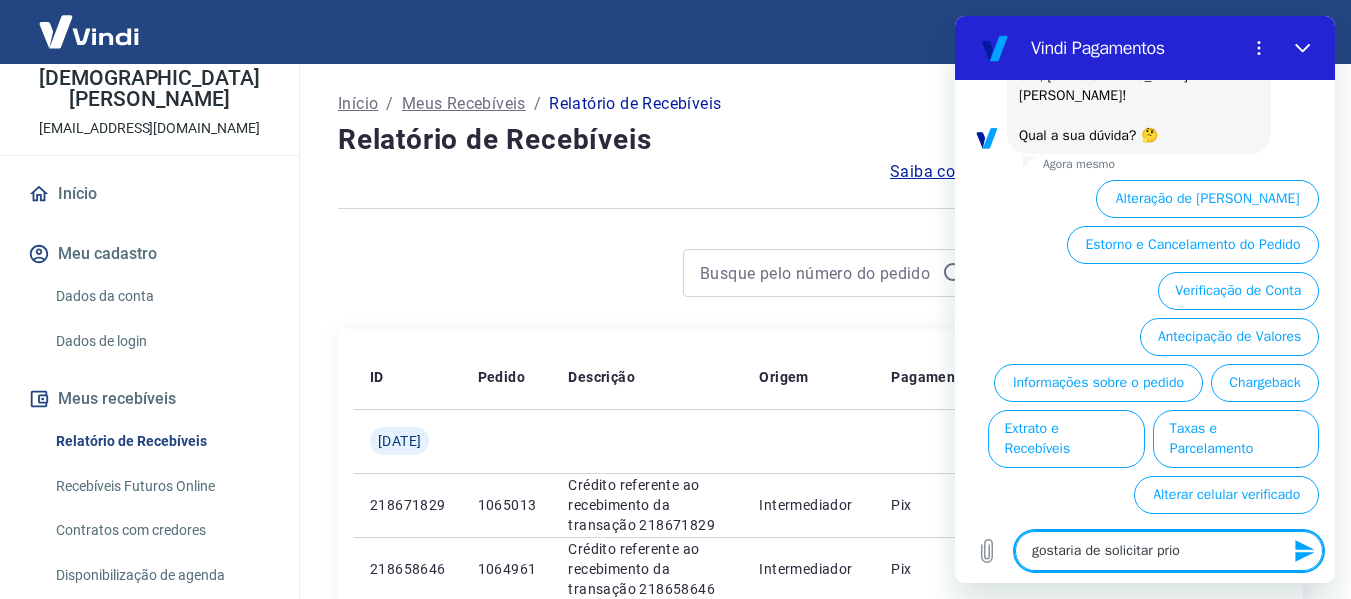 type on "gostaria de solicitar pri" 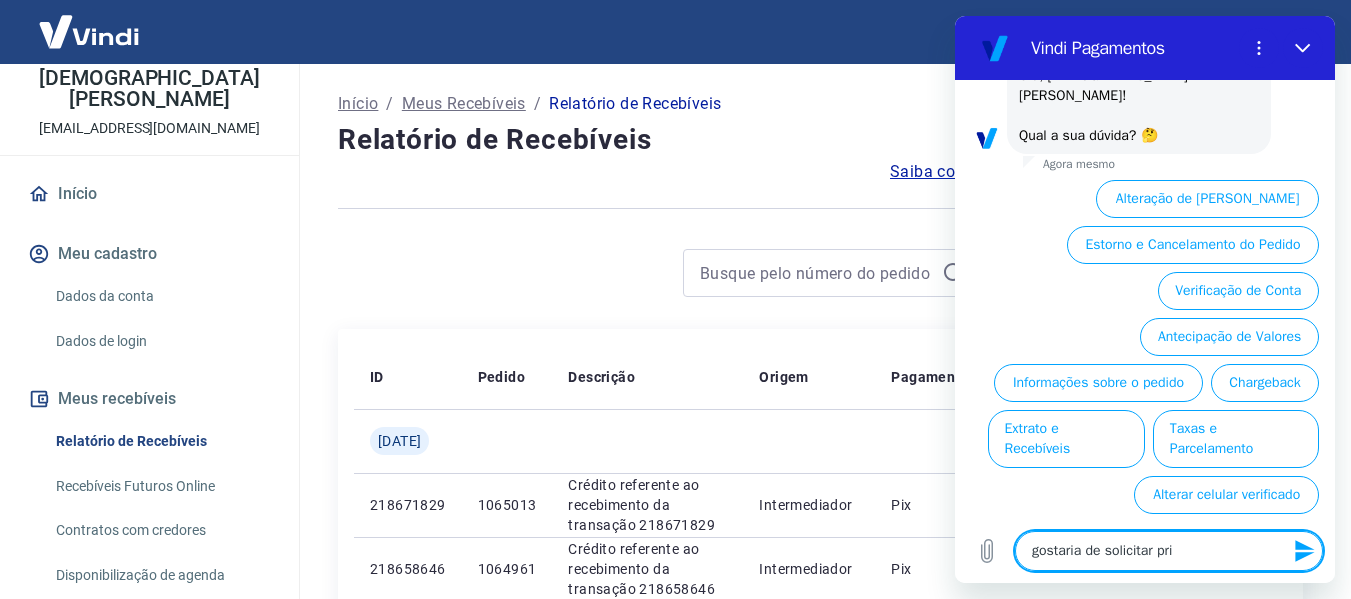 type on "gostaria de solicitar pr" 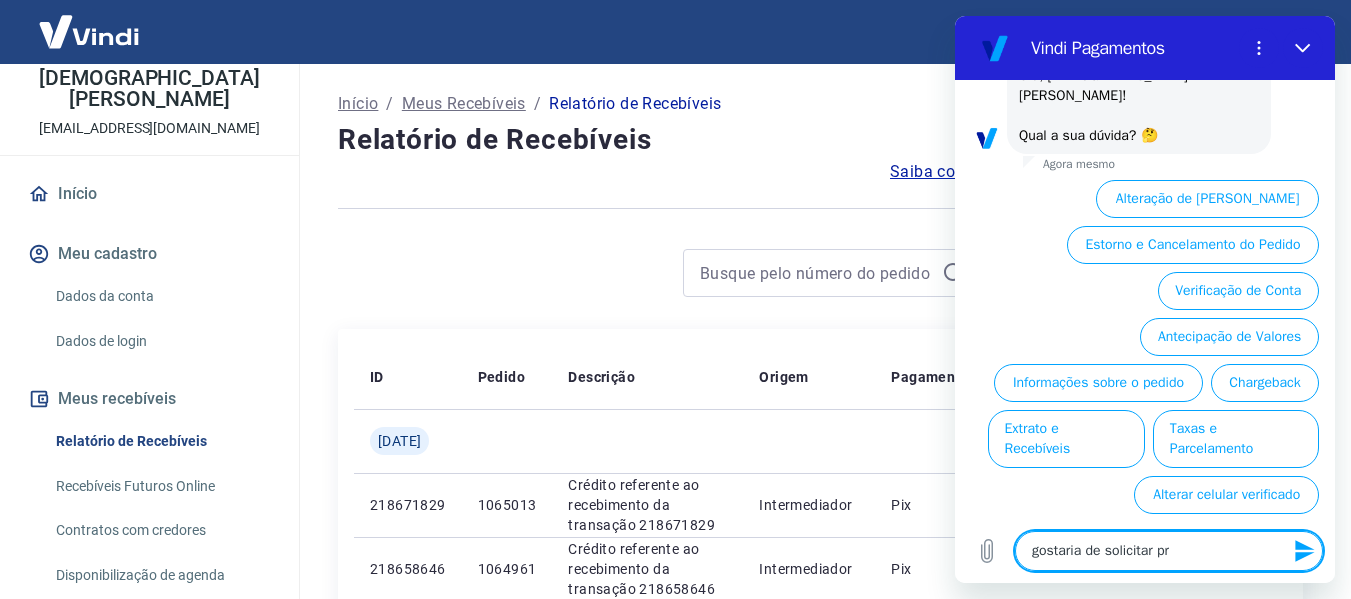 type on "gostaria de solicitar p" 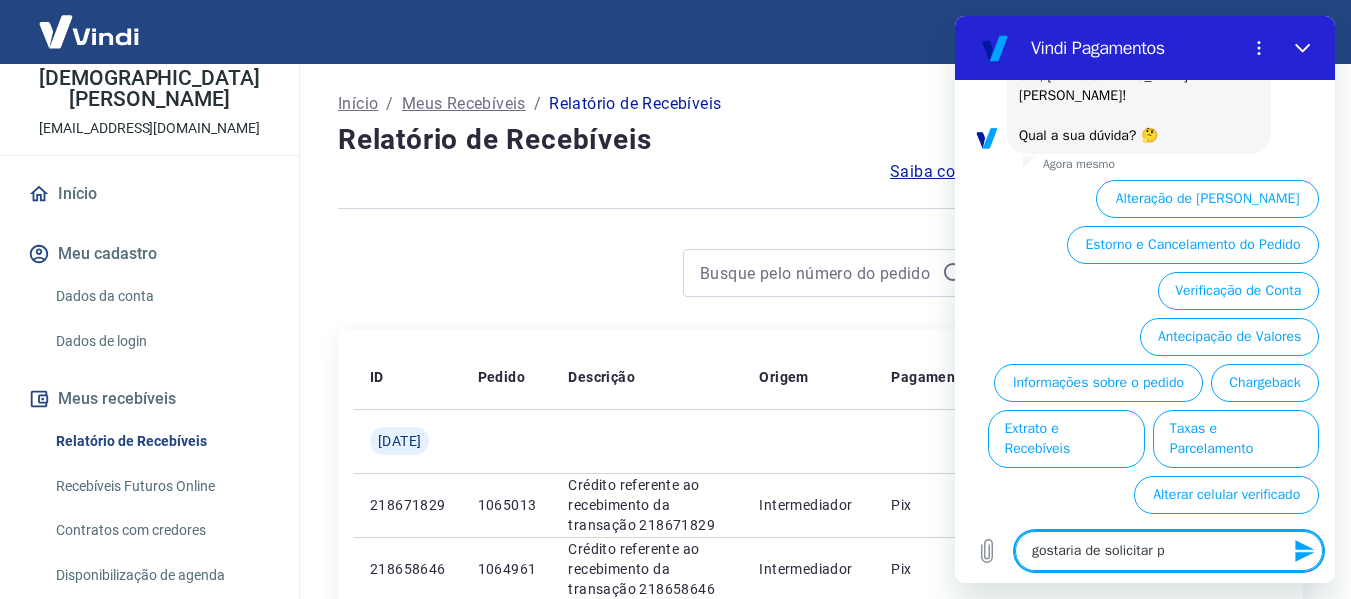 type on "gostaria de solicitar" 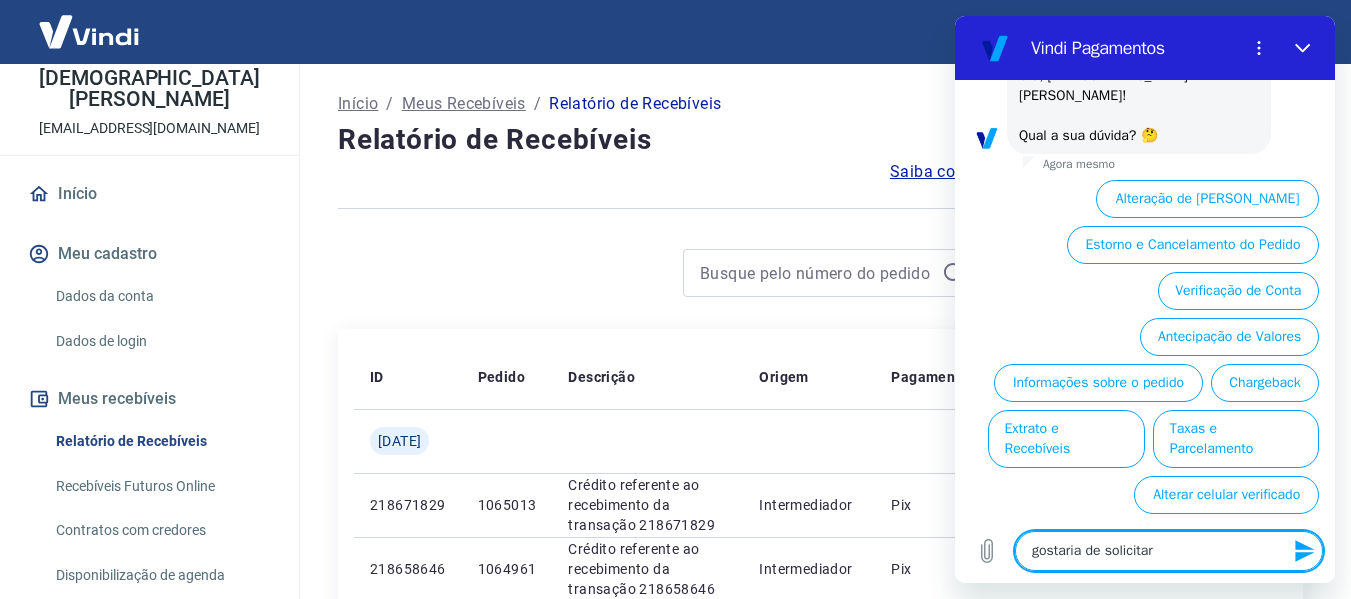 type on "gostaria de solicitar" 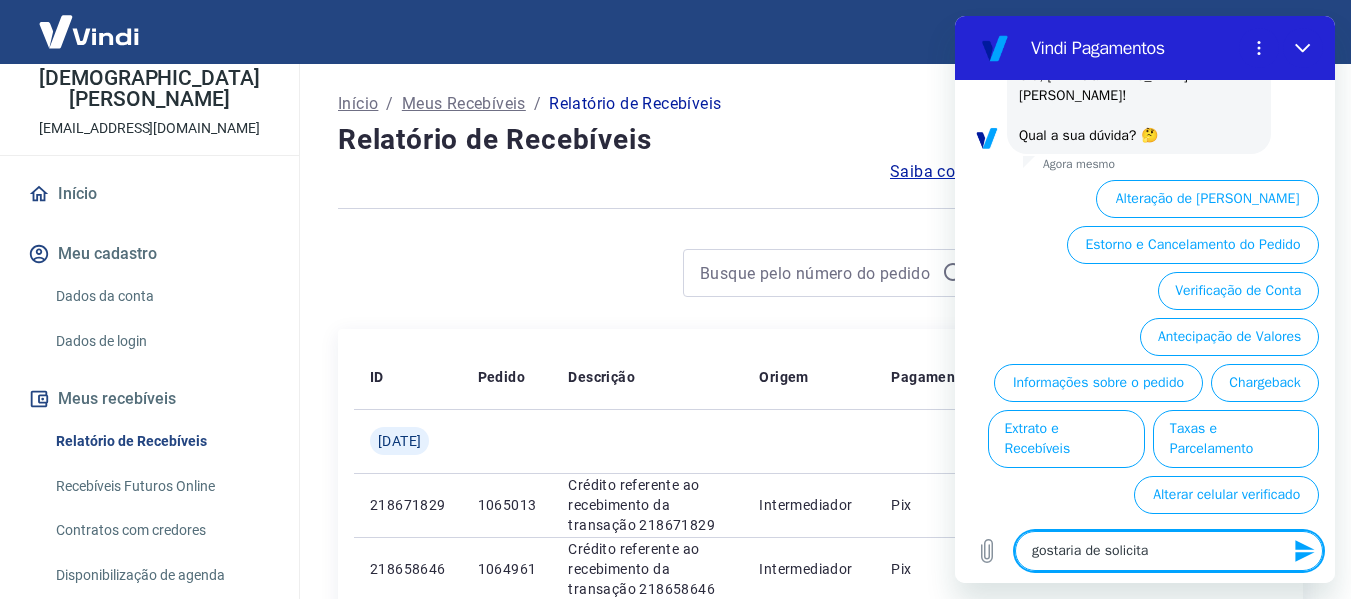 type on "gostaria de solicit" 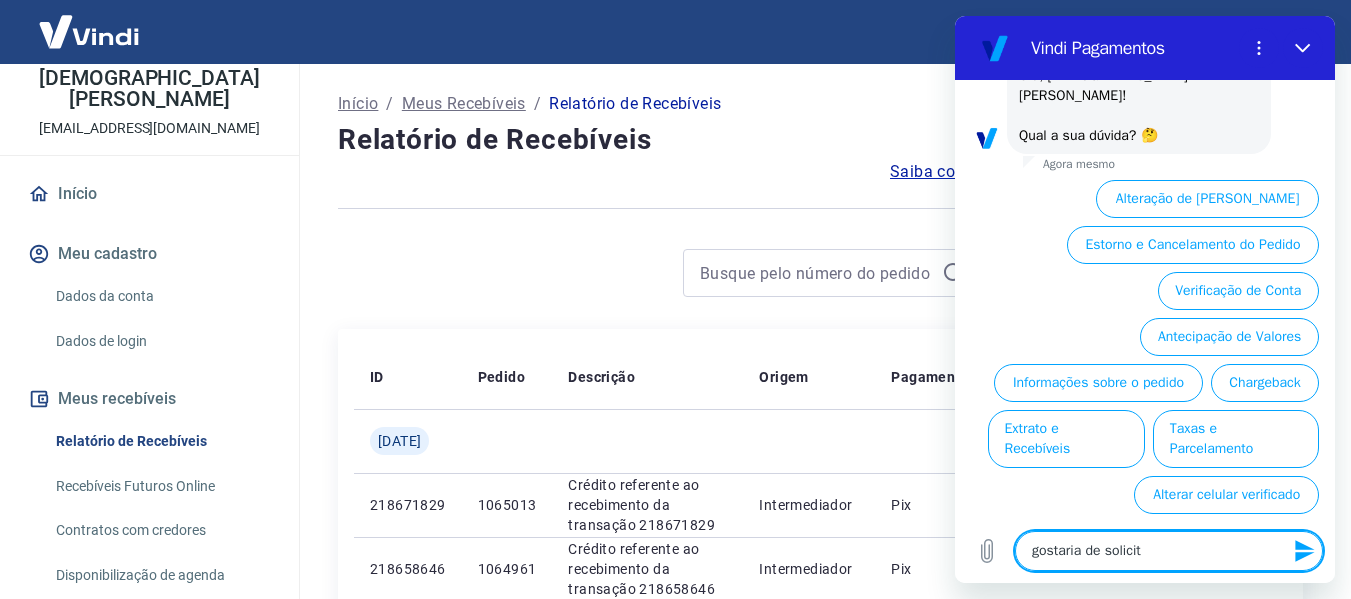 type on "gostaria de solici" 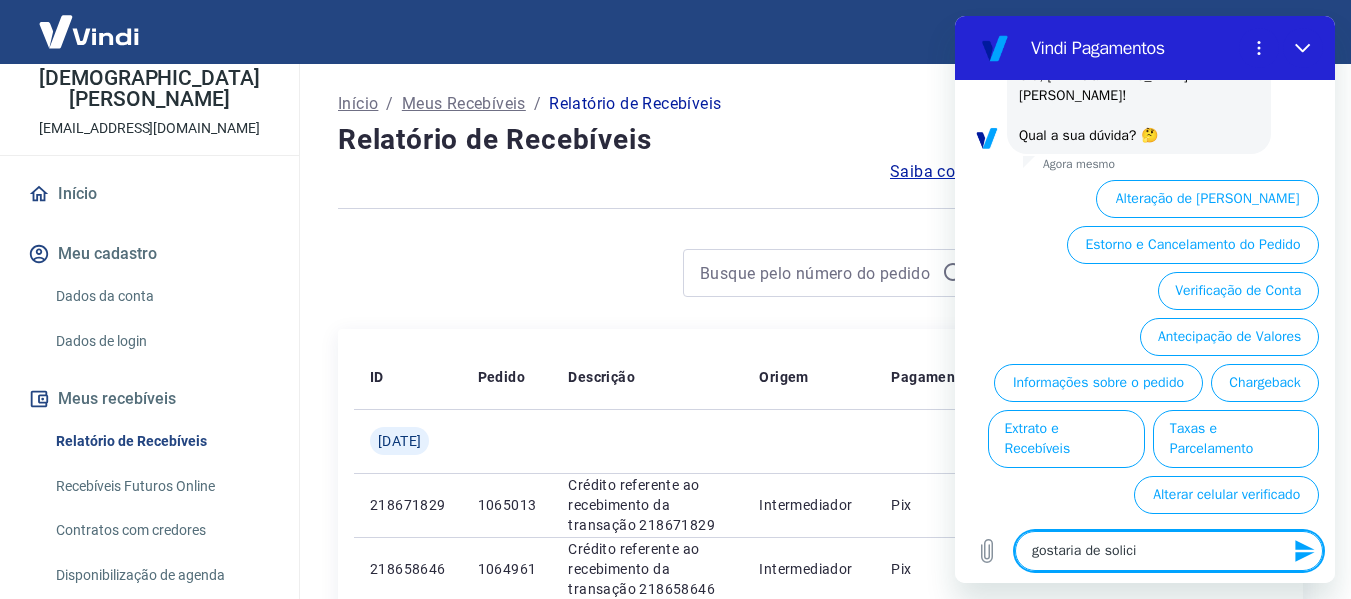 type on "gostaria de solic" 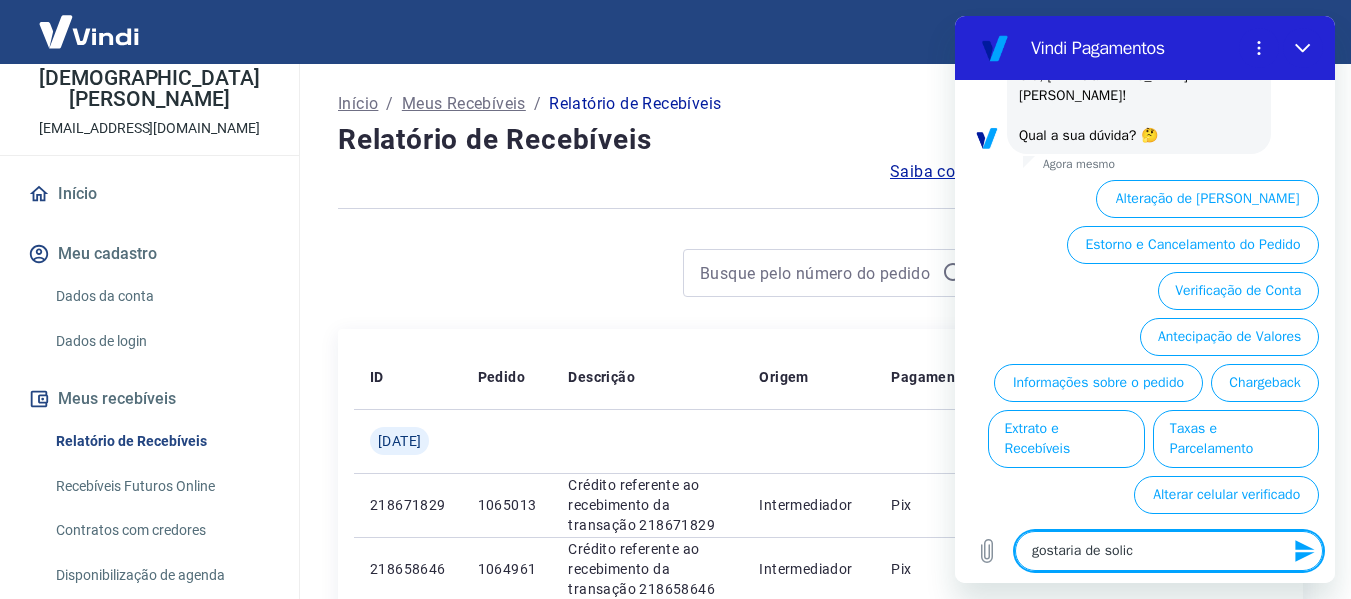 type on "gostaria de soli" 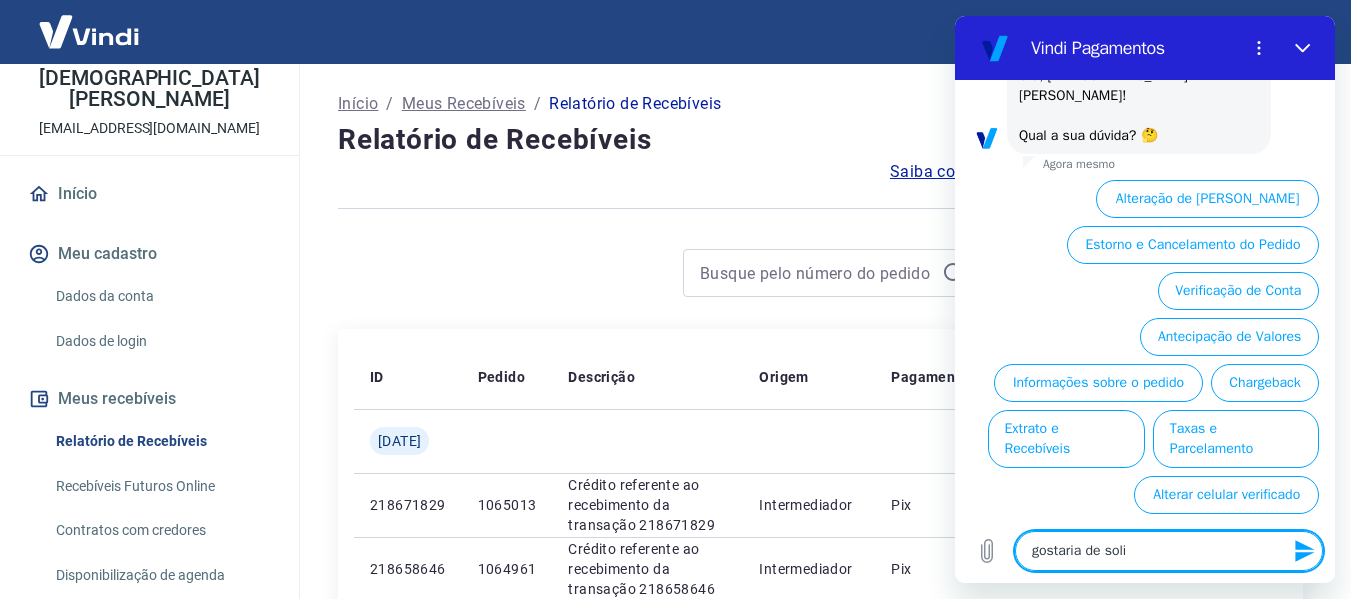 type on "gostaria de sol" 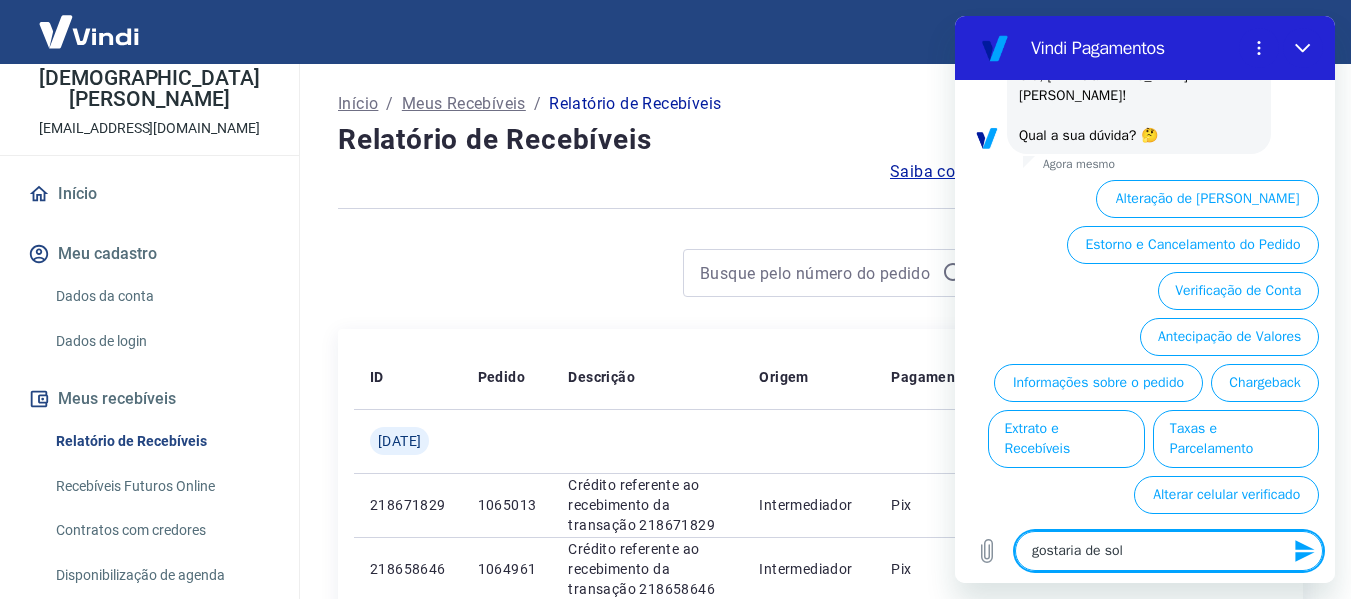 type on "gostaria de so" 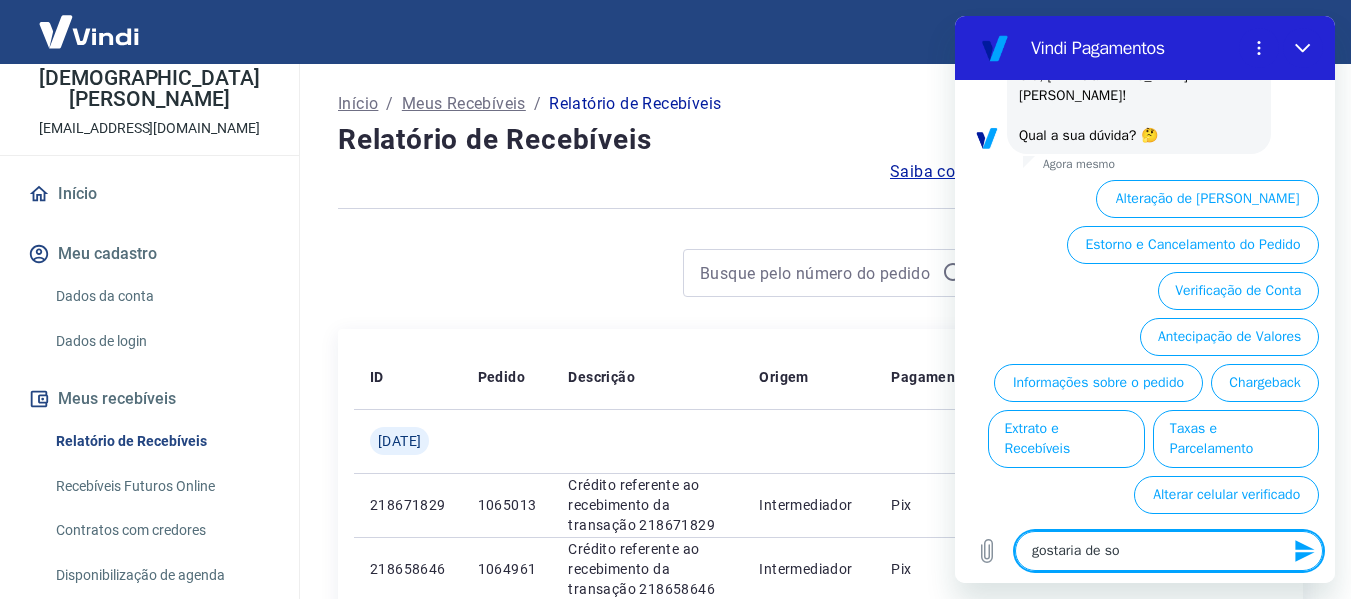 type on "gostaria de s" 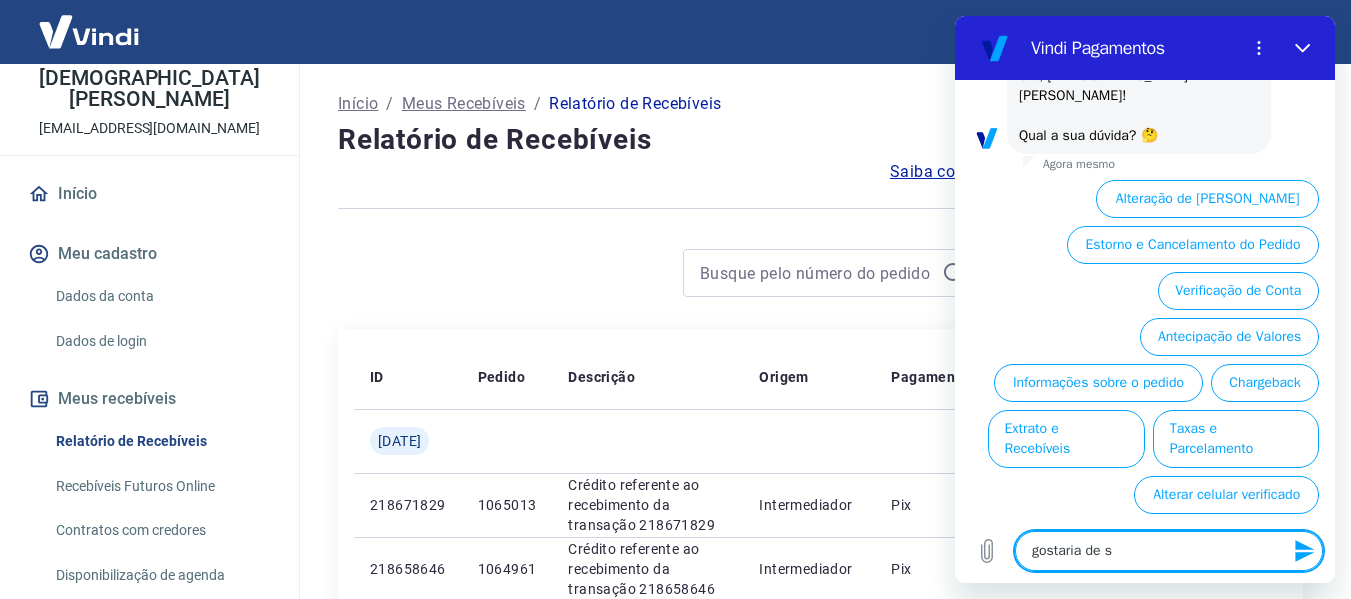 type on "gostaria de" 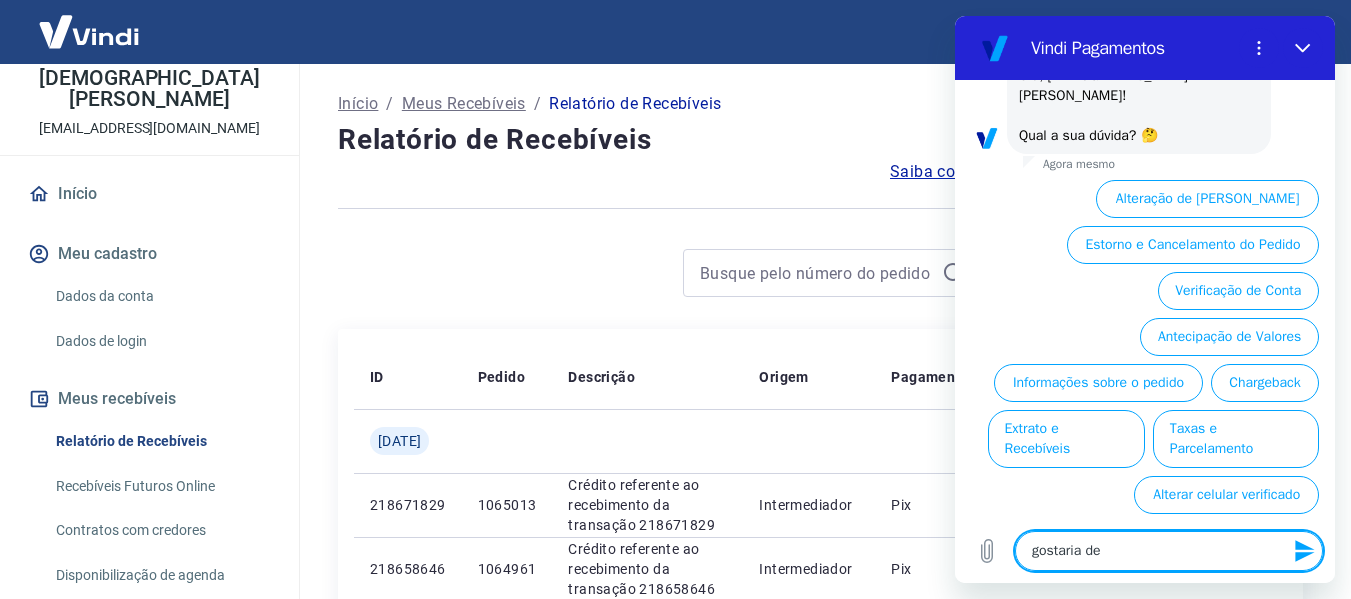 type on "gostaria de" 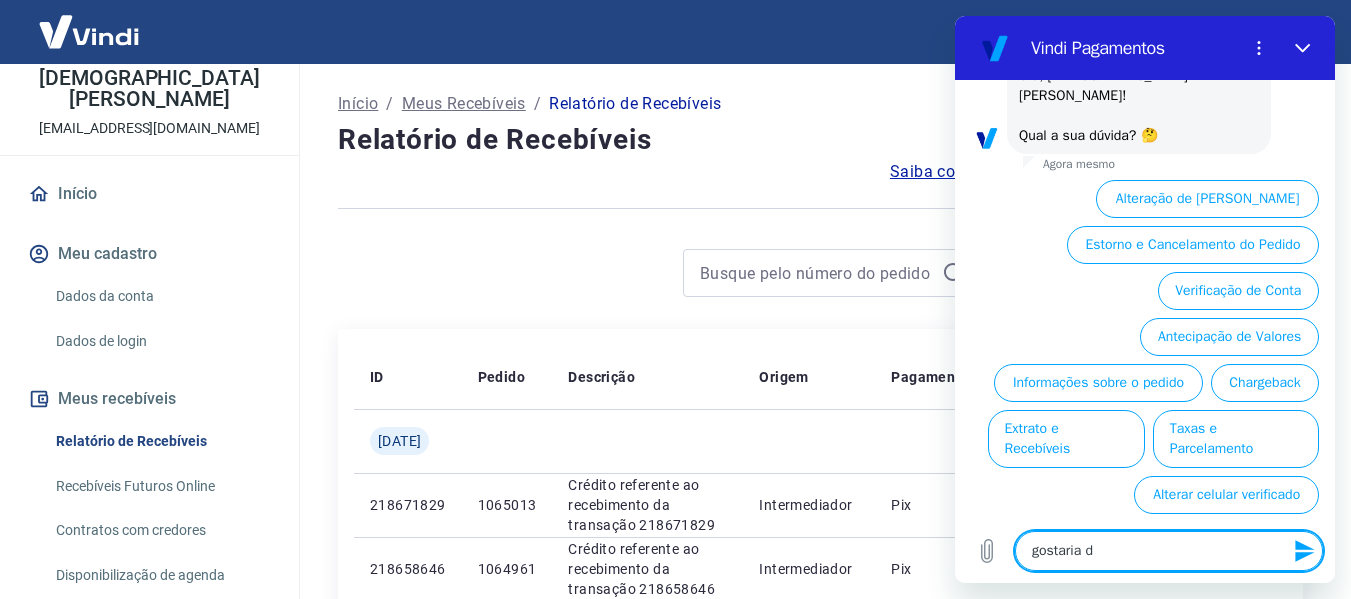 type on "gostaria" 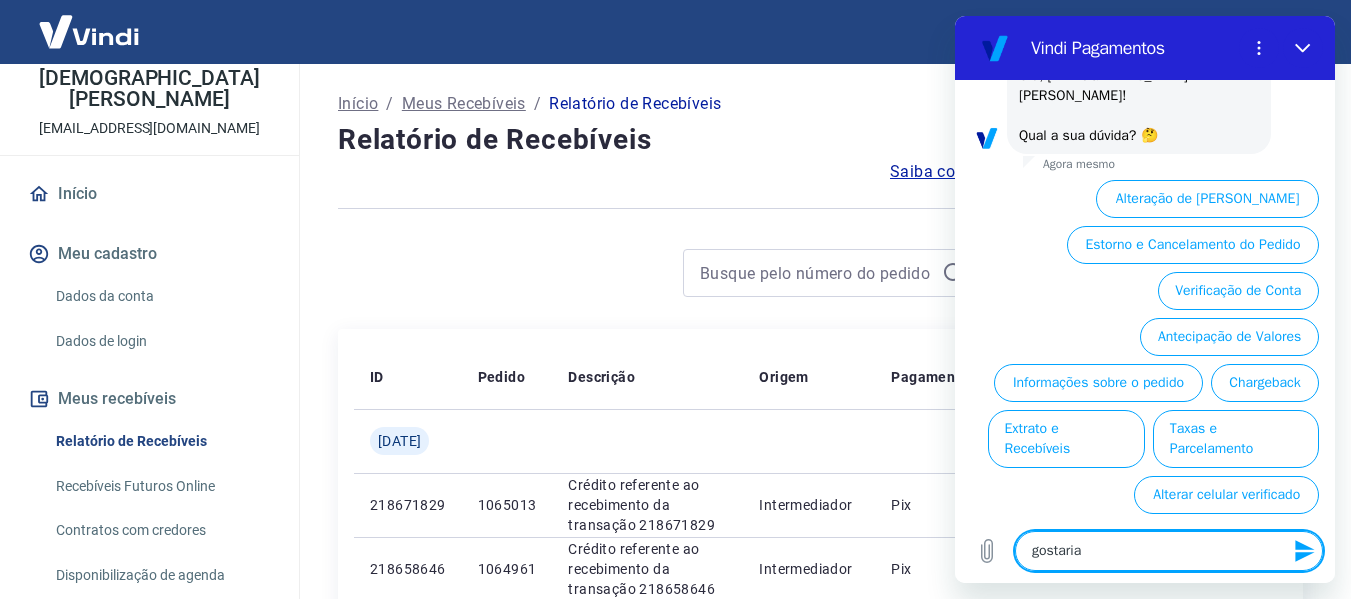 type on "gostaria" 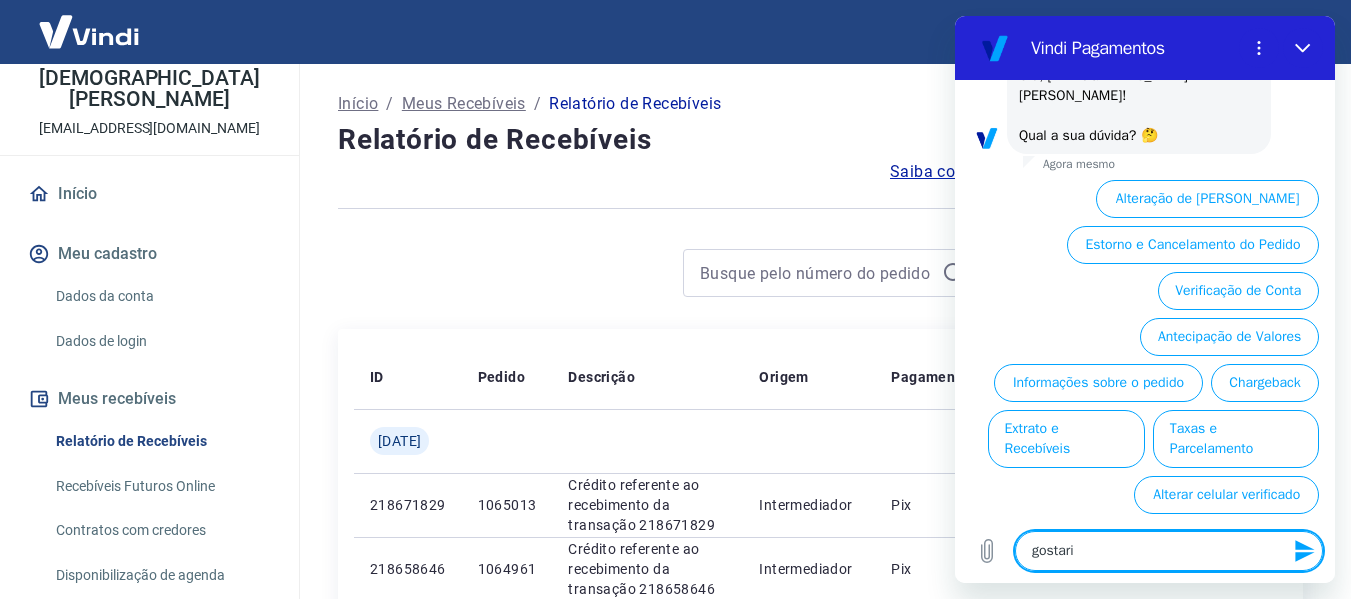 type on "gostar" 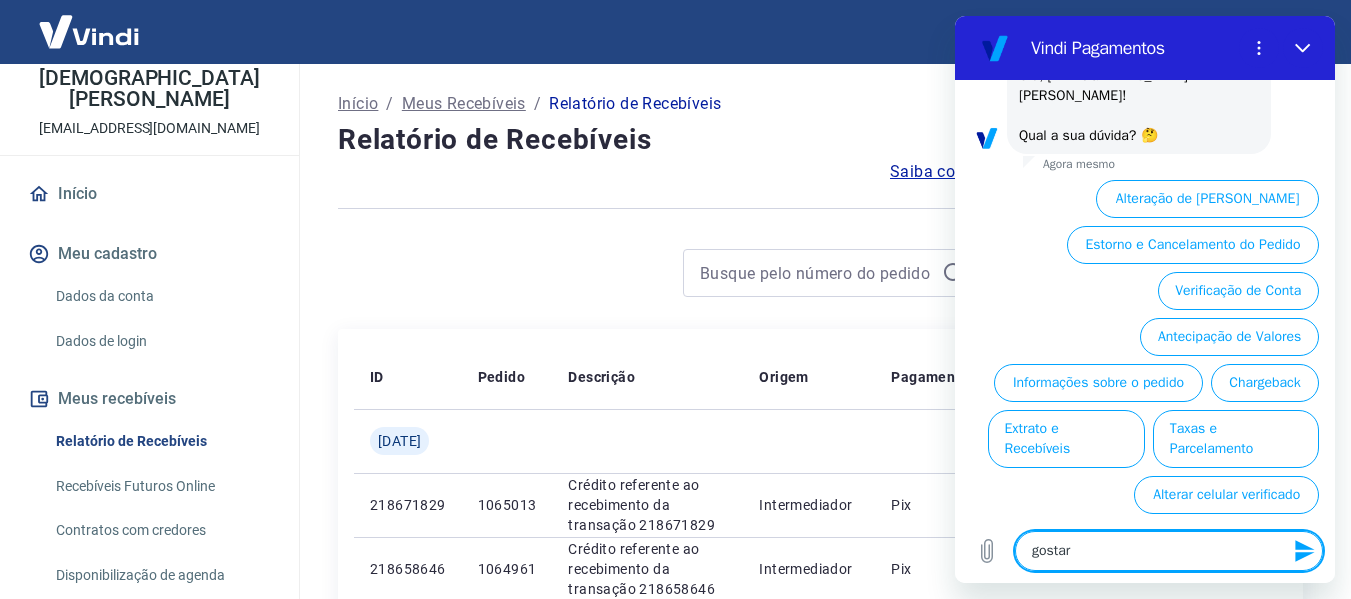 type on "gosta" 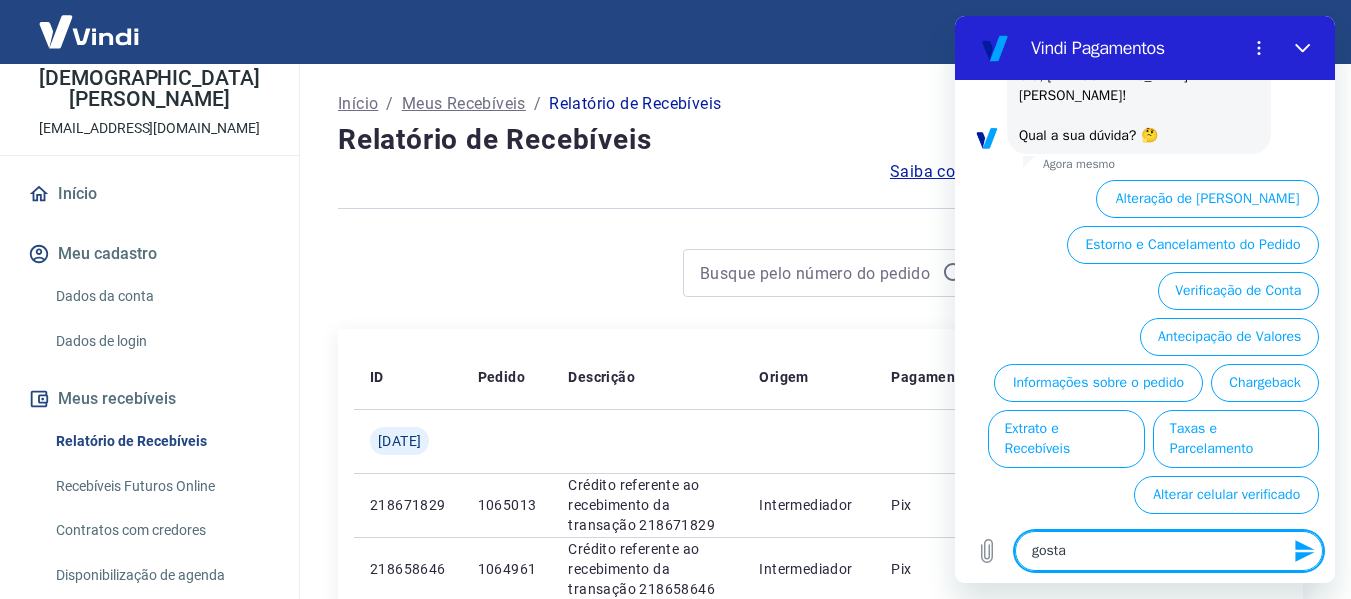 type on "gost" 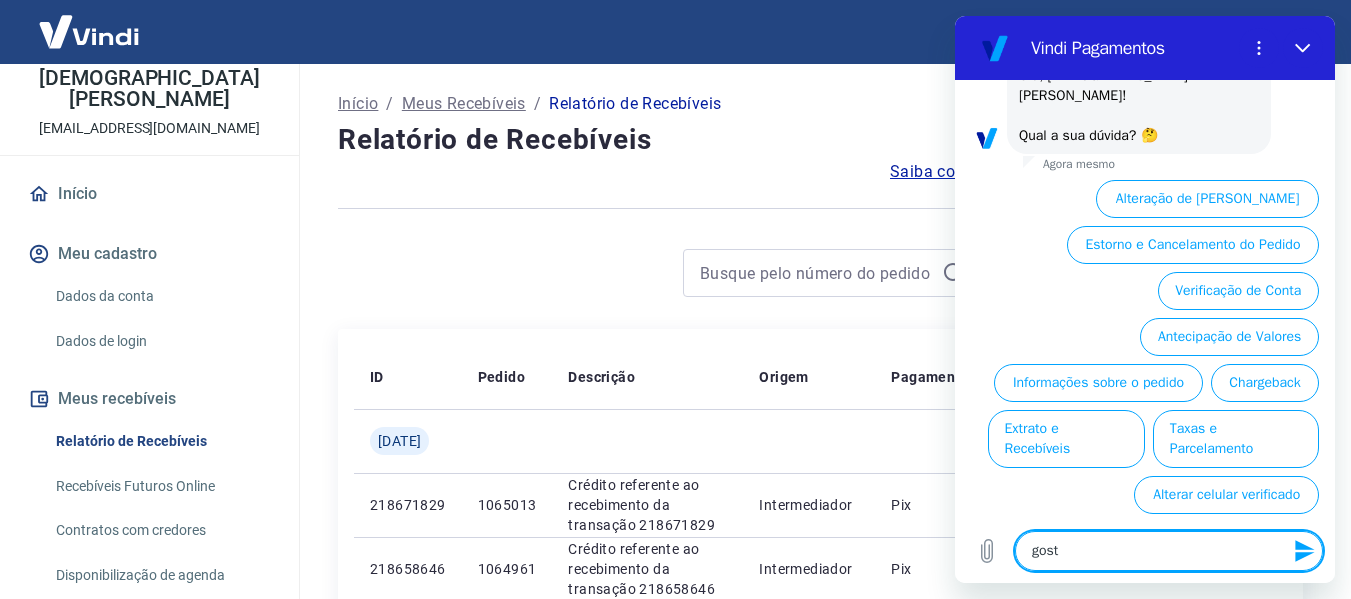 type on "gos" 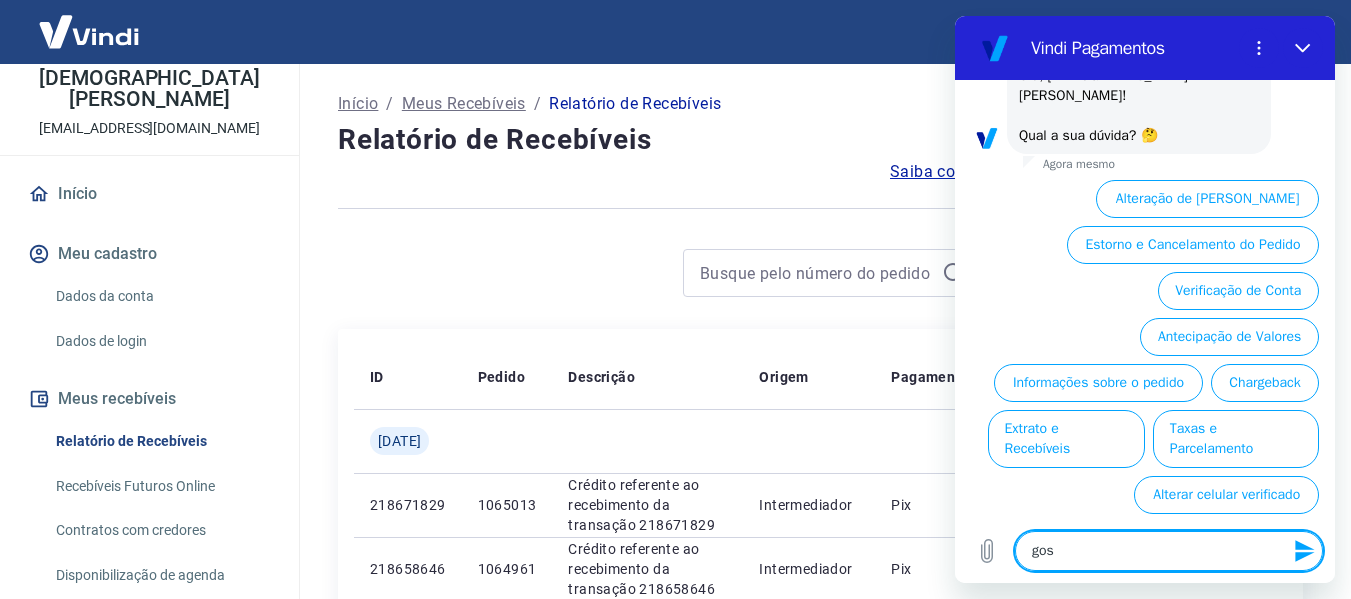 type on "go" 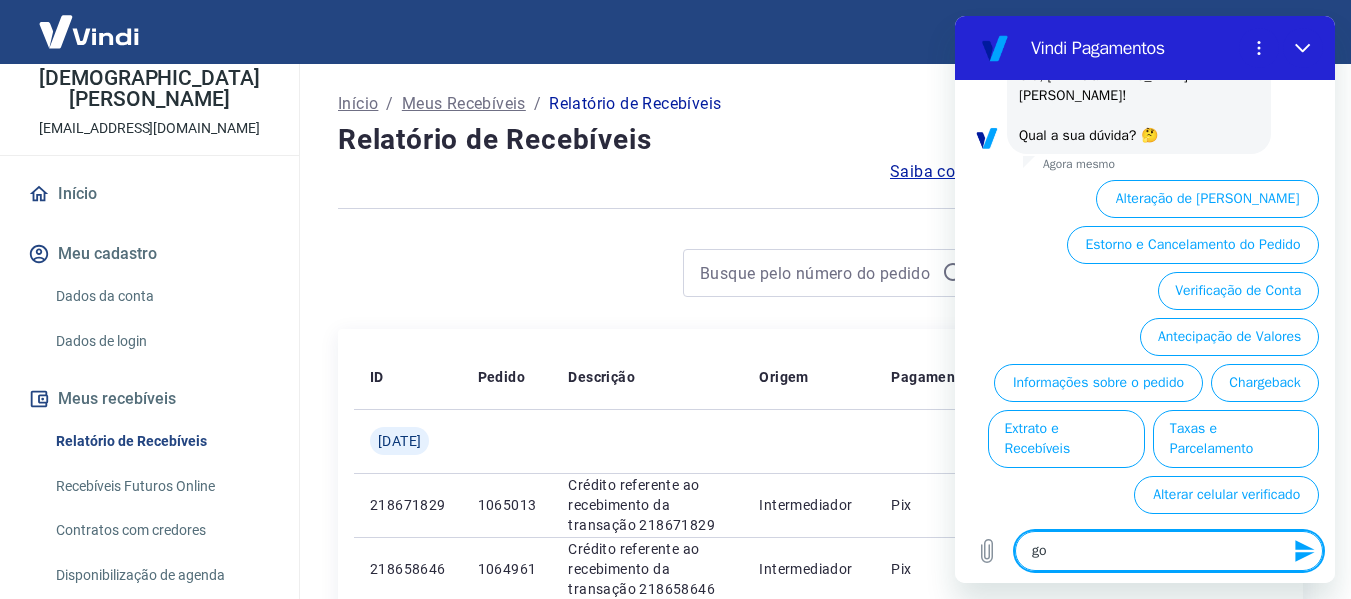 type on "g" 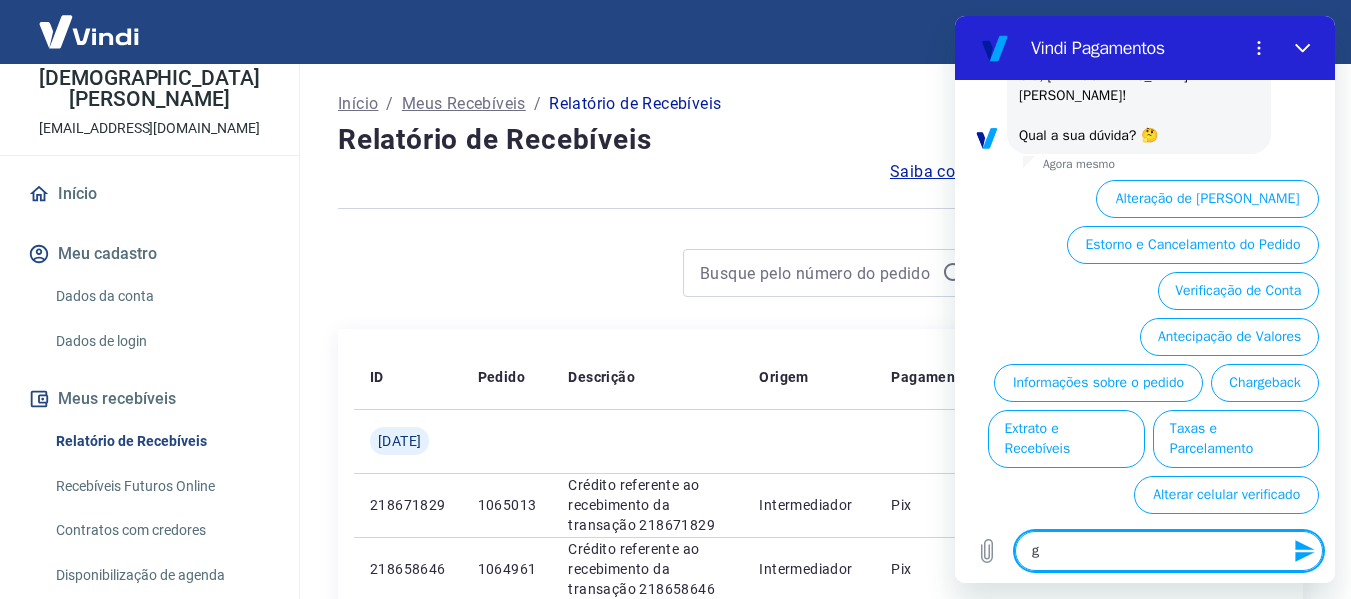 type 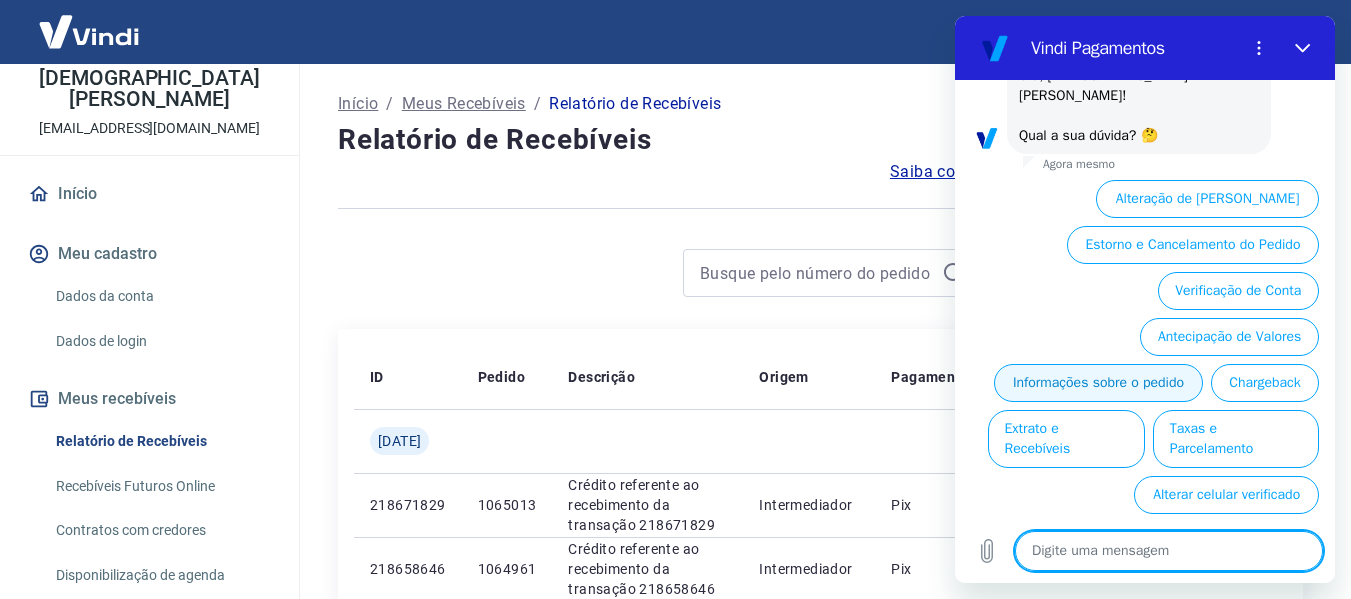 click on "Informações sobre o pedido" at bounding box center [1098, 383] 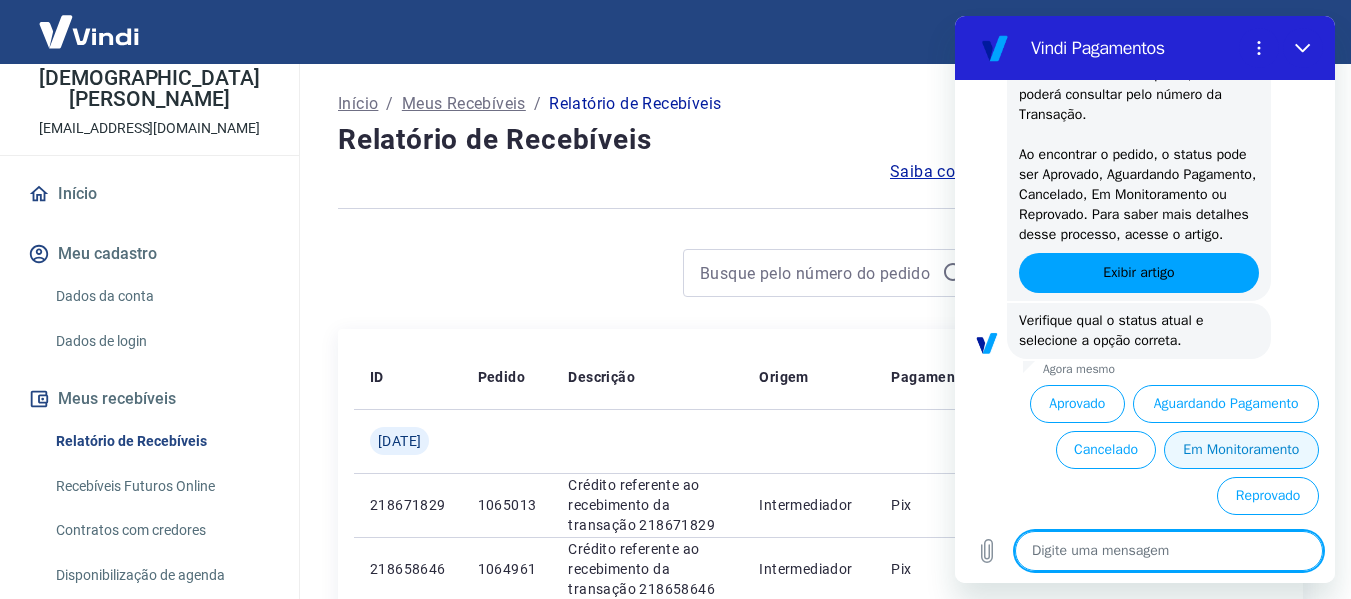 scroll, scrollTop: 524, scrollLeft: 0, axis: vertical 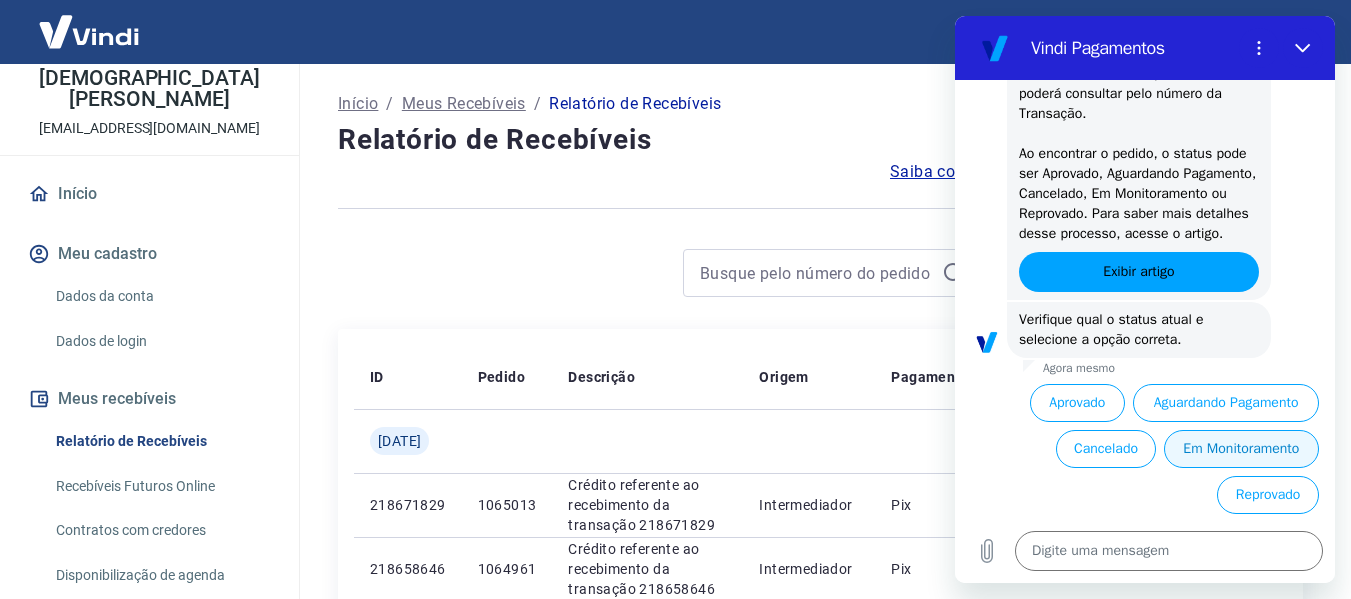 click on "Em Monitoramento" at bounding box center (1241, 449) 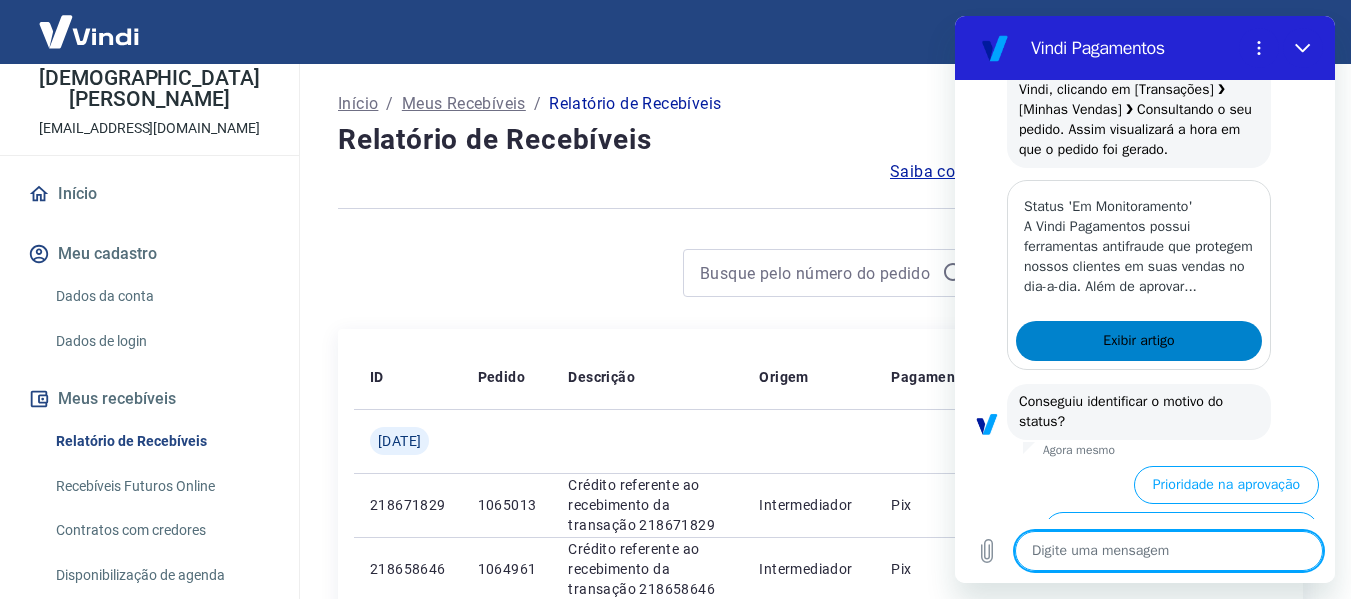 scroll, scrollTop: 1390, scrollLeft: 0, axis: vertical 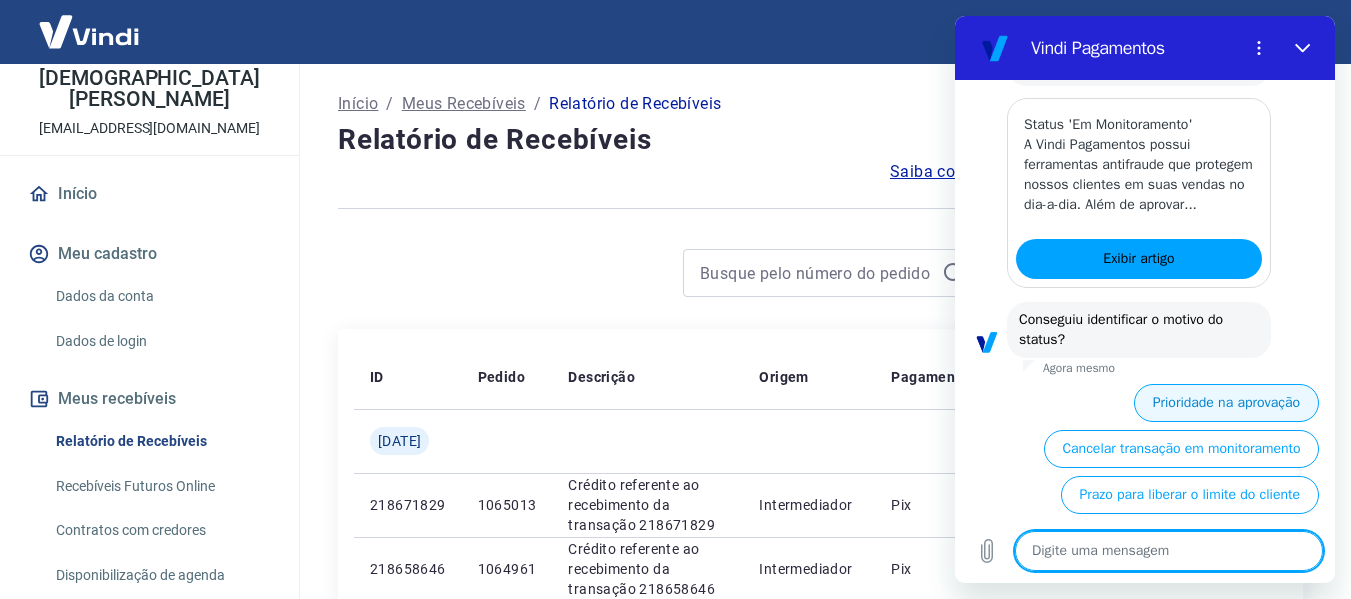 click on "Prioridade na aprovação" at bounding box center (1226, 403) 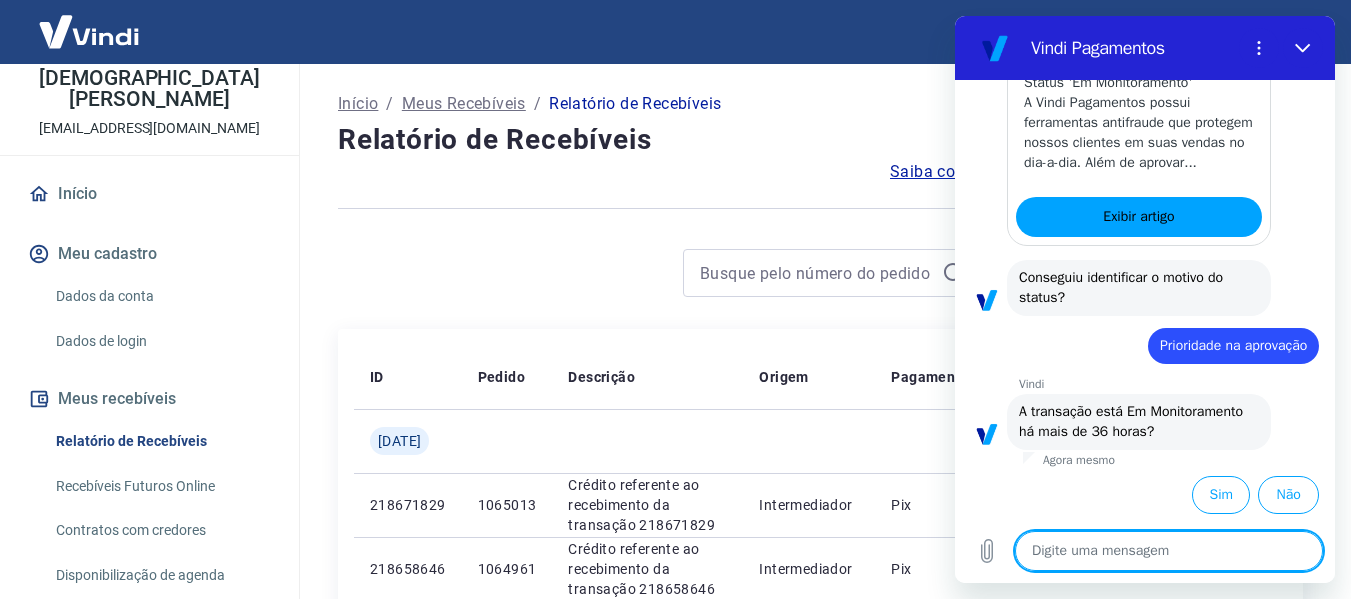 scroll, scrollTop: 1452, scrollLeft: 0, axis: vertical 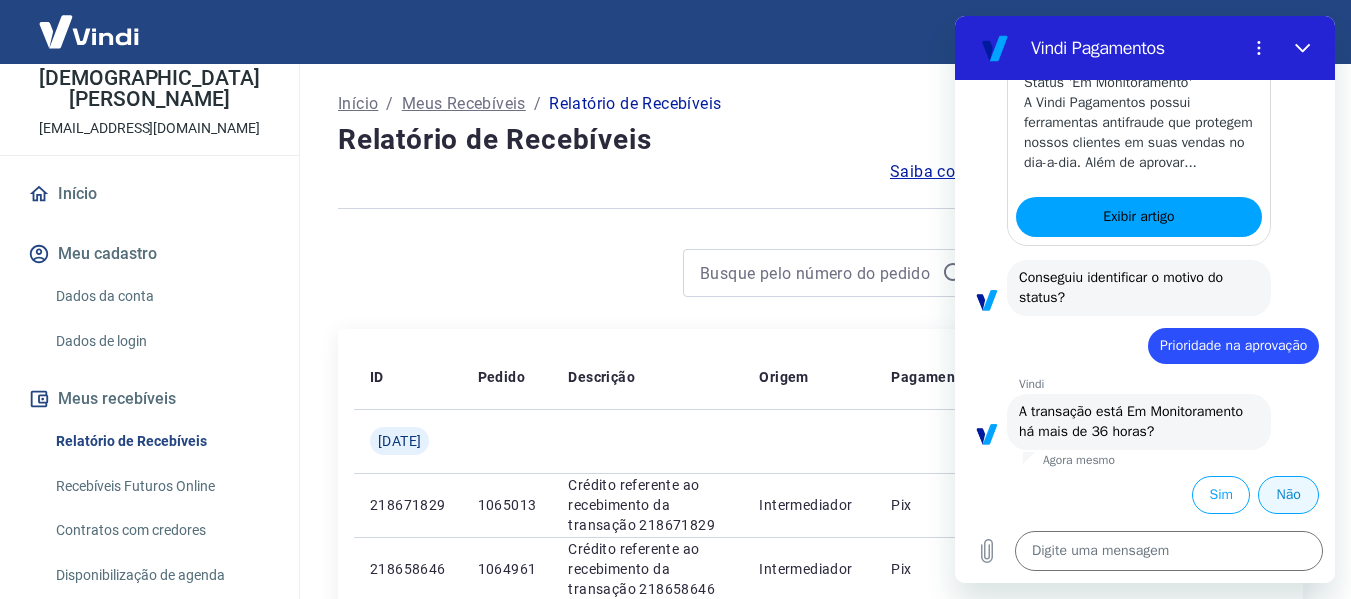 click on "Não" at bounding box center (1288, 495) 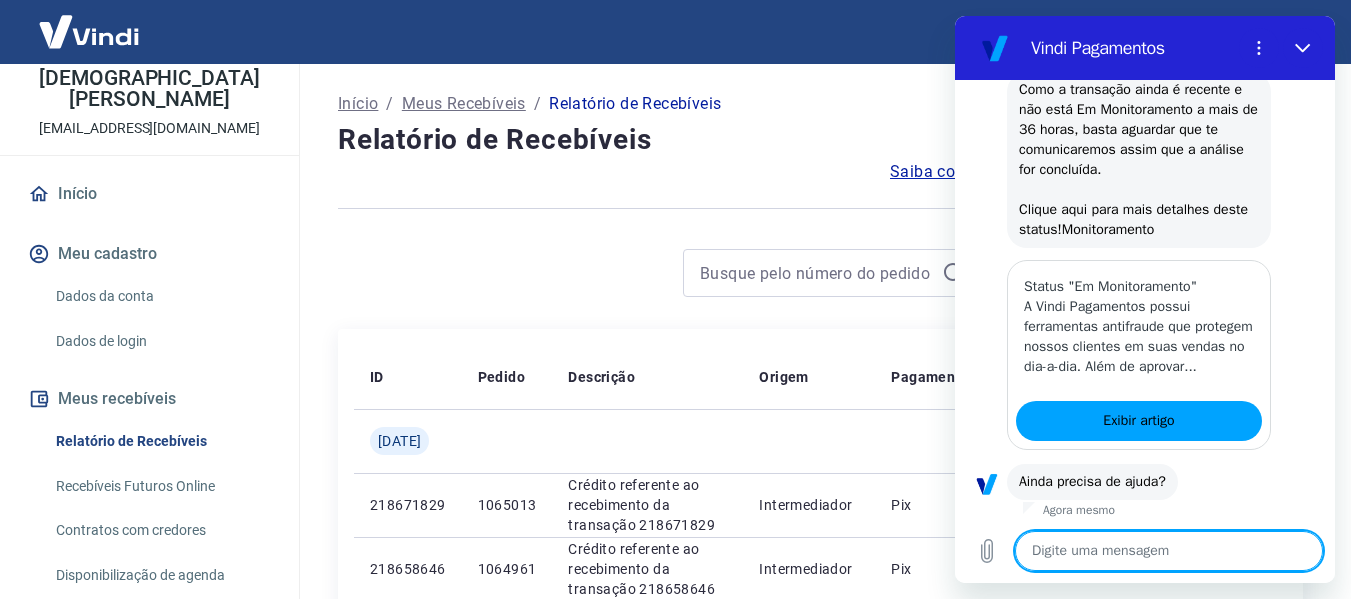 scroll, scrollTop: 1978, scrollLeft: 0, axis: vertical 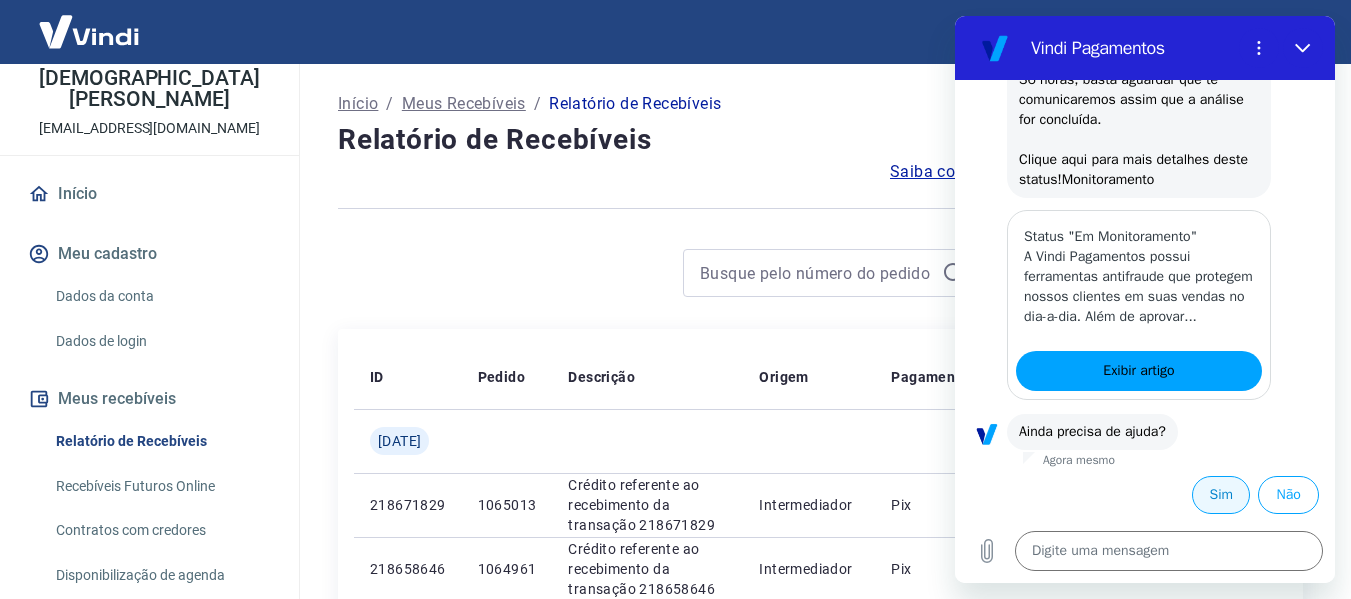 click on "Sim" at bounding box center (1221, 495) 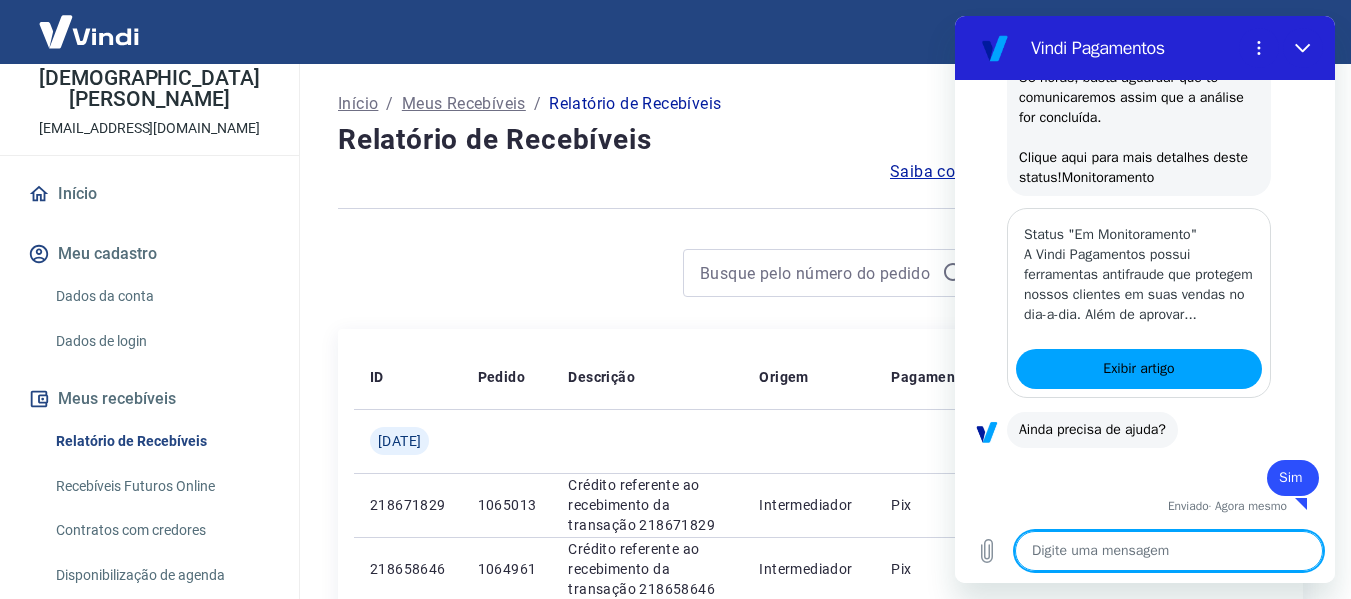 scroll, scrollTop: 1780, scrollLeft: 0, axis: vertical 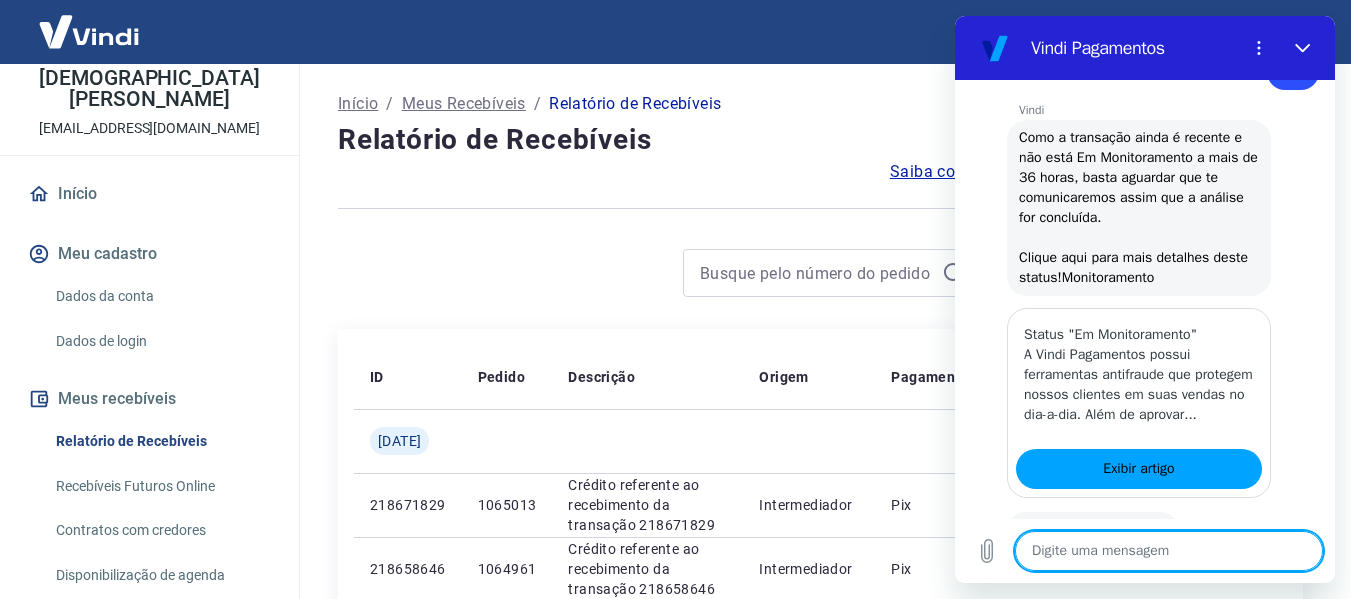 type on "x" 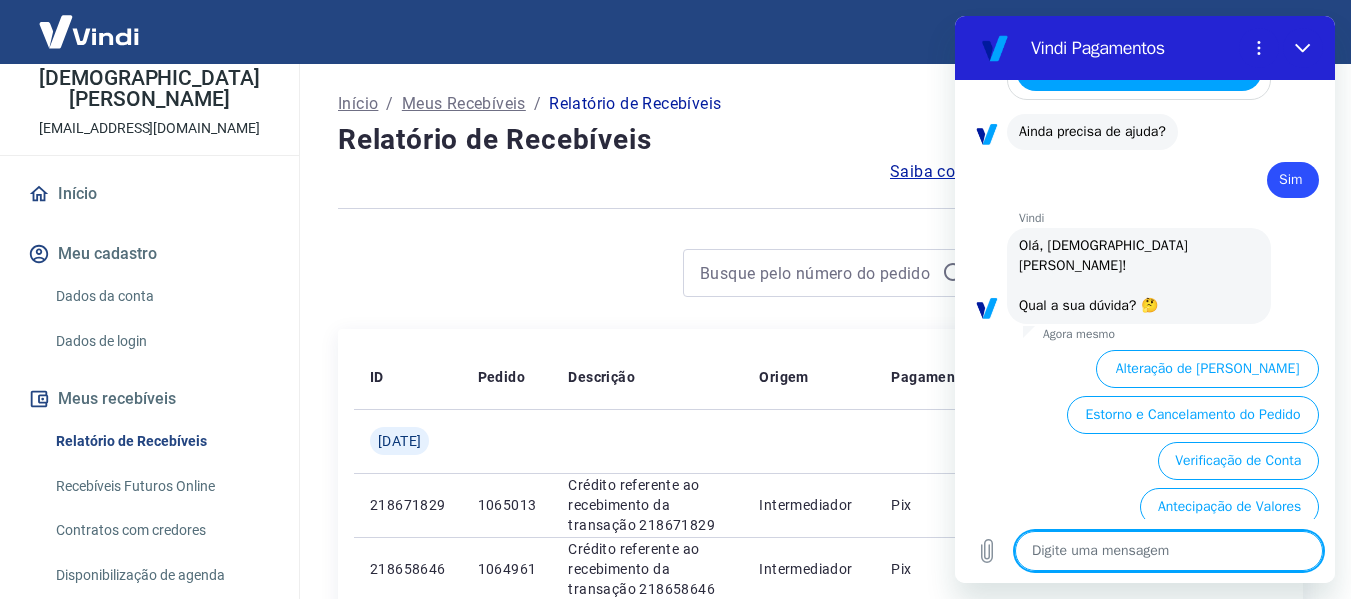 scroll, scrollTop: 2180, scrollLeft: 0, axis: vertical 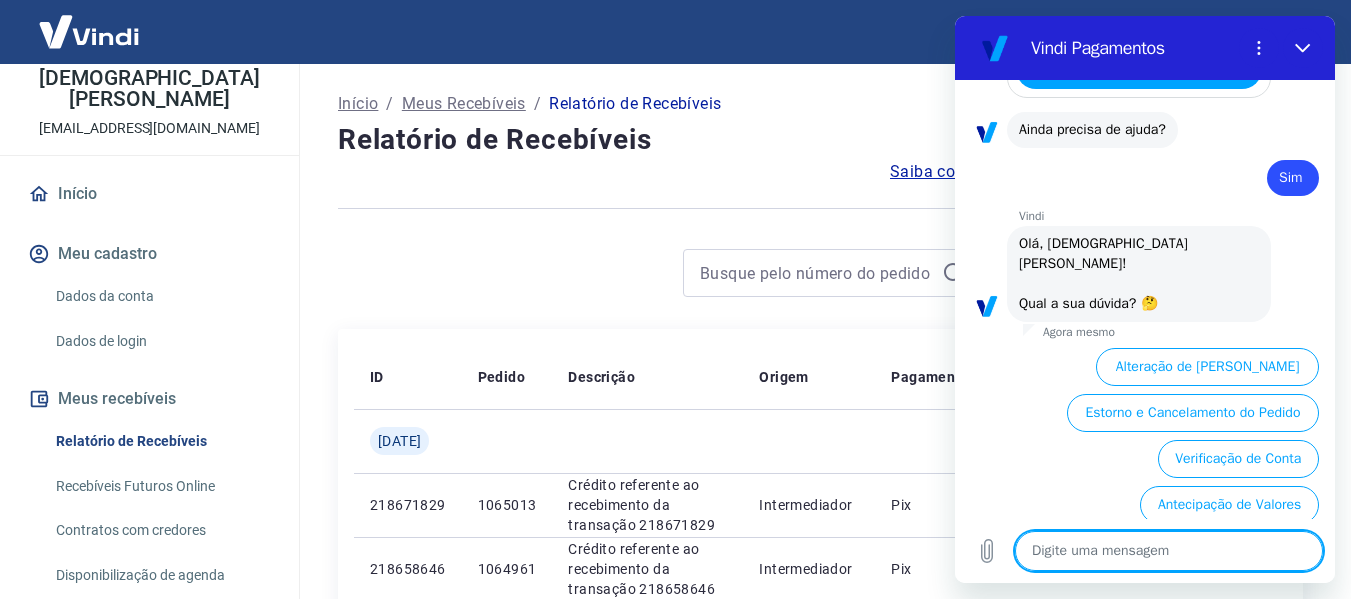 click at bounding box center [1169, 551] 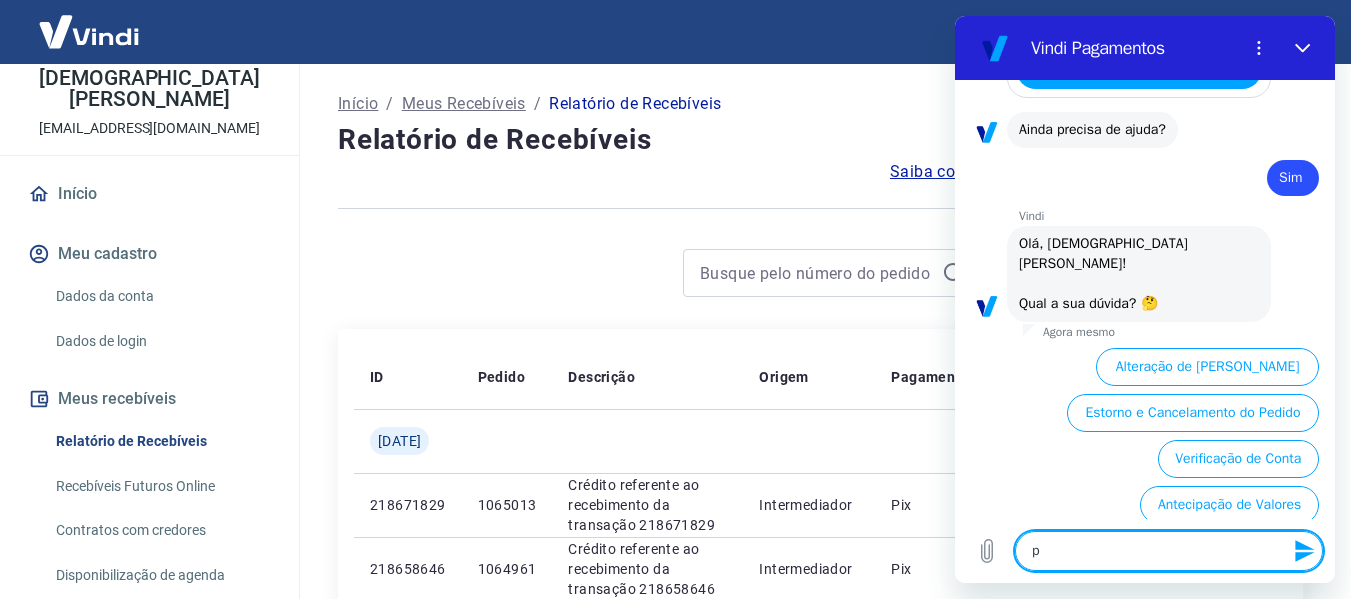 type on "pr" 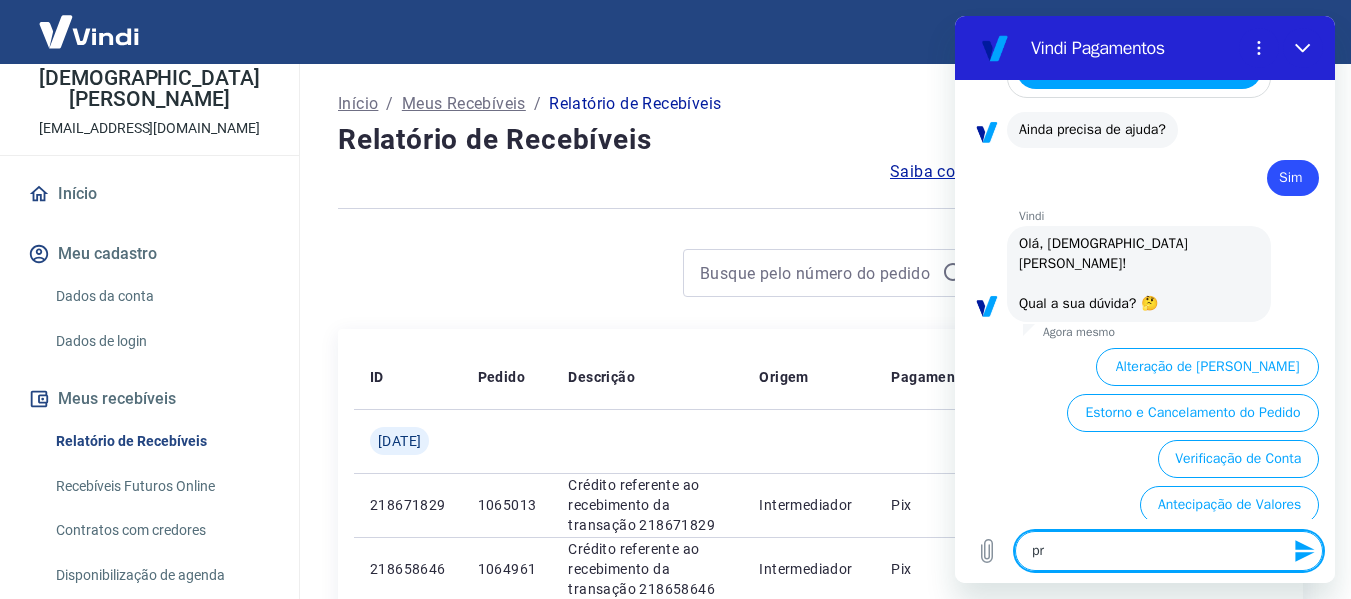 type on "pri" 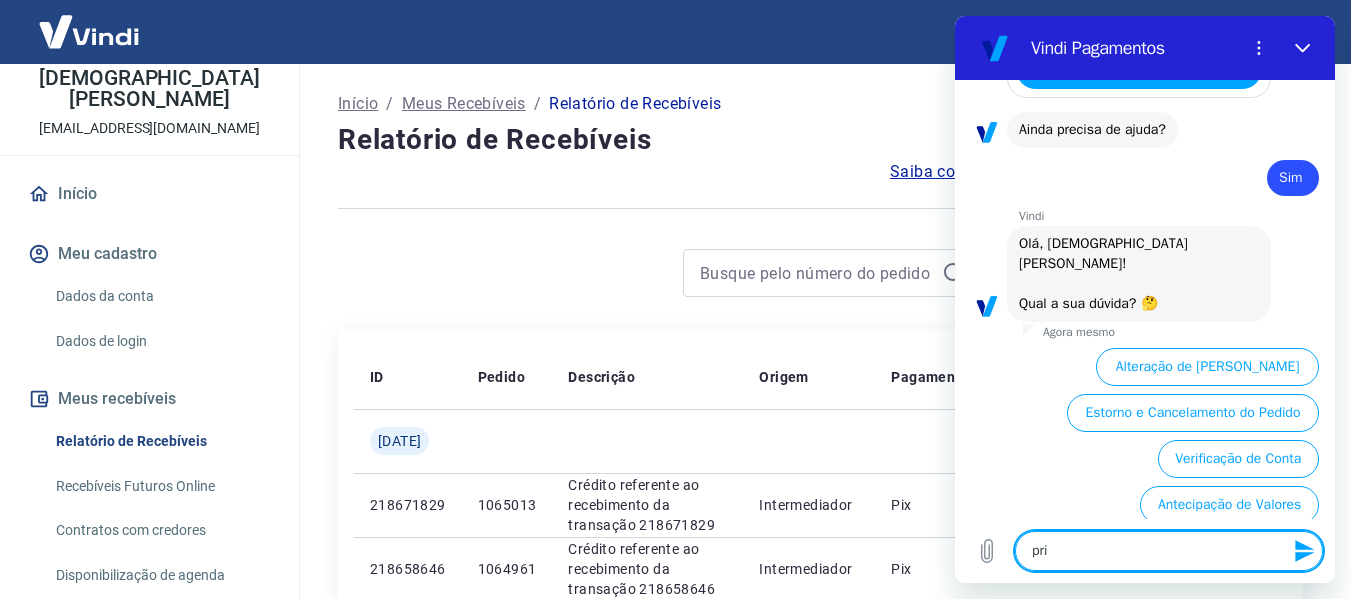 type on "prio" 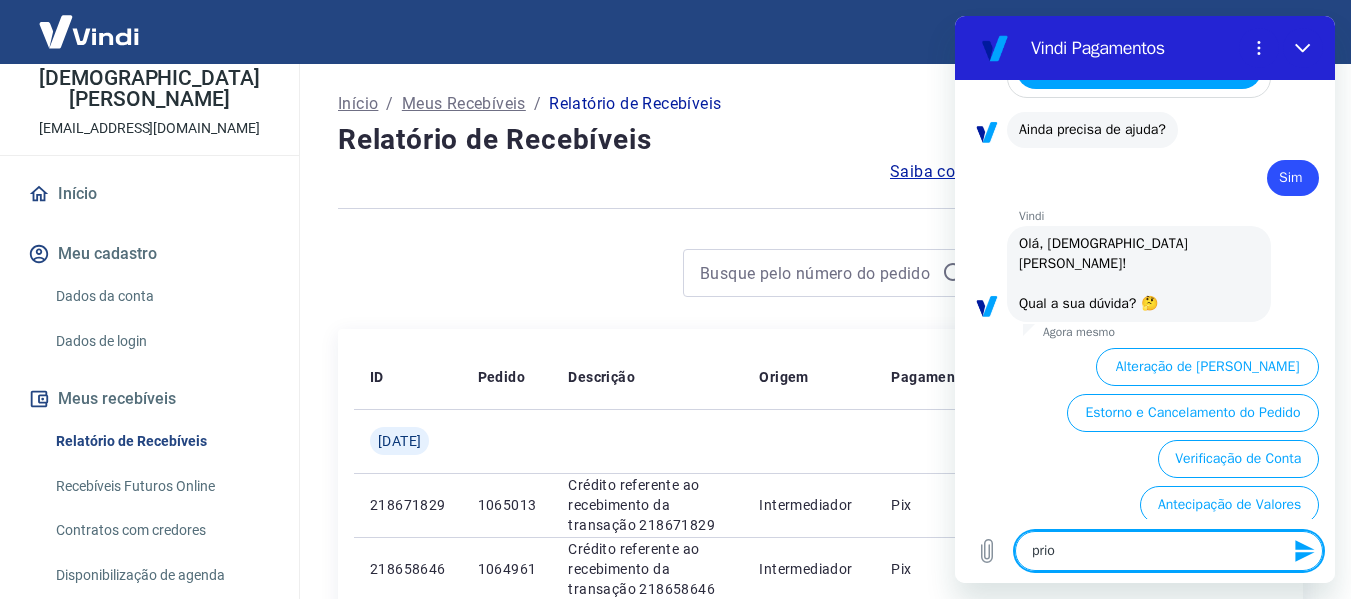type on "prior" 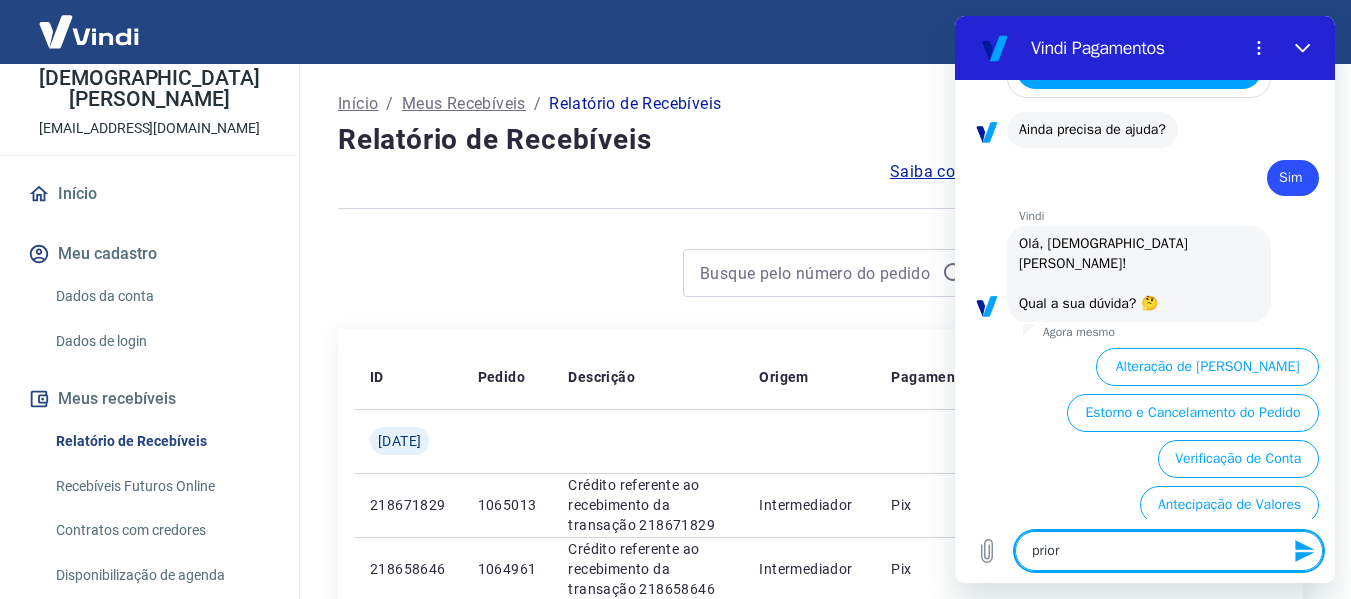 type on "priori" 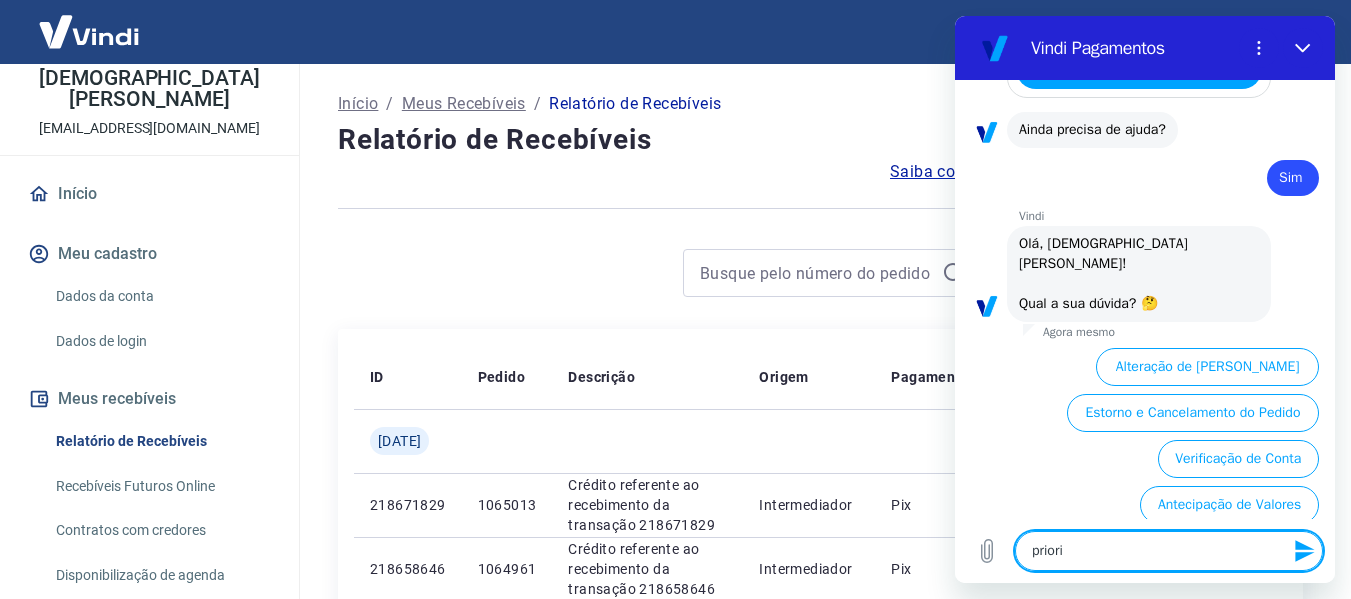 type on "priorid" 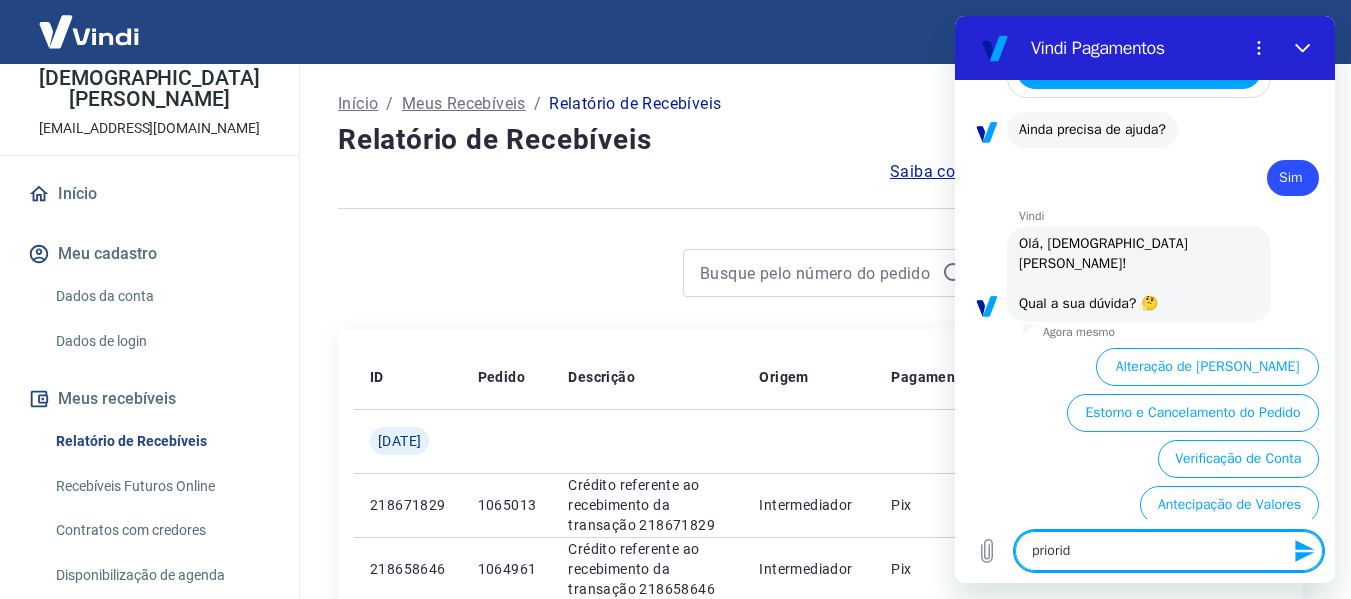 type 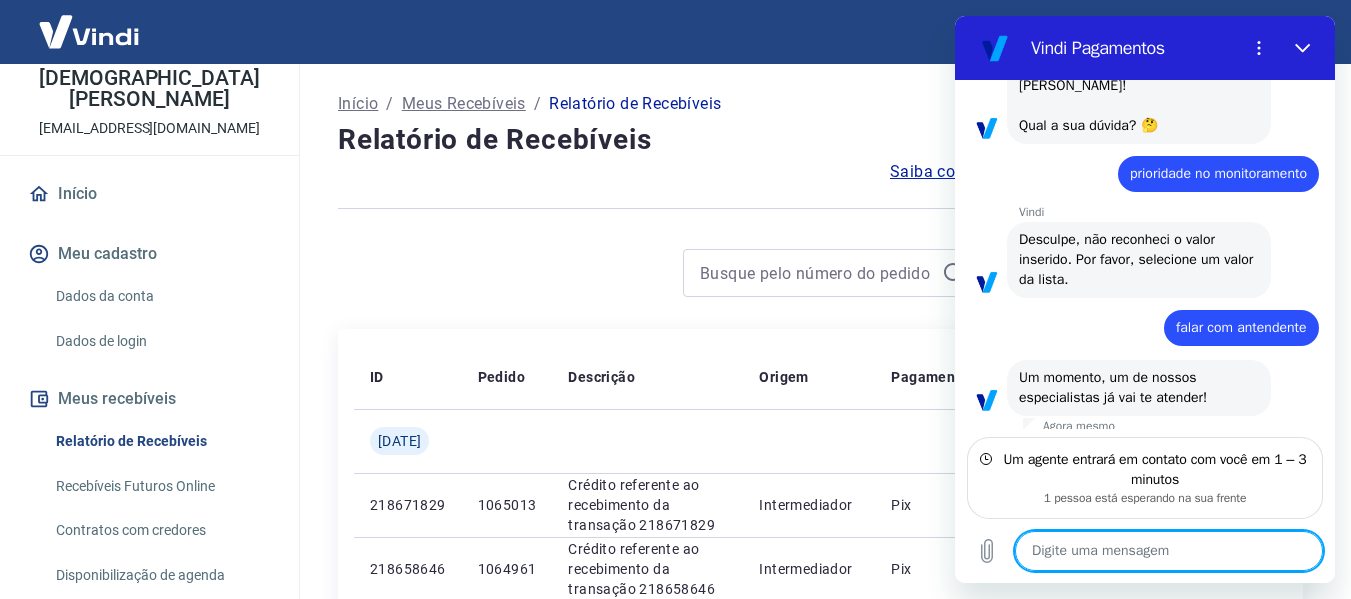 scroll, scrollTop: 2448, scrollLeft: 0, axis: vertical 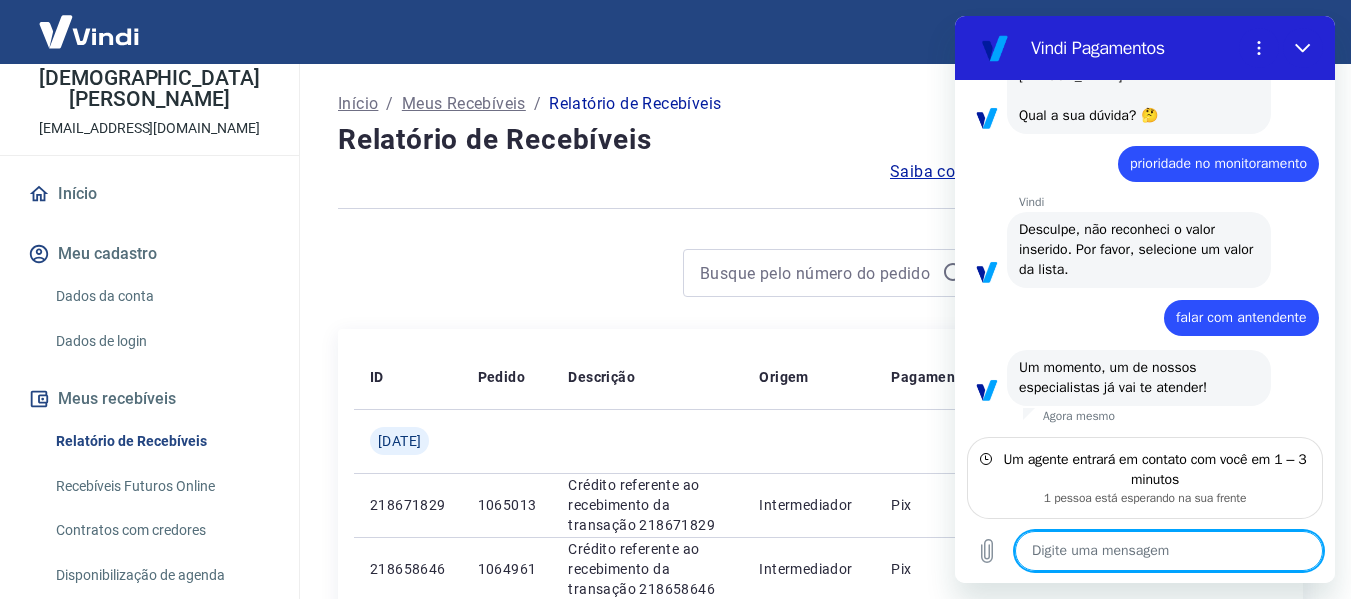 click at bounding box center (1169, 551) 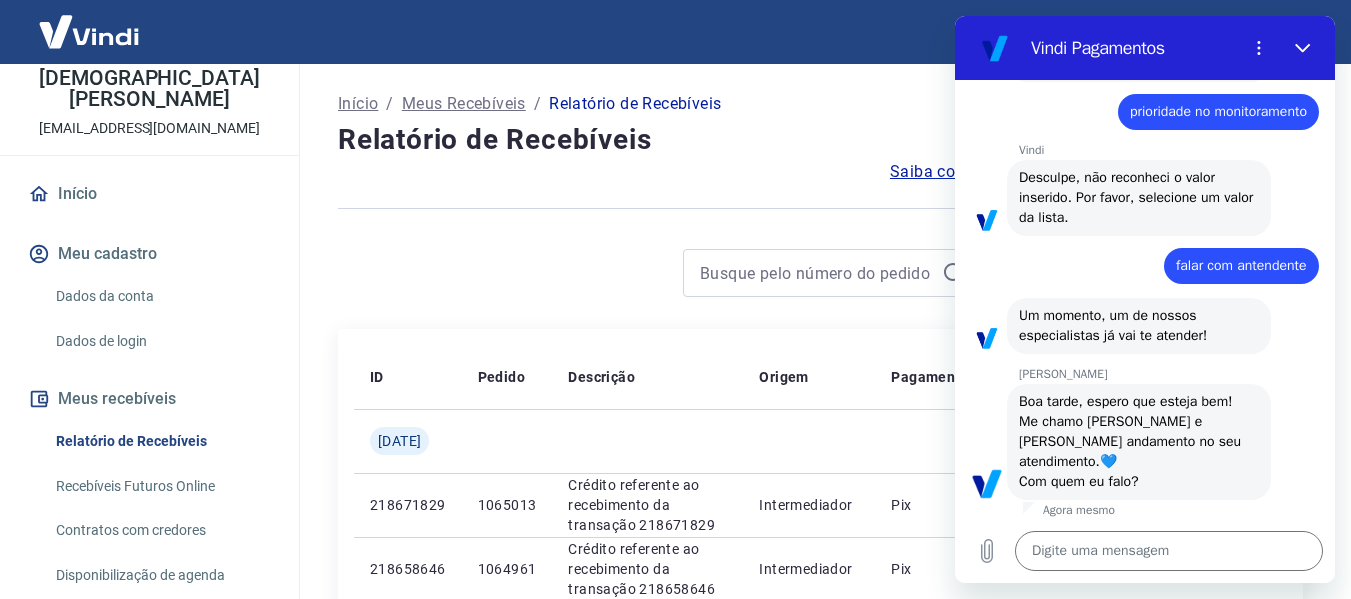 scroll, scrollTop: 2504, scrollLeft: 0, axis: vertical 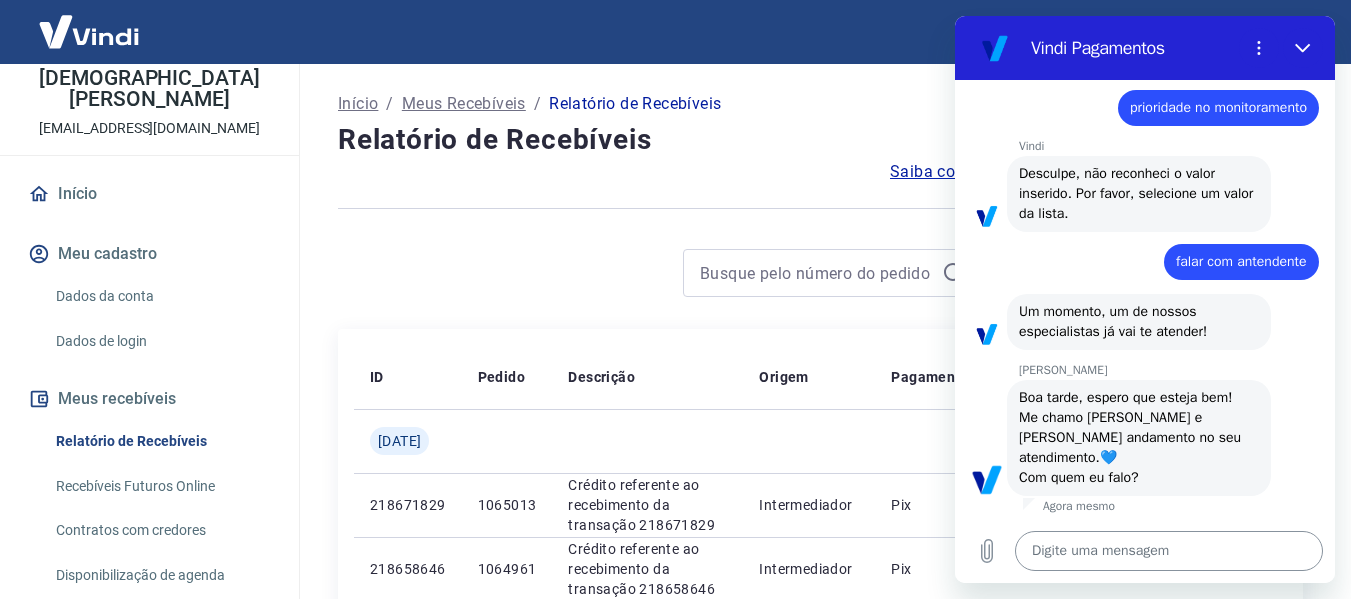 drag, startPoint x: 1216, startPoint y: 522, endPoint x: 1208, endPoint y: 538, distance: 17.888544 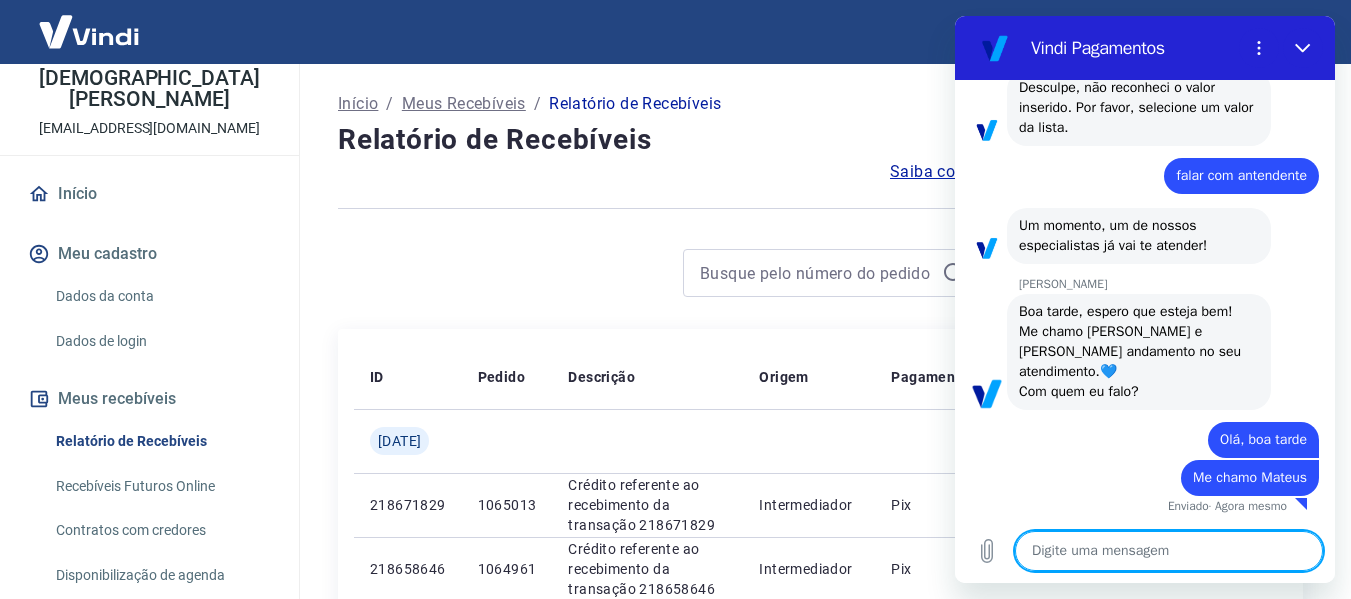 scroll, scrollTop: 2590, scrollLeft: 0, axis: vertical 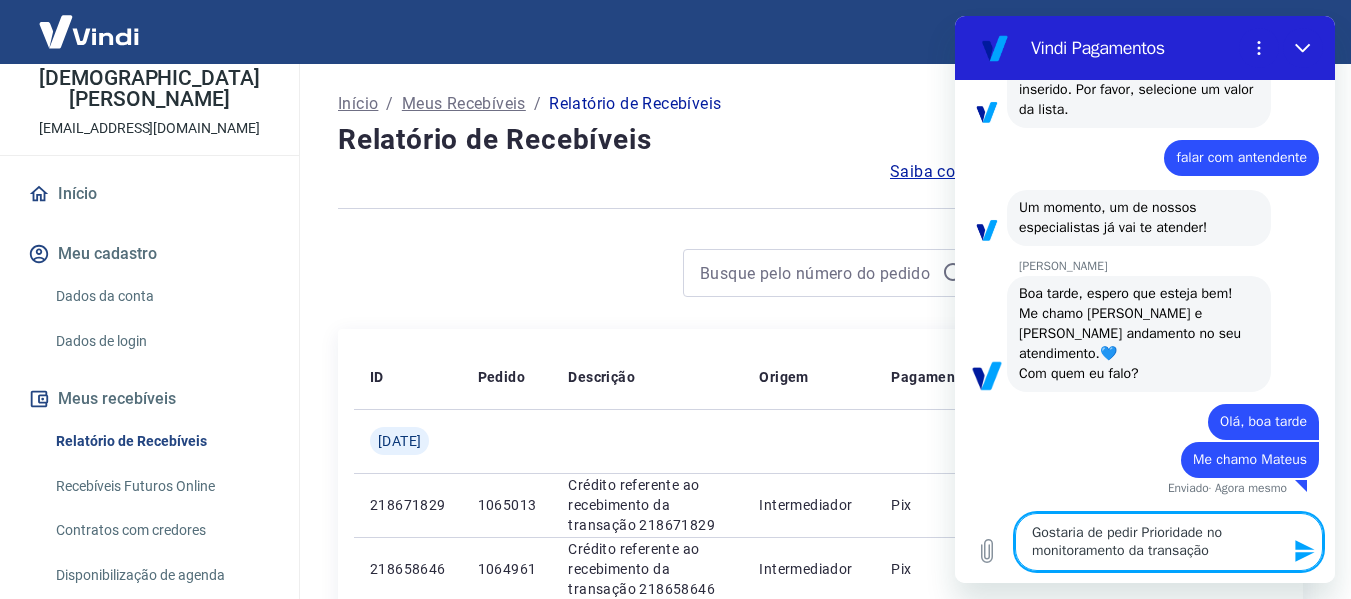 paste on "218692474" 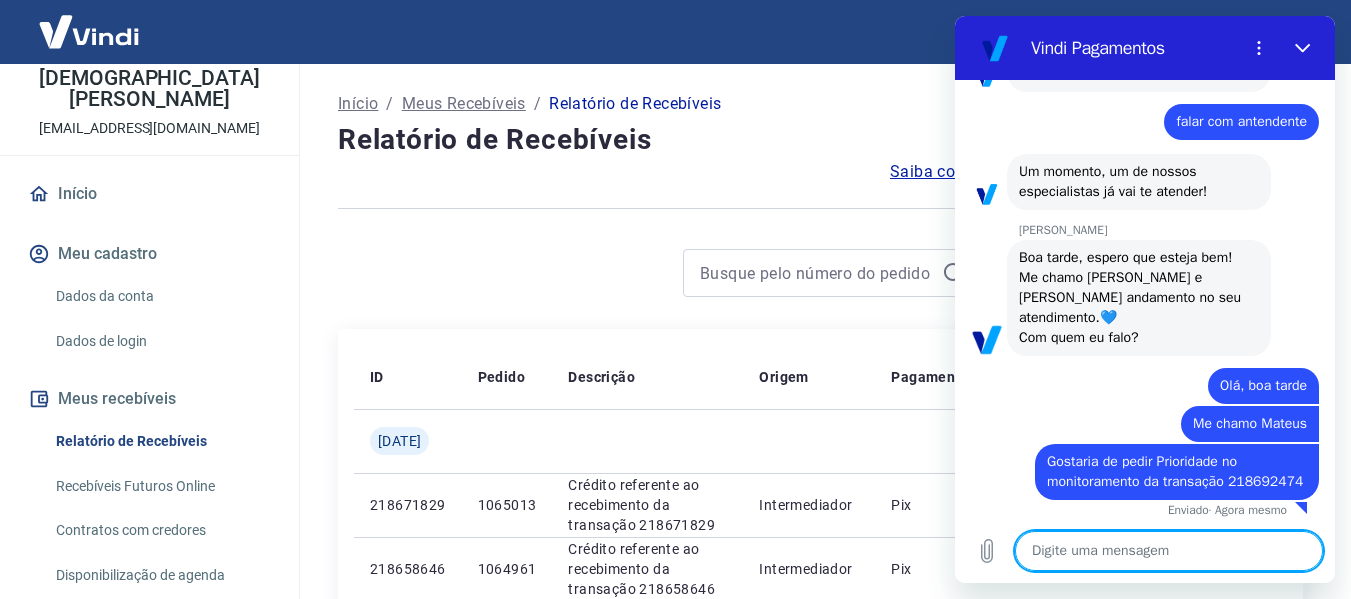 scroll, scrollTop: 2668, scrollLeft: 0, axis: vertical 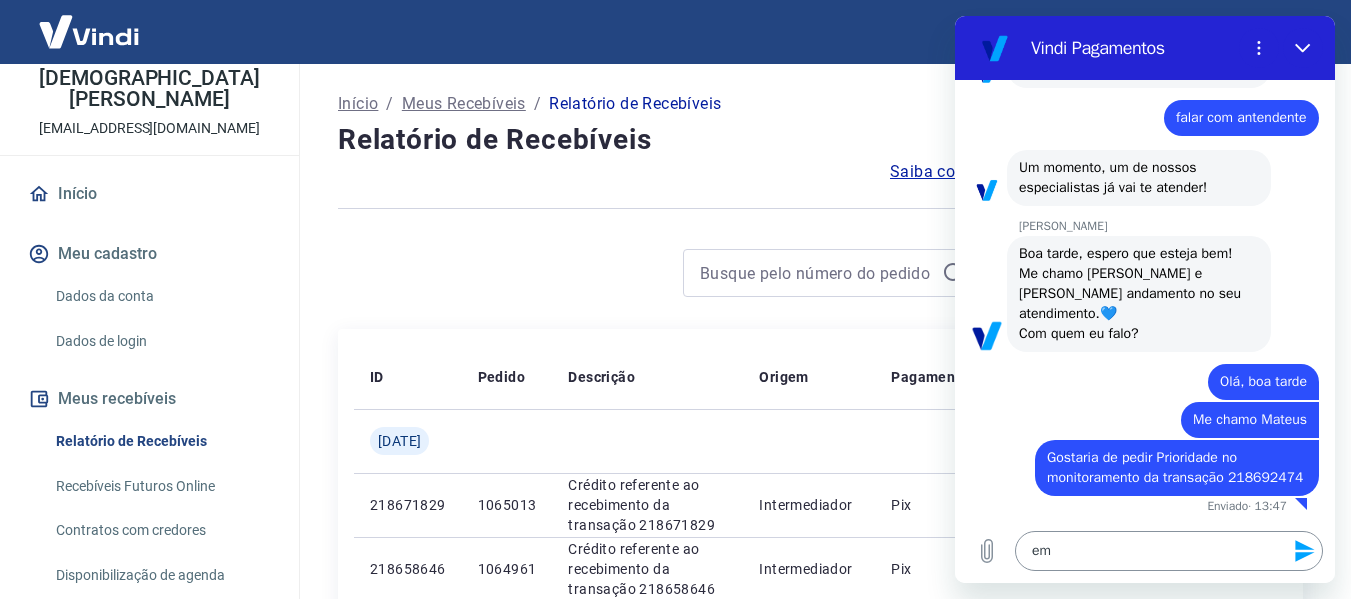 click on "em" at bounding box center (1169, 551) 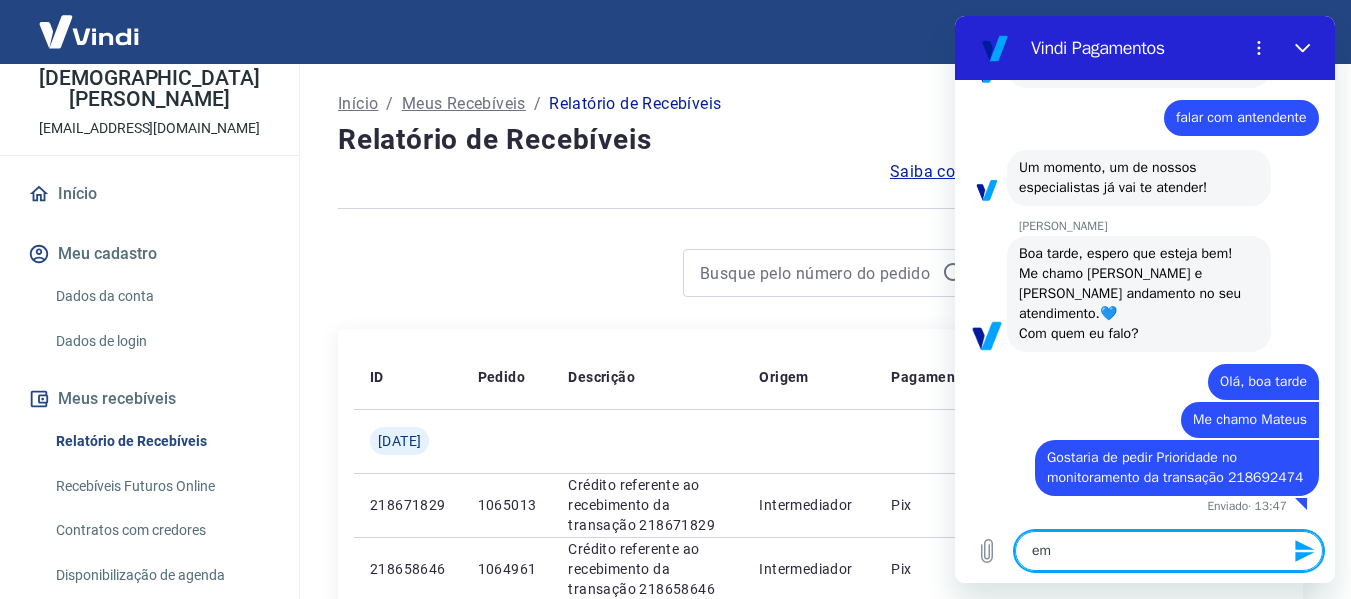 click on "em" at bounding box center [1169, 551] 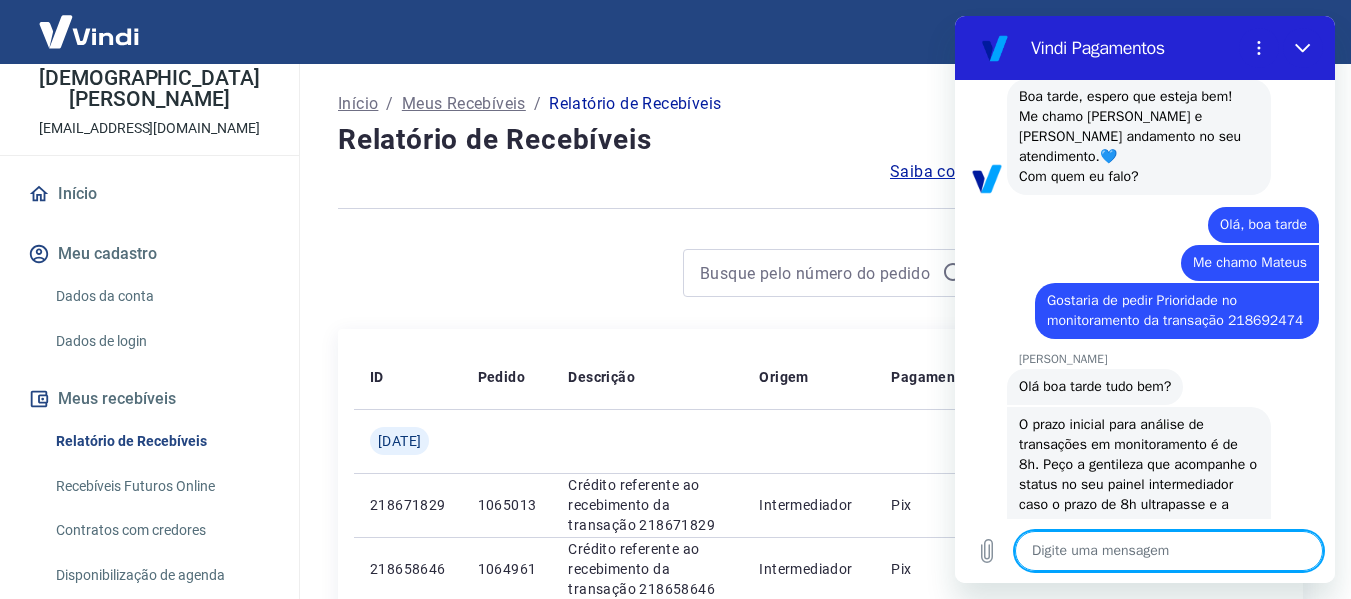 scroll, scrollTop: 2952, scrollLeft: 0, axis: vertical 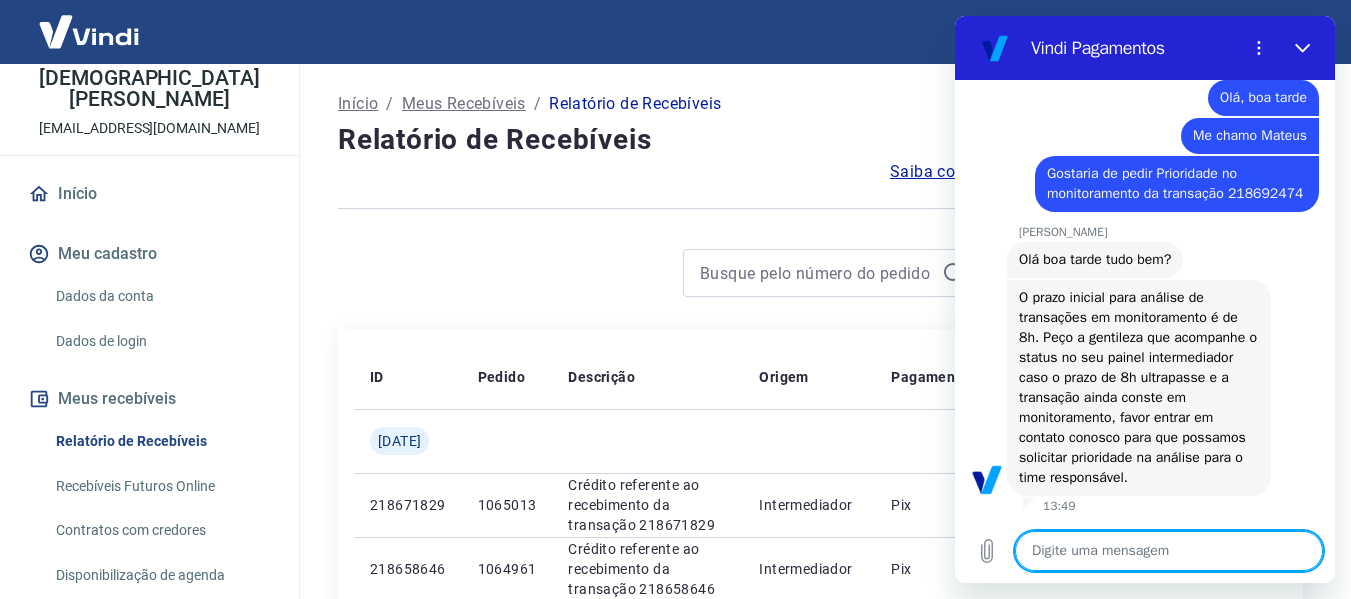 click at bounding box center [1169, 551] 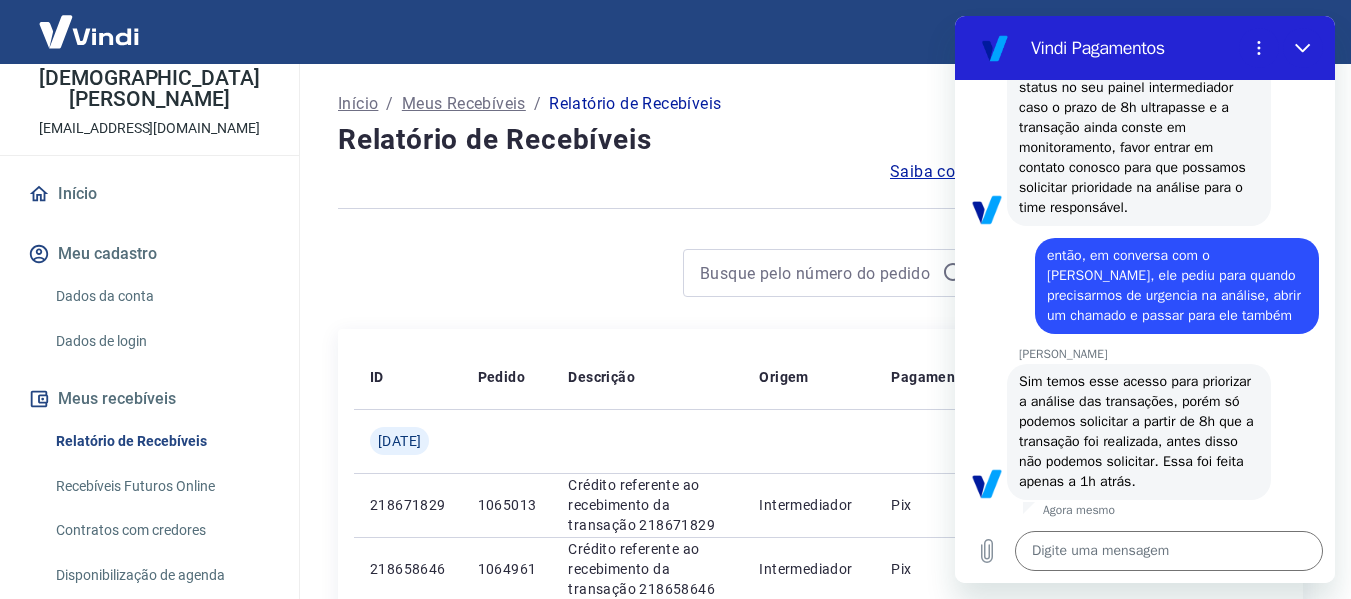 scroll, scrollTop: 3226, scrollLeft: 0, axis: vertical 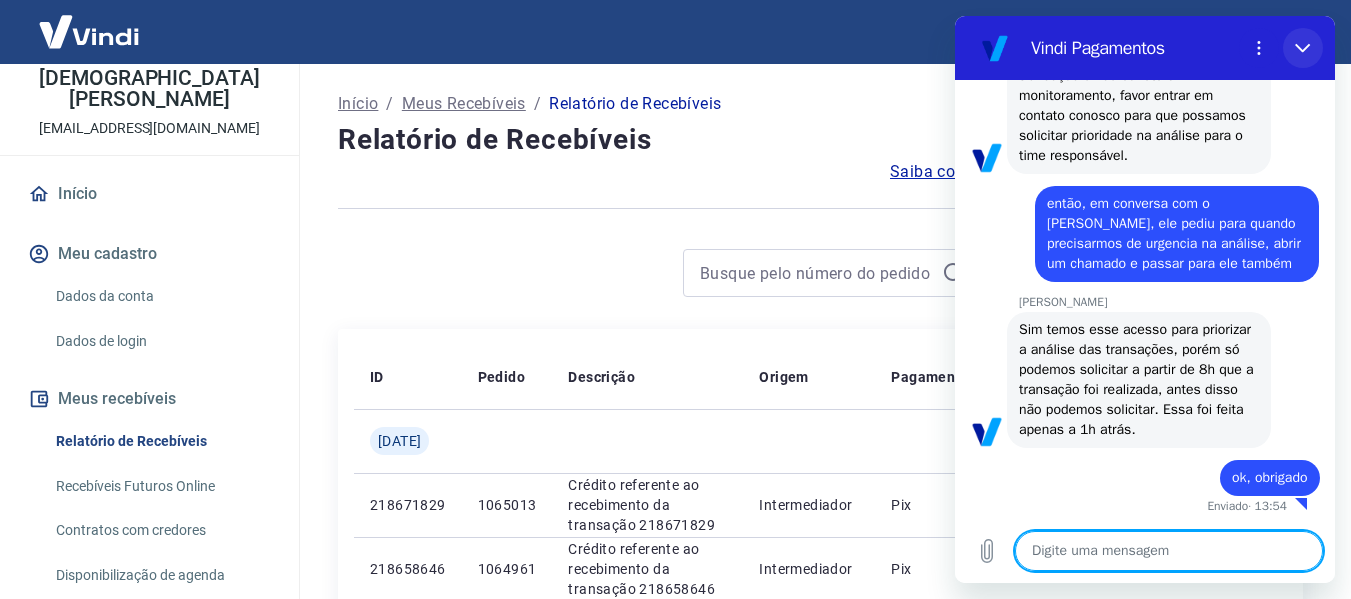click 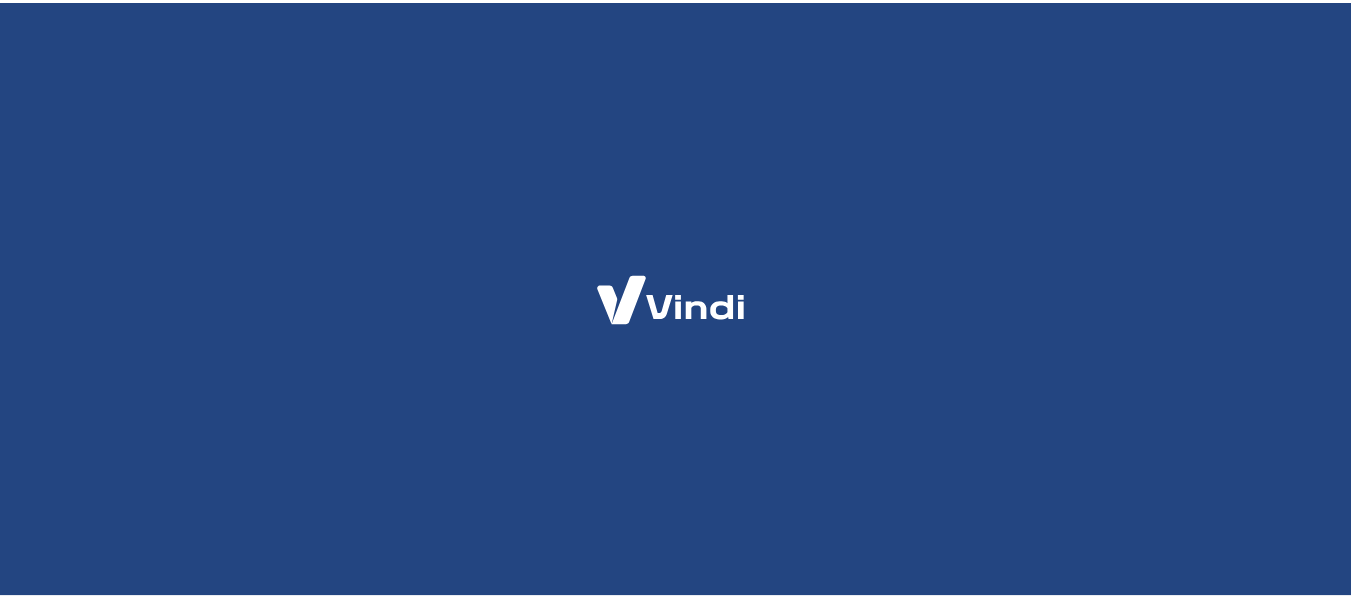 scroll, scrollTop: 0, scrollLeft: 0, axis: both 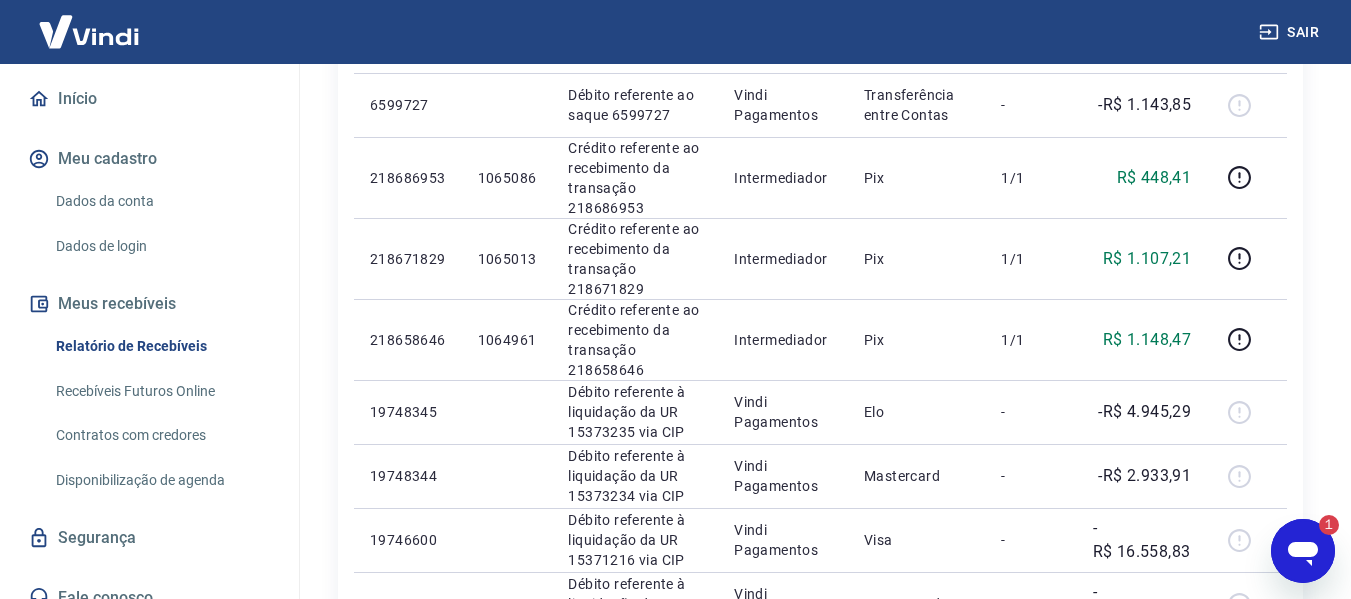 click 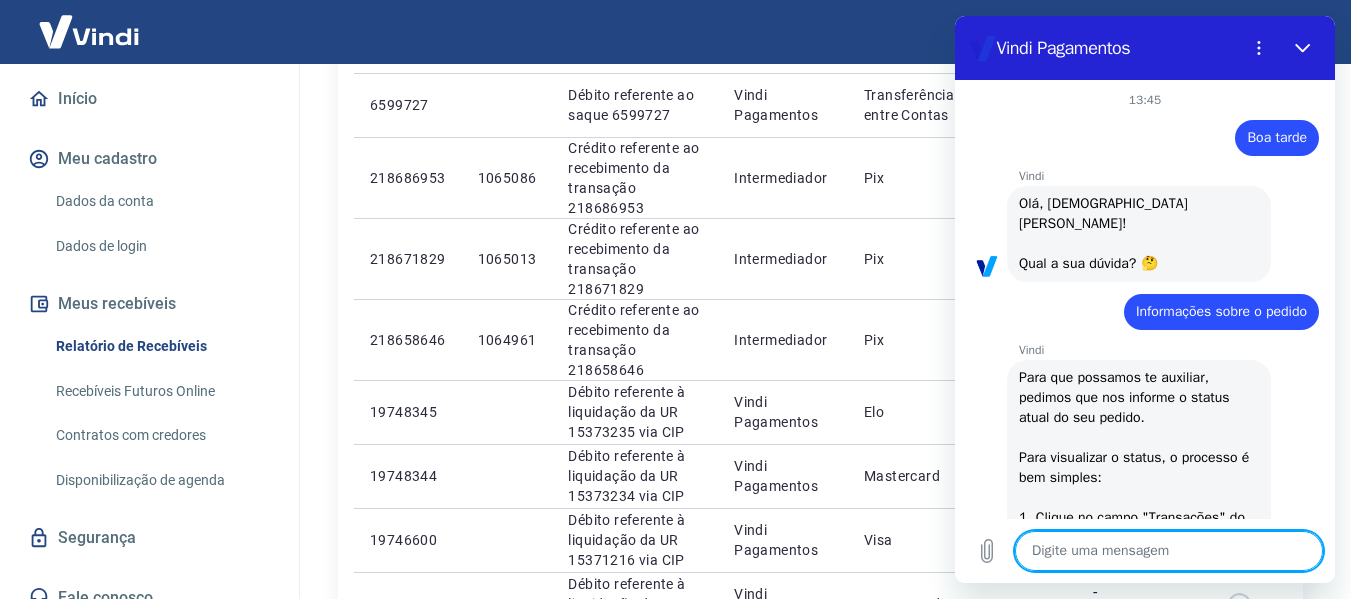 type on "x" 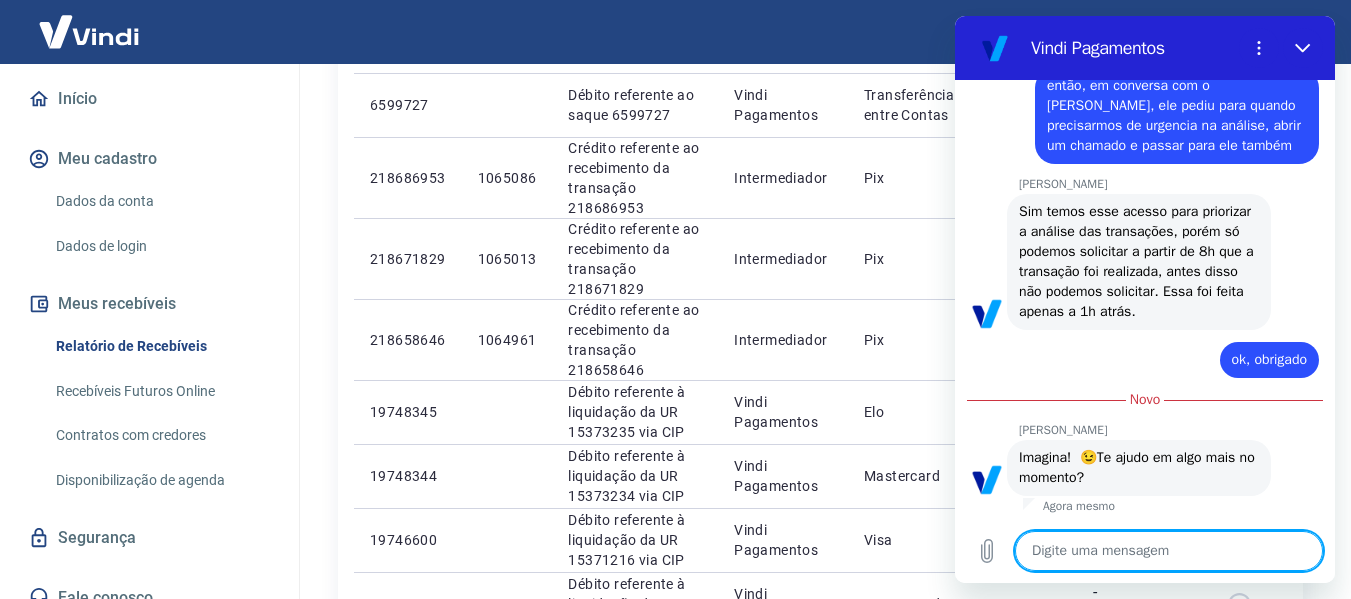 type on "s" 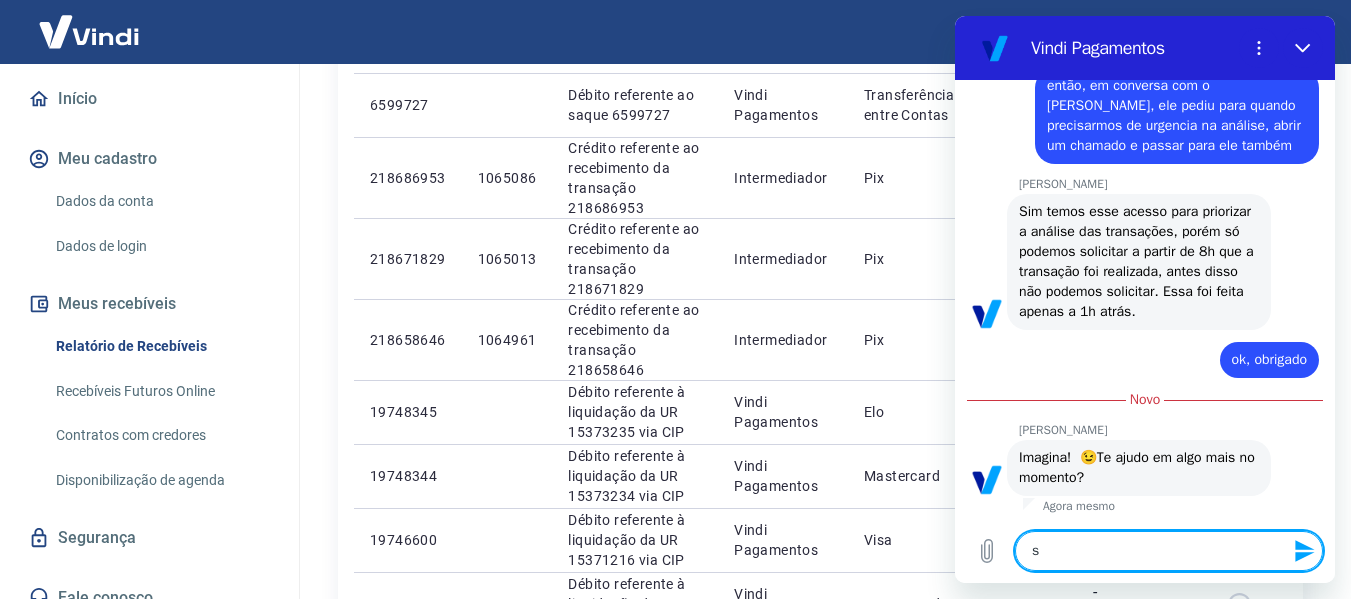 type on "se" 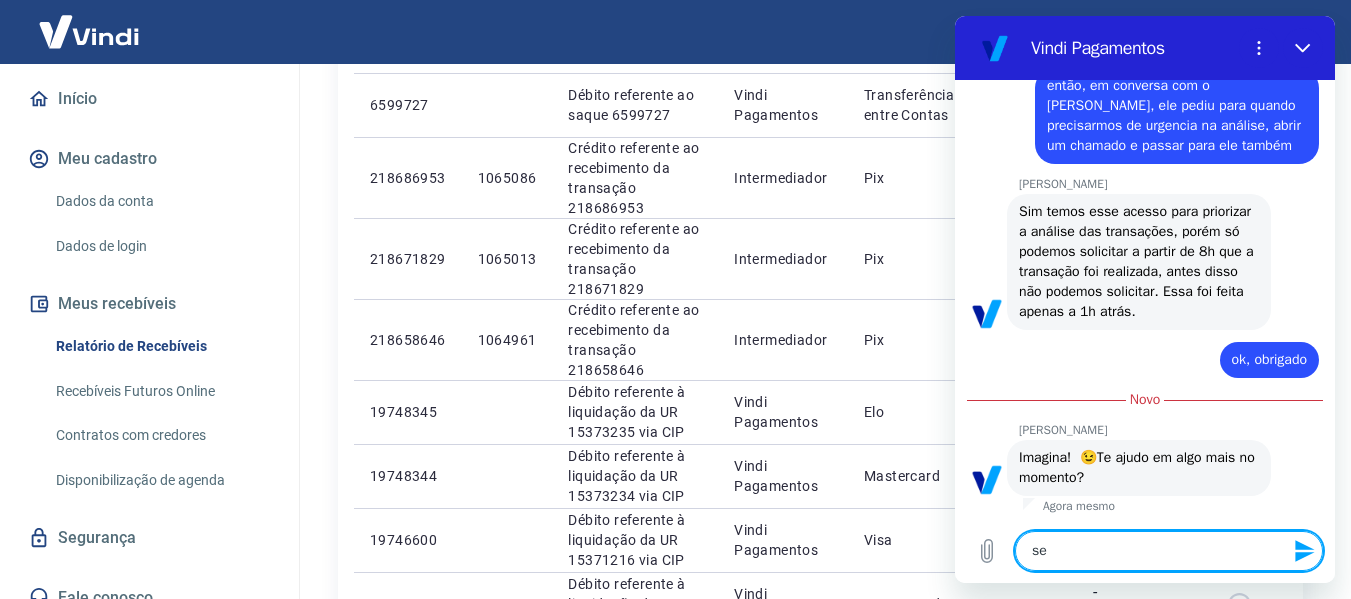 type on "ser" 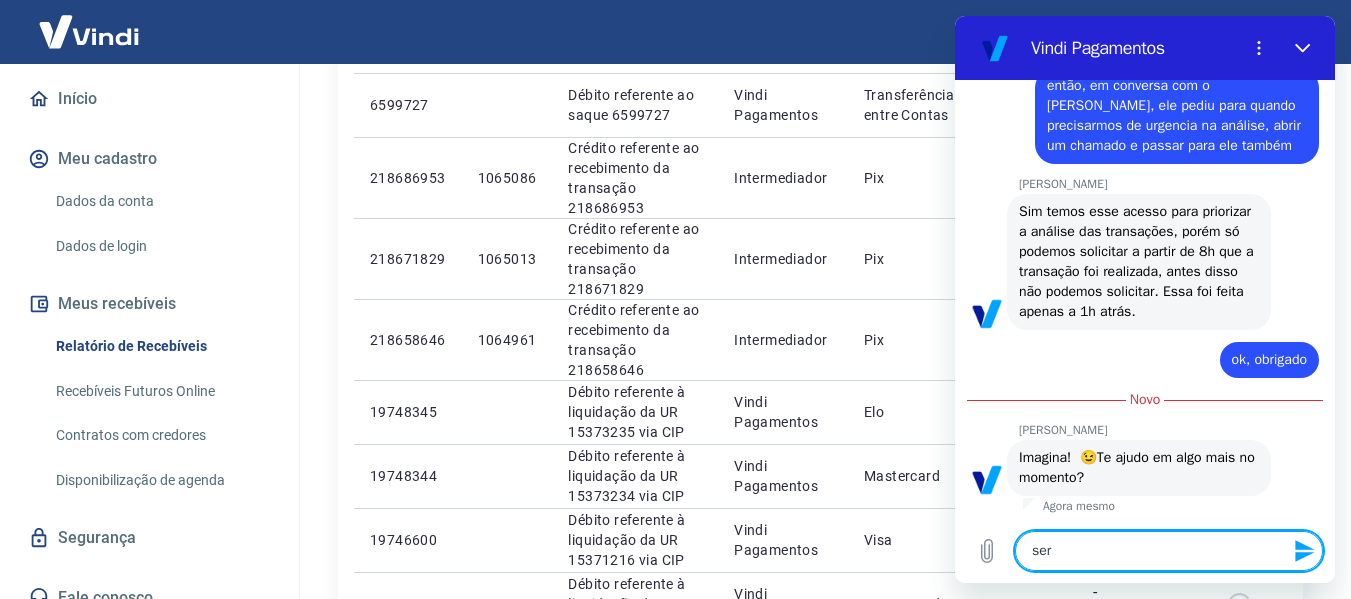 type on "seri" 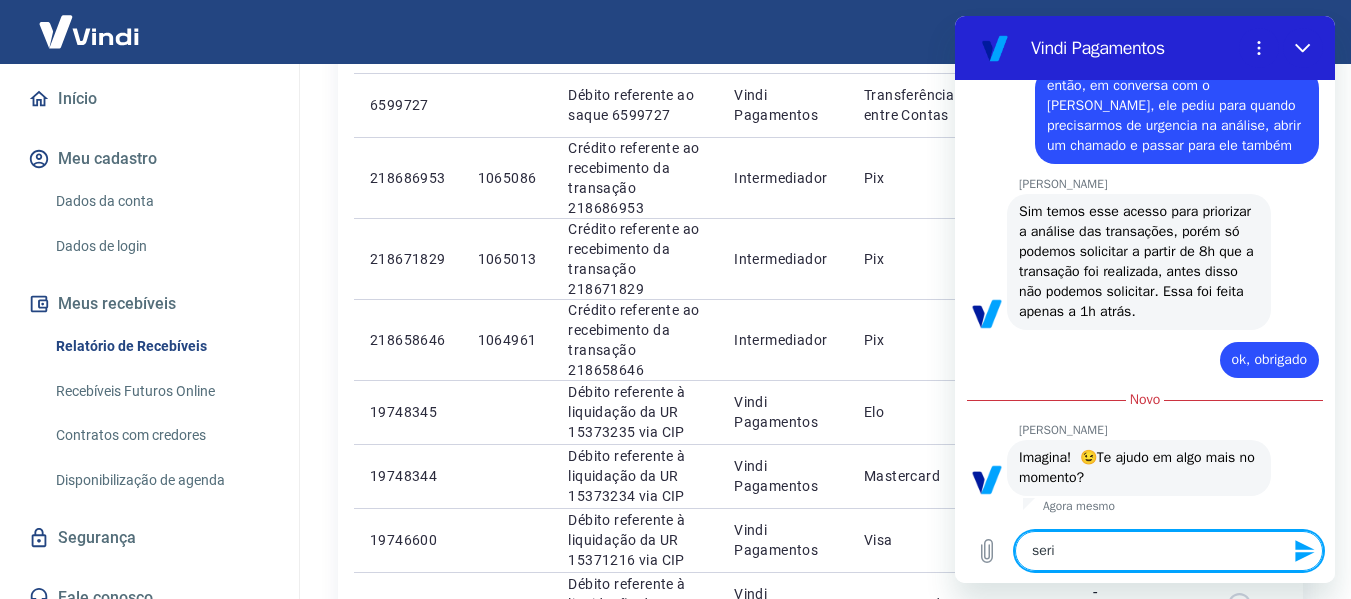 type on "serio" 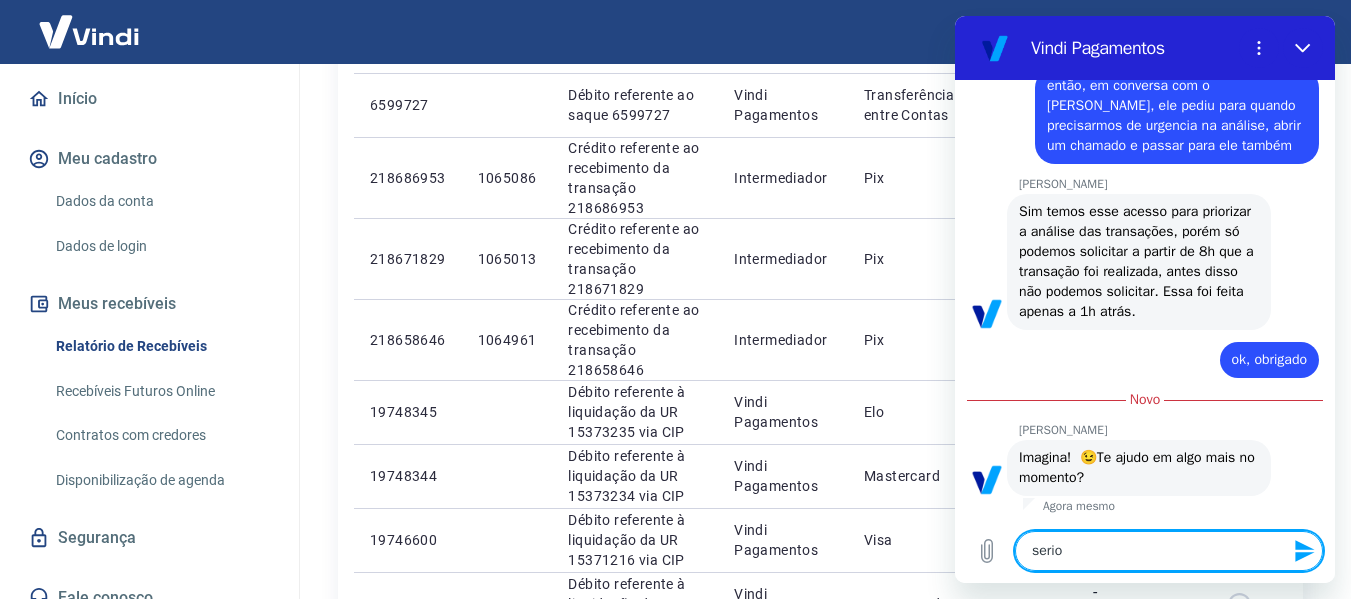 type on "serio" 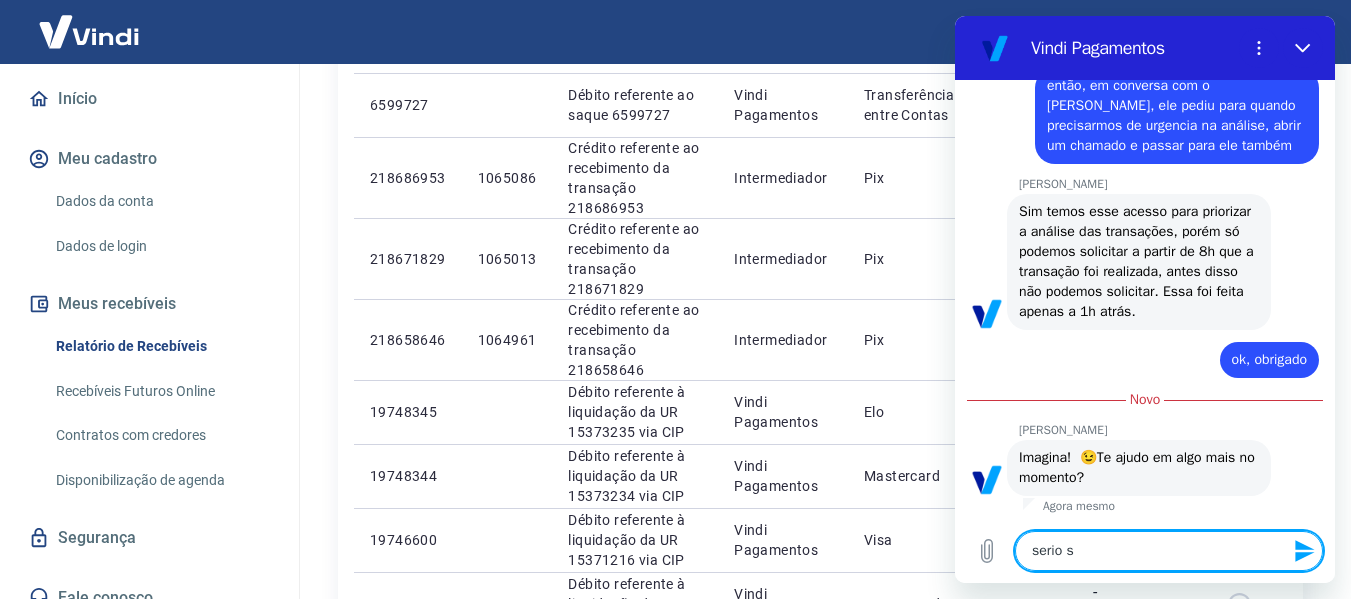 type on "serio so" 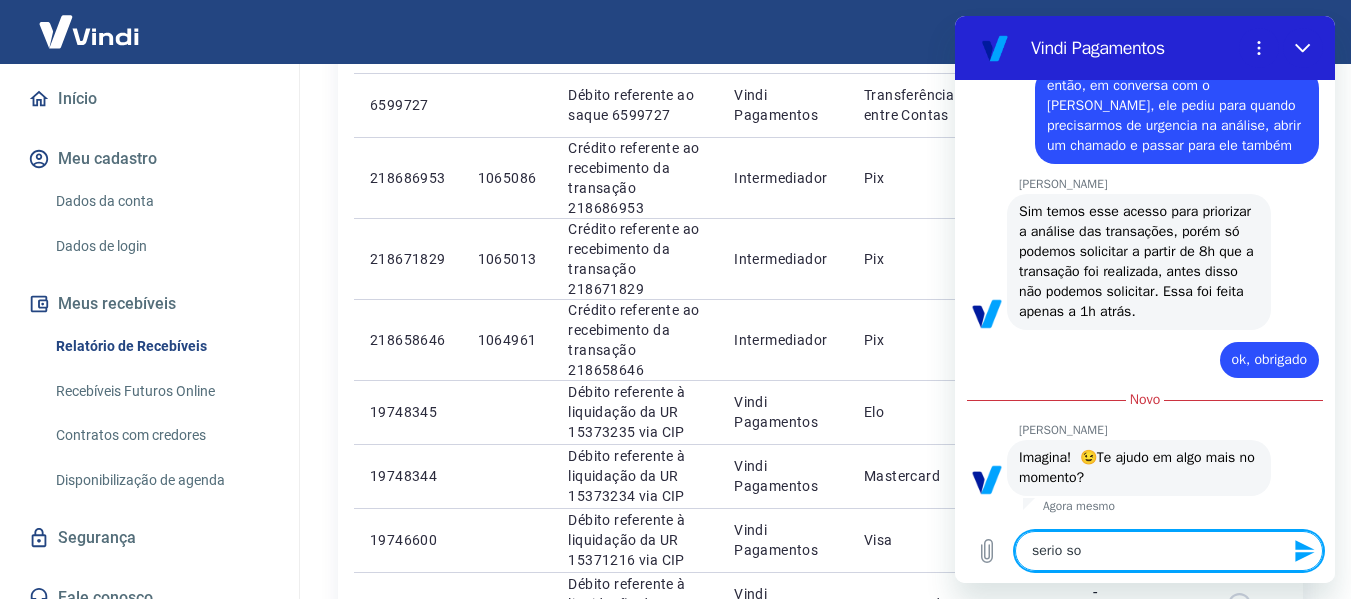 type on "serio som" 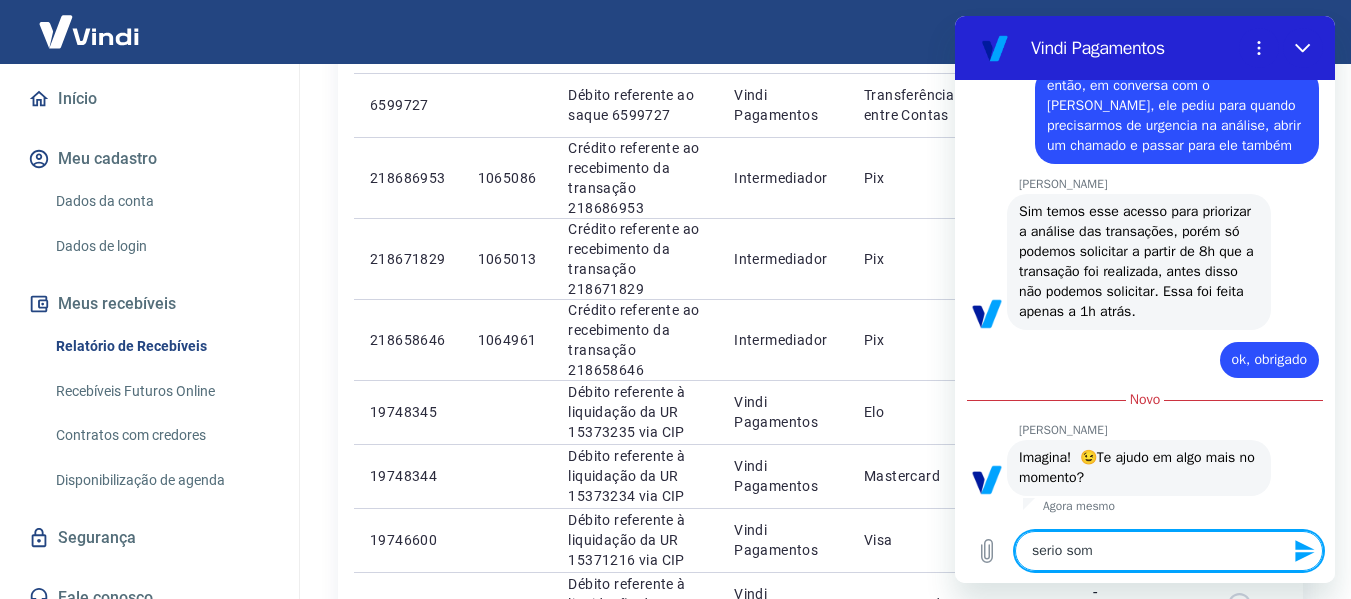 type on "serio some" 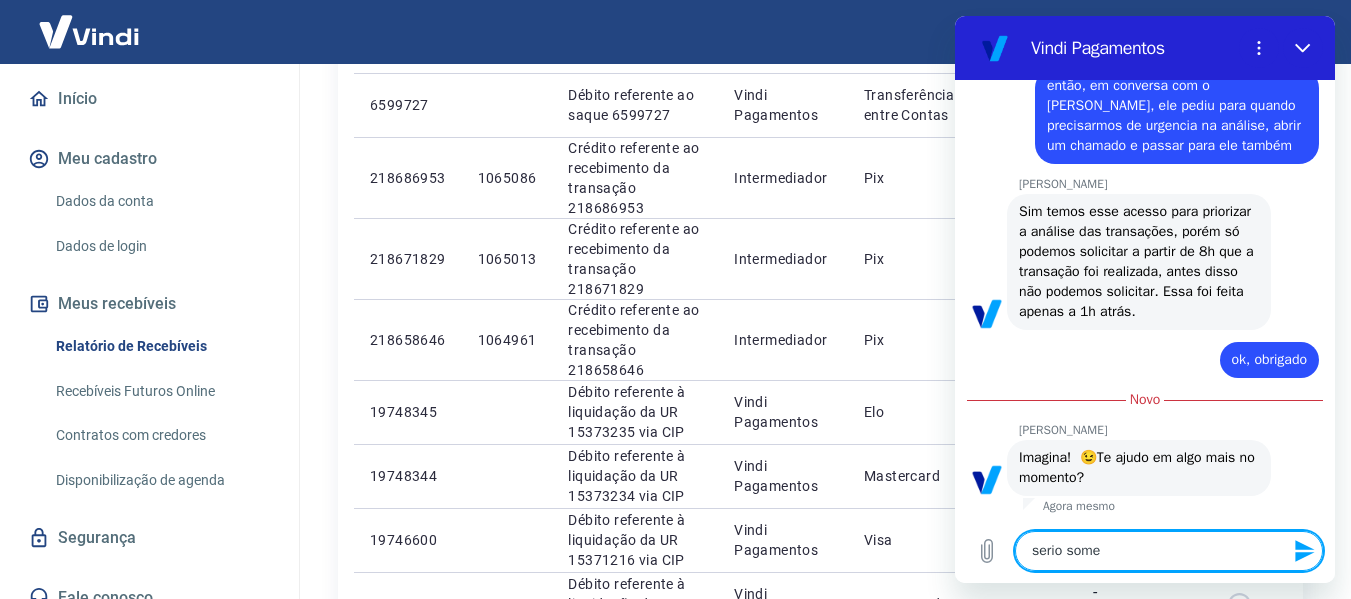 type on "serio somen" 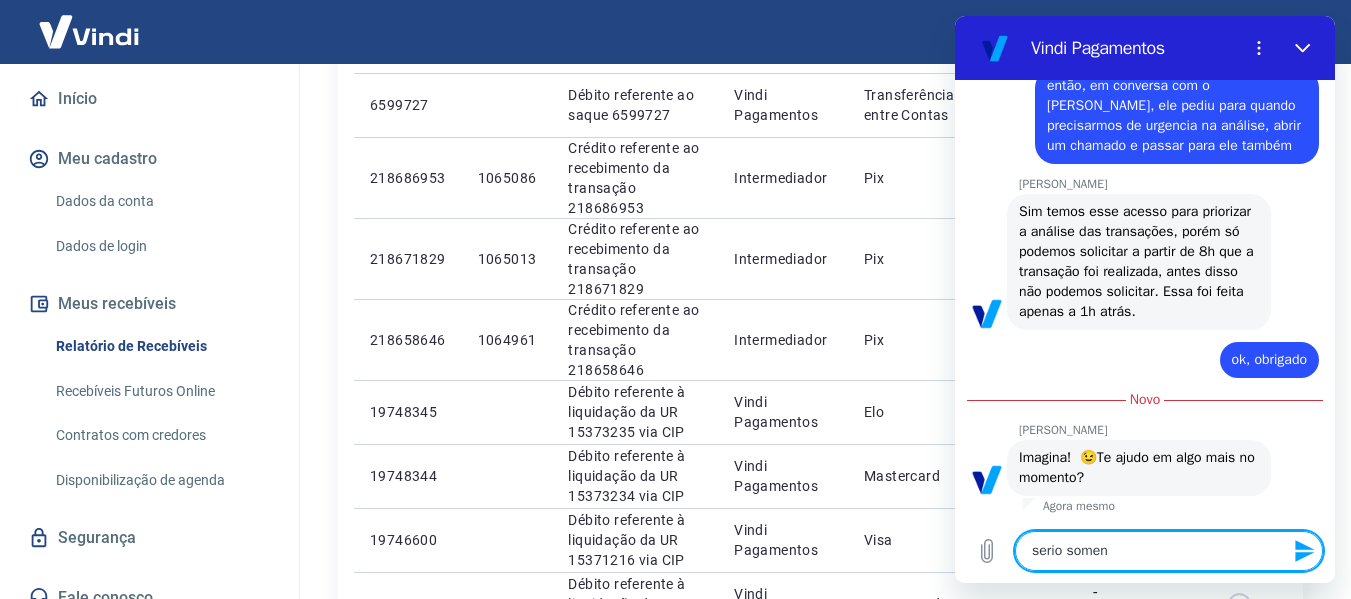 type on "serio soment" 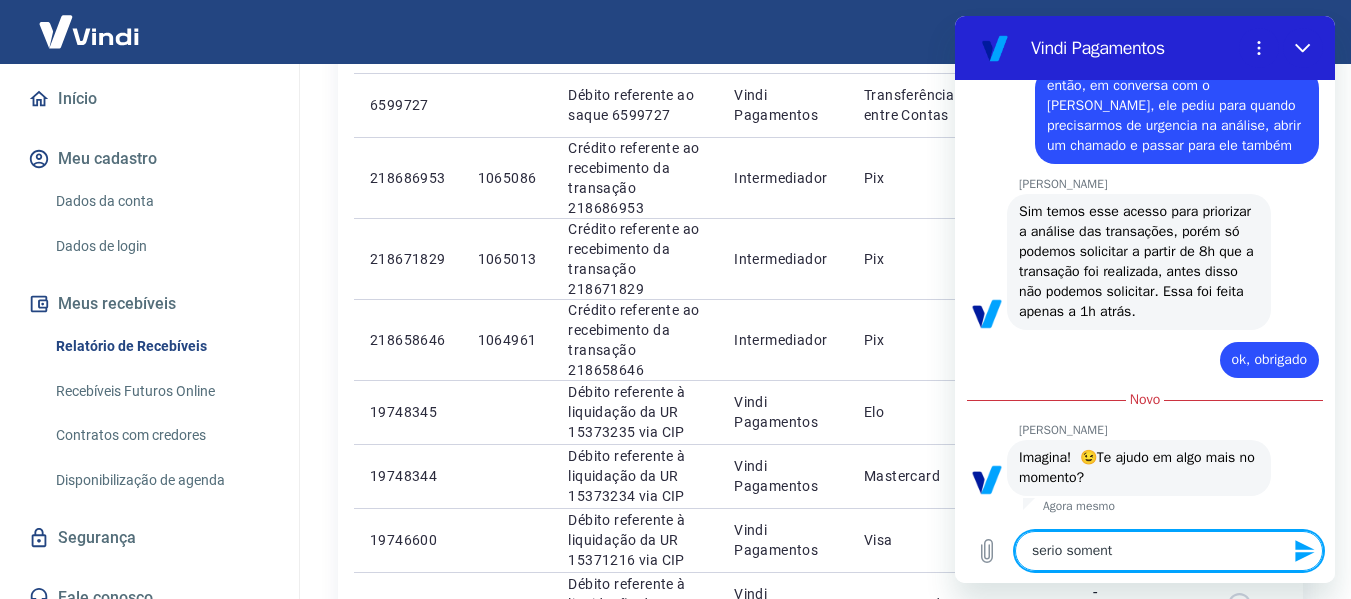 type on "serio somente" 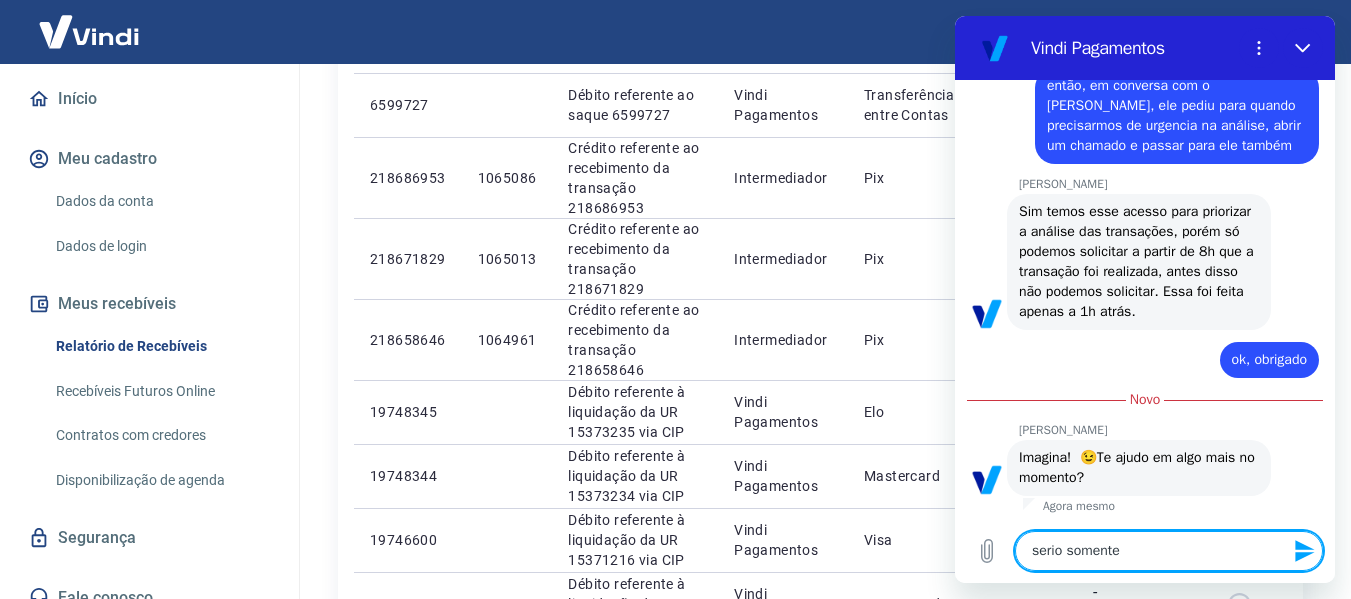 type on "serio somente" 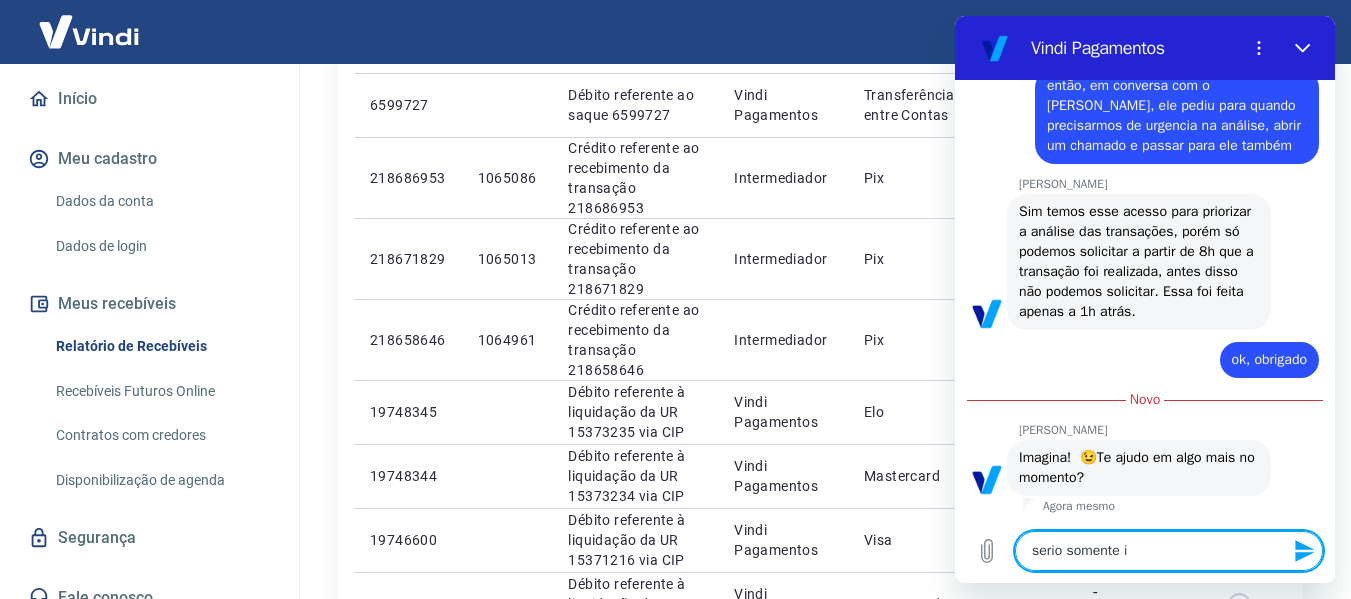 type on "serio somente is" 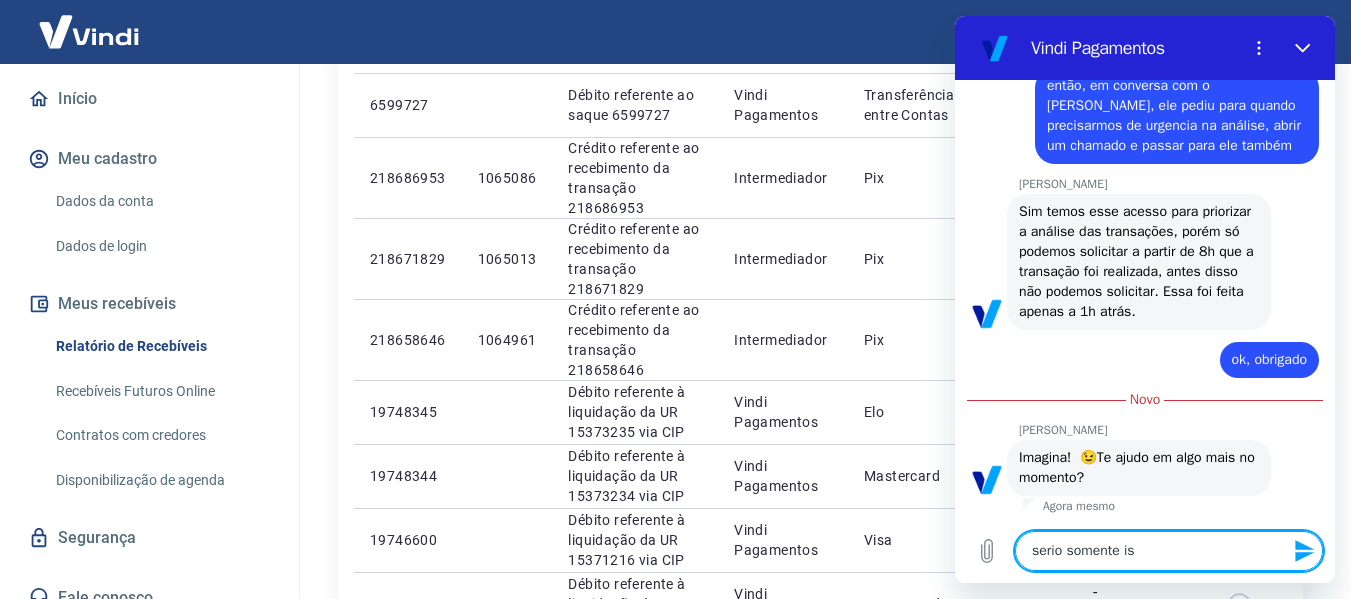 type on "serio somente iss" 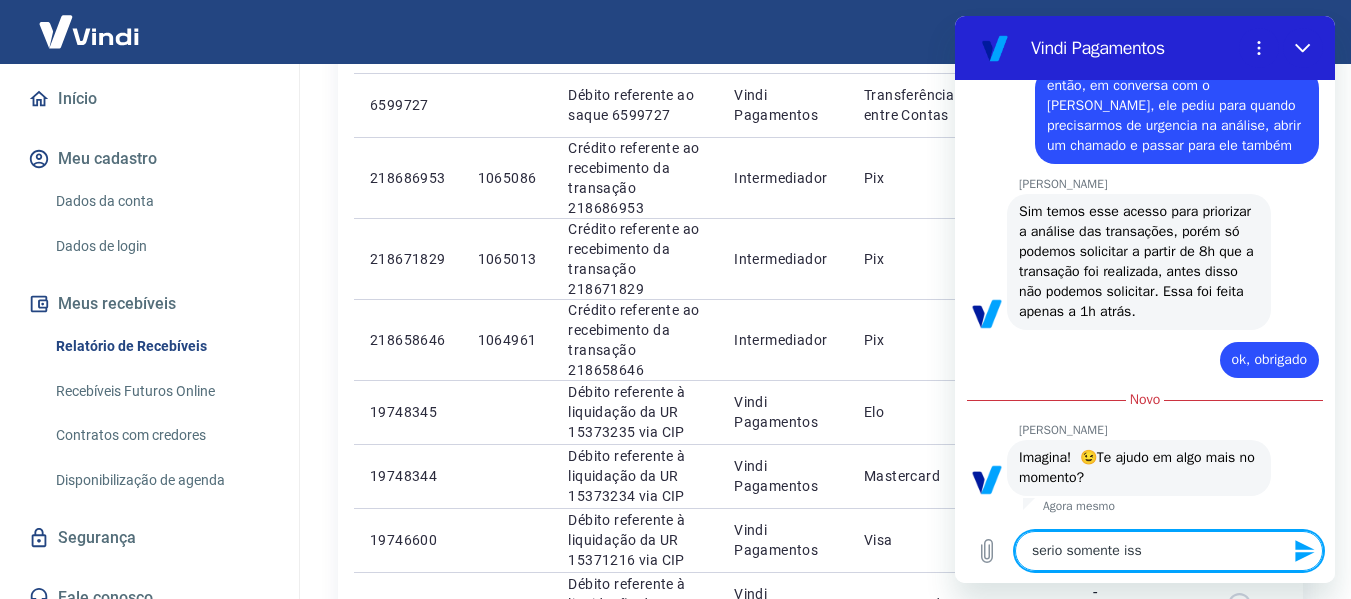 type on "serio somente isso" 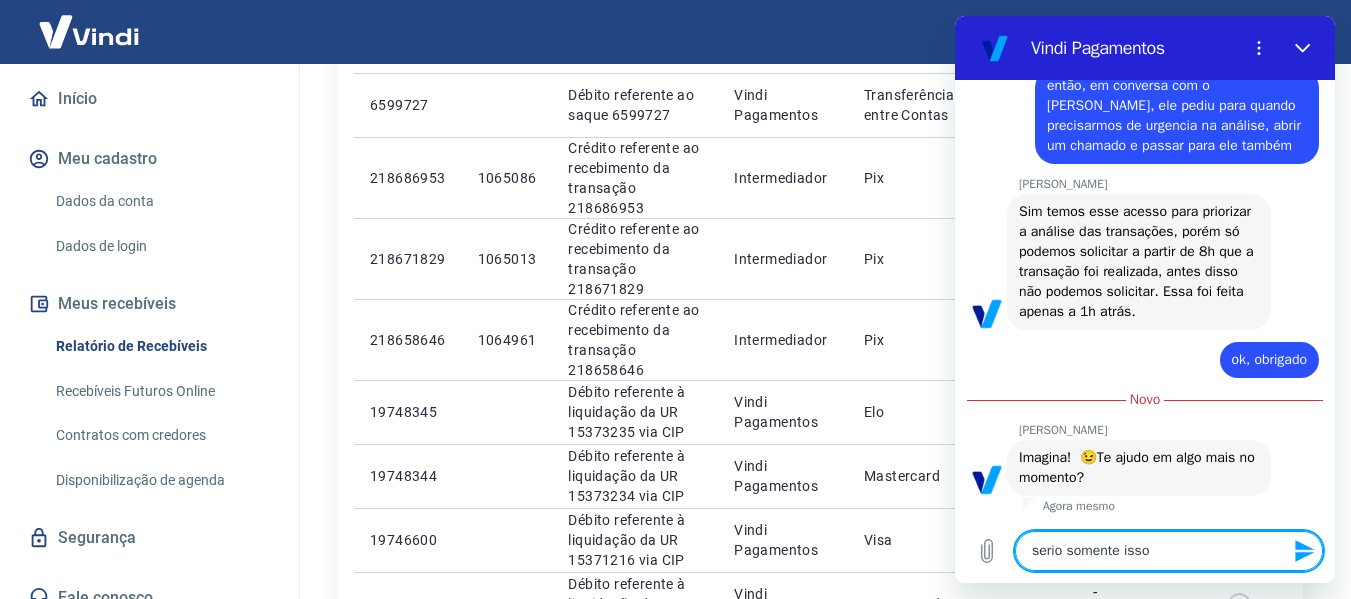 type on "serio somente isso" 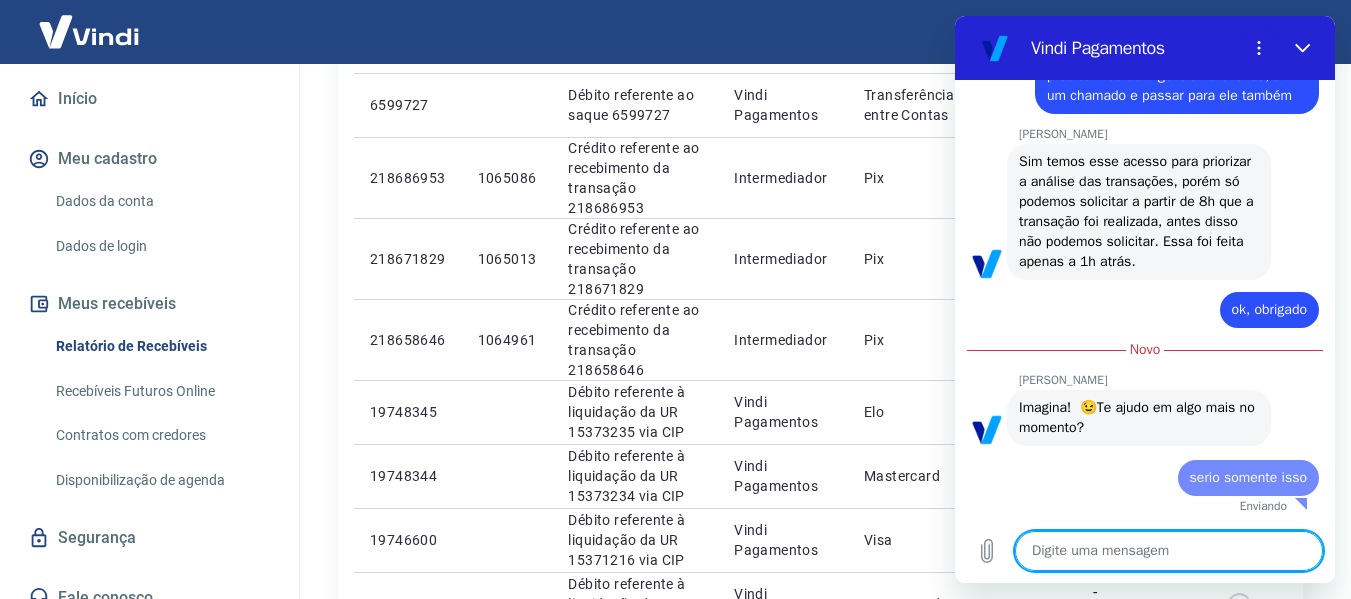 scroll, scrollTop: 3440, scrollLeft: 0, axis: vertical 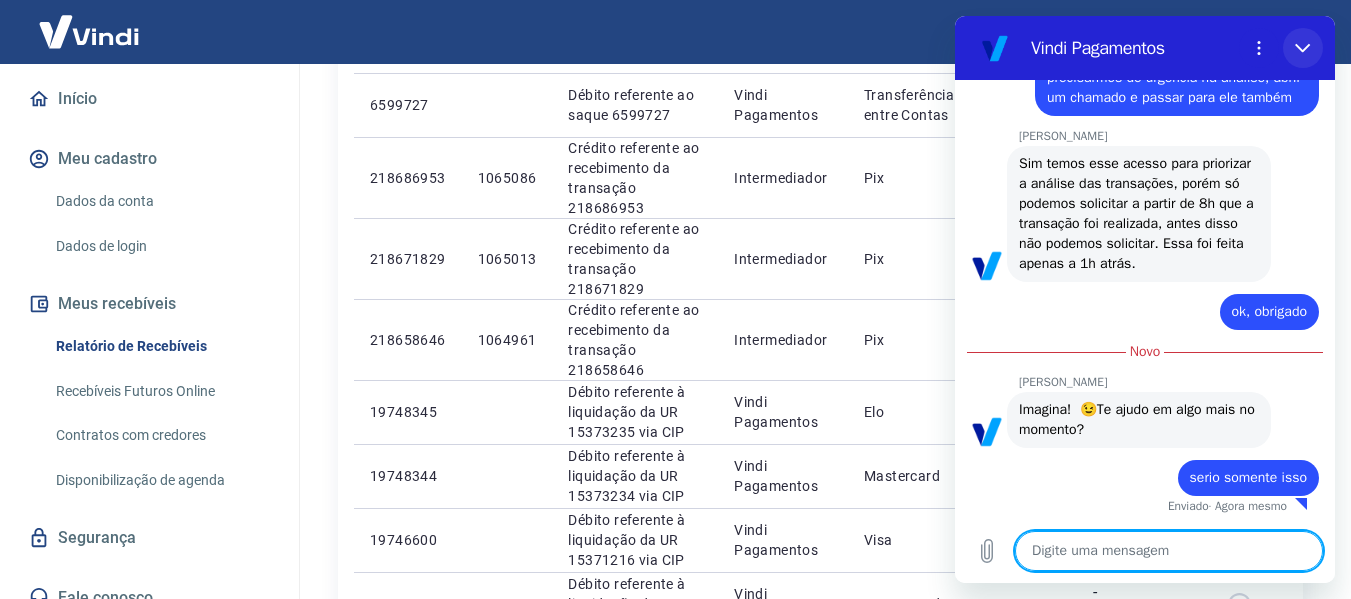 click at bounding box center [1303, 48] 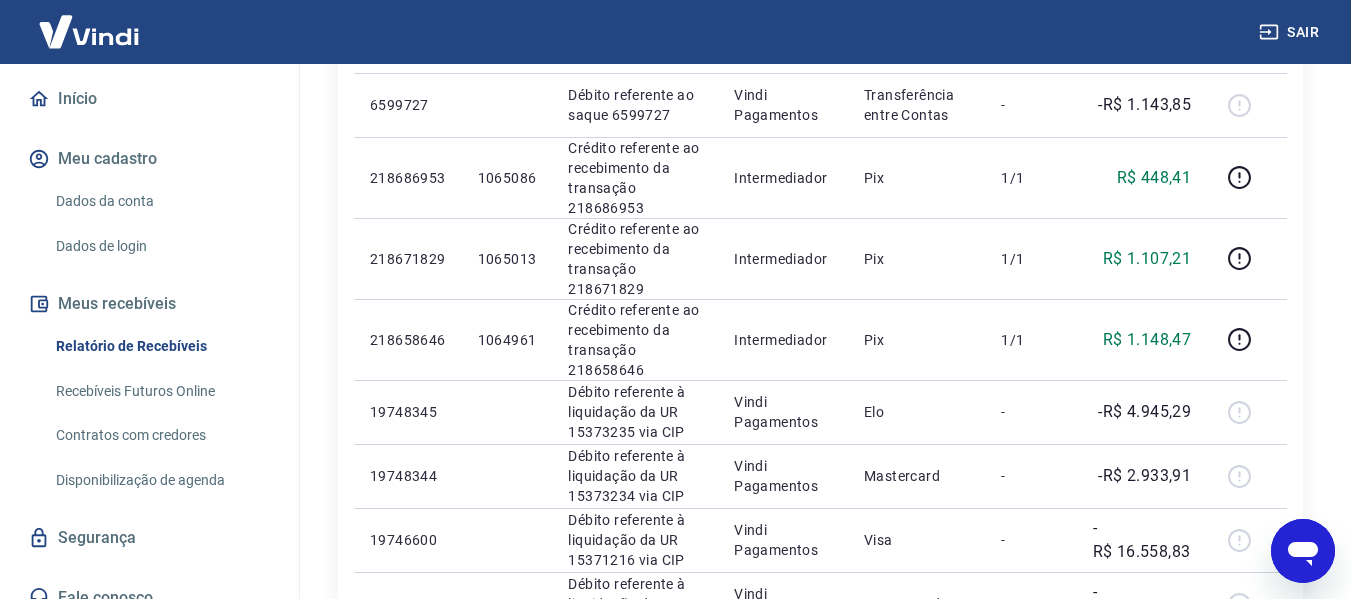 scroll, scrollTop: 3442, scrollLeft: 0, axis: vertical 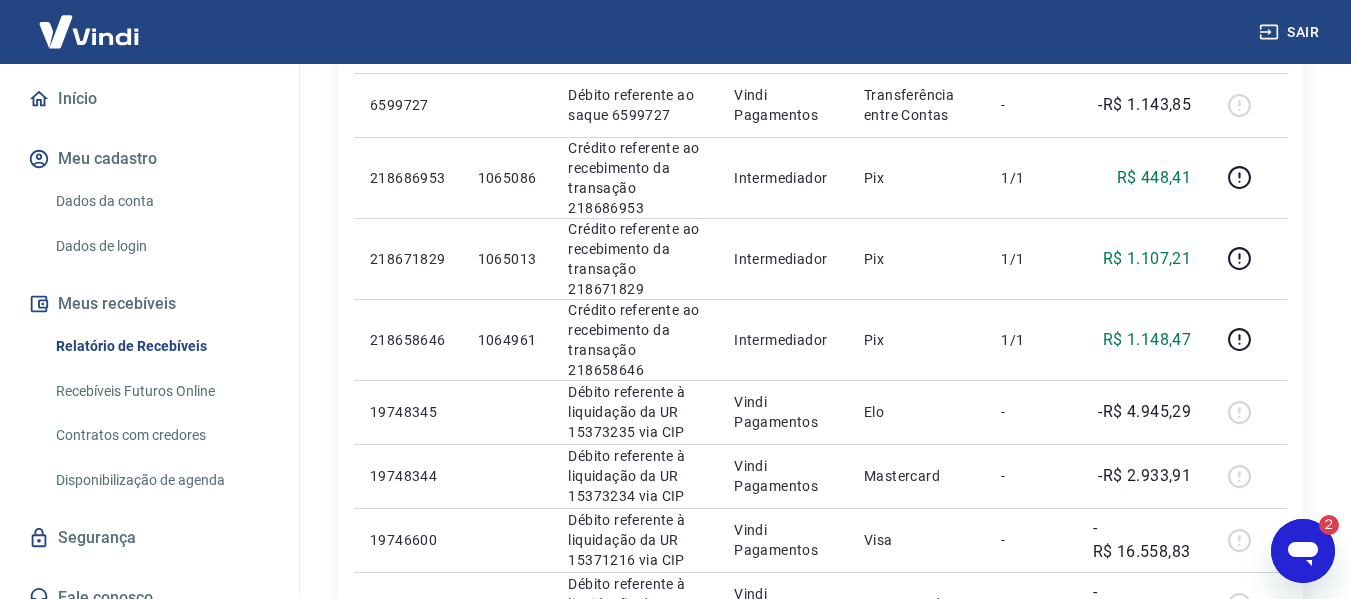 click 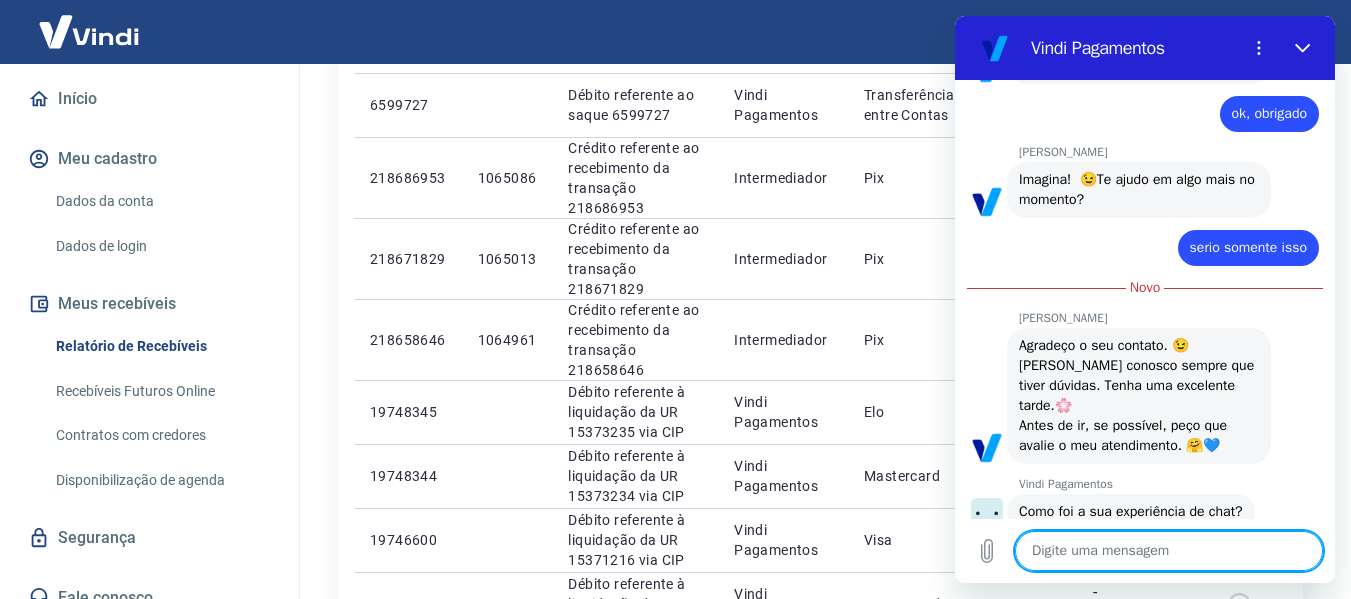 scroll, scrollTop: 3698, scrollLeft: 0, axis: vertical 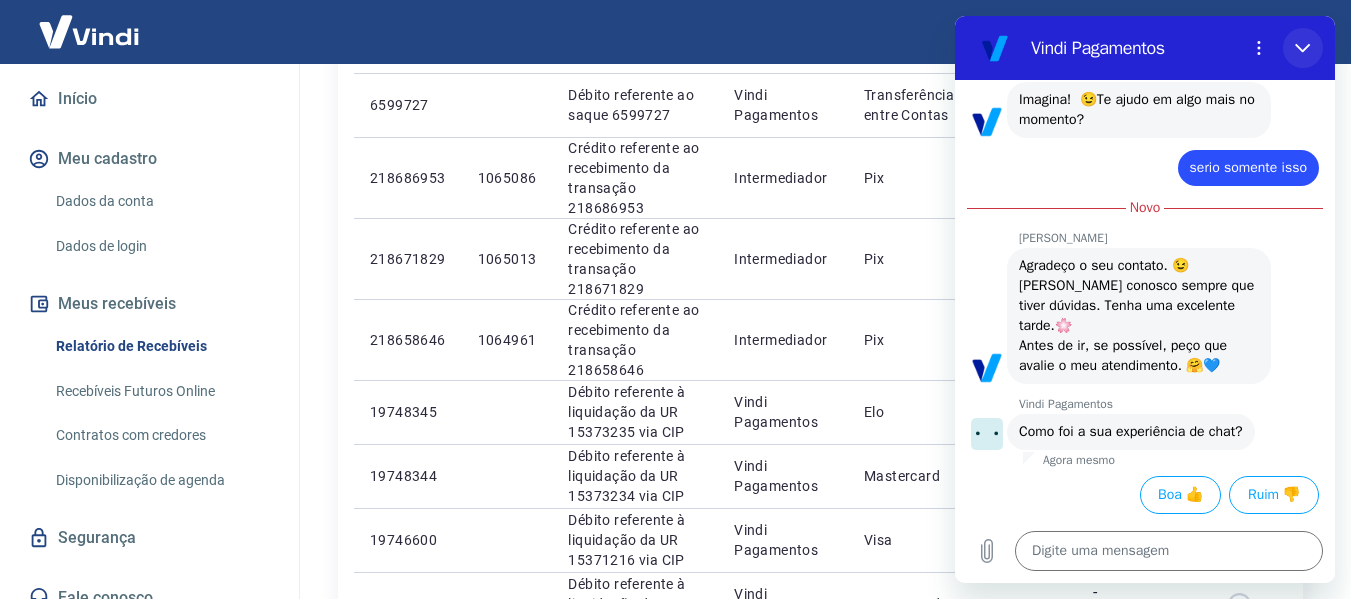 click at bounding box center (1303, 48) 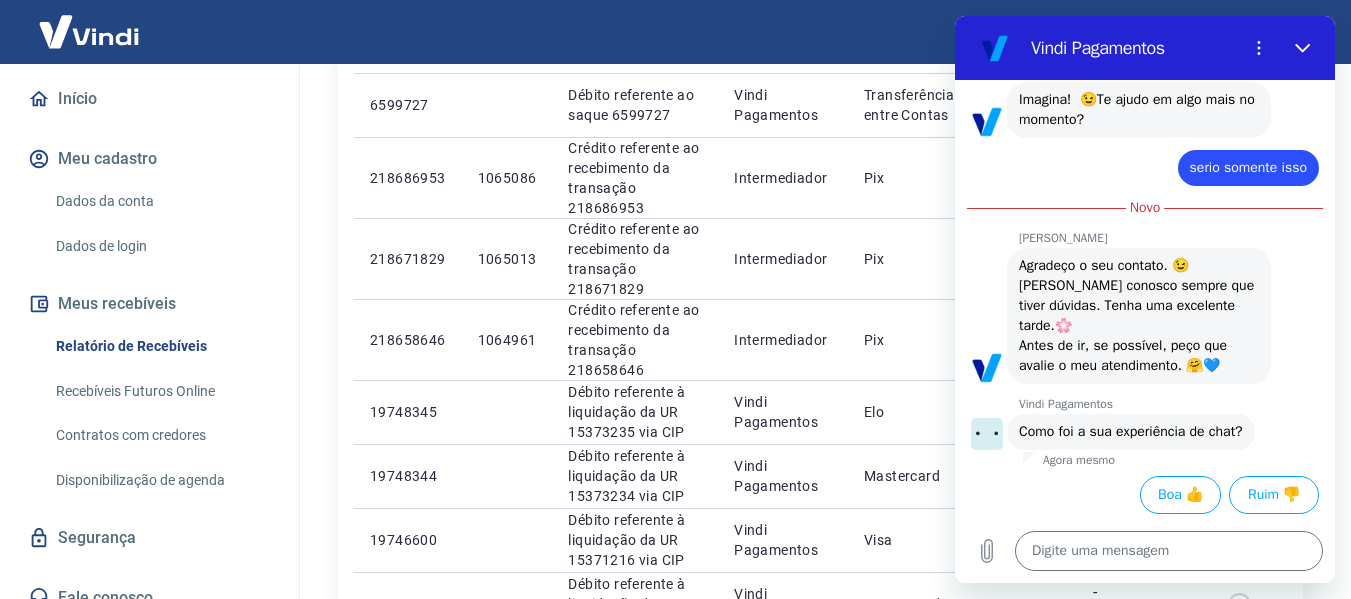 type on "x" 